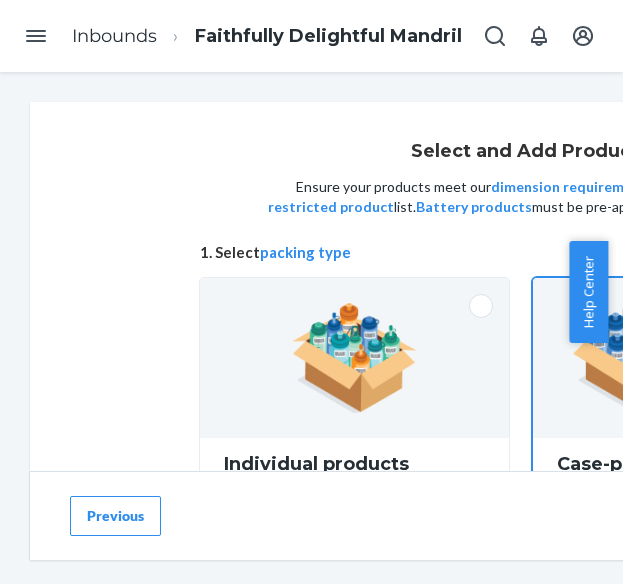 scroll, scrollTop: 72, scrollLeft: 0, axis: vertical 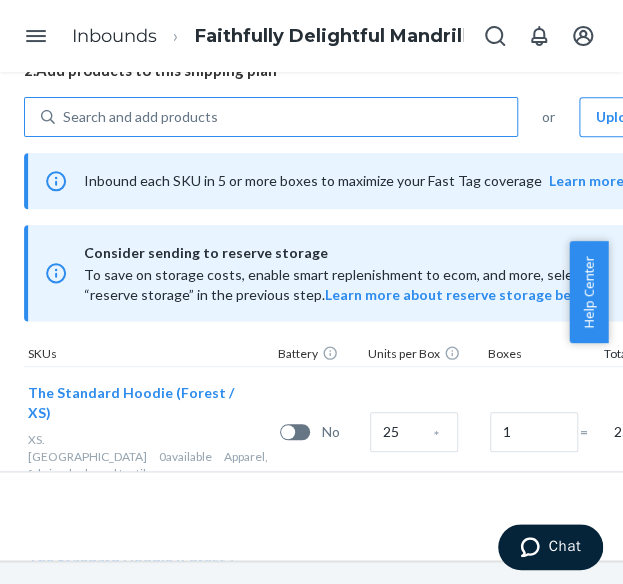 click on "Search and add products" at bounding box center (140, 117) 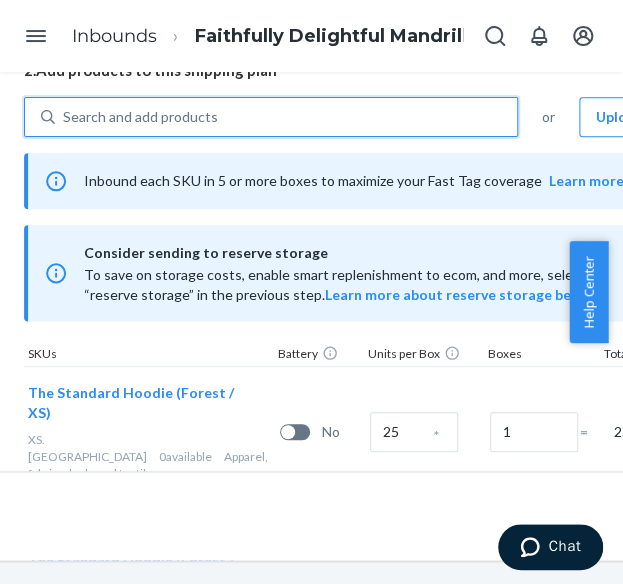 paste on "The Standard Hoodie Pacific" 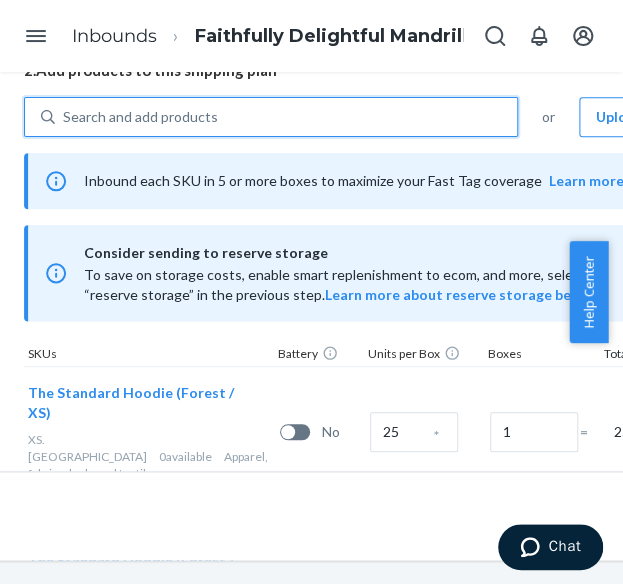 type on "The Standard Hoodie Pacific" 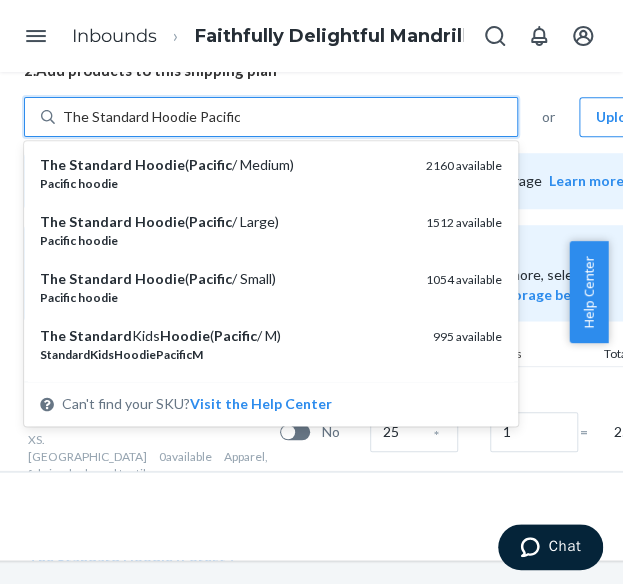 click on "Pacific   hoodie" at bounding box center (225, 297) 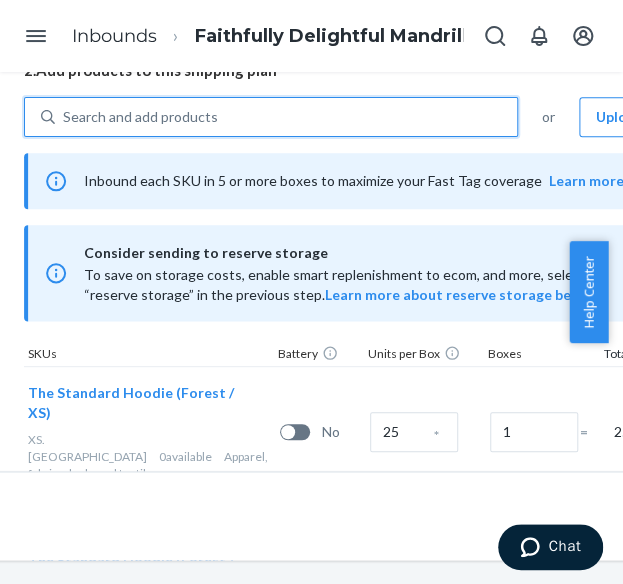 click on "Search and add products" at bounding box center (140, 117) 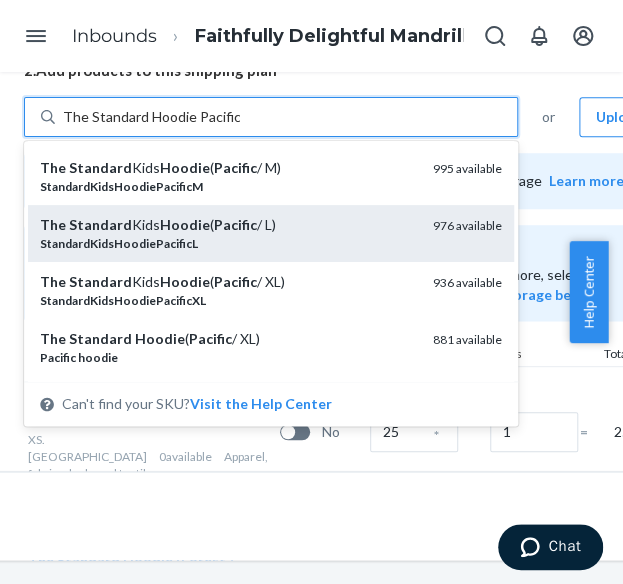 scroll, scrollTop: 200, scrollLeft: 0, axis: vertical 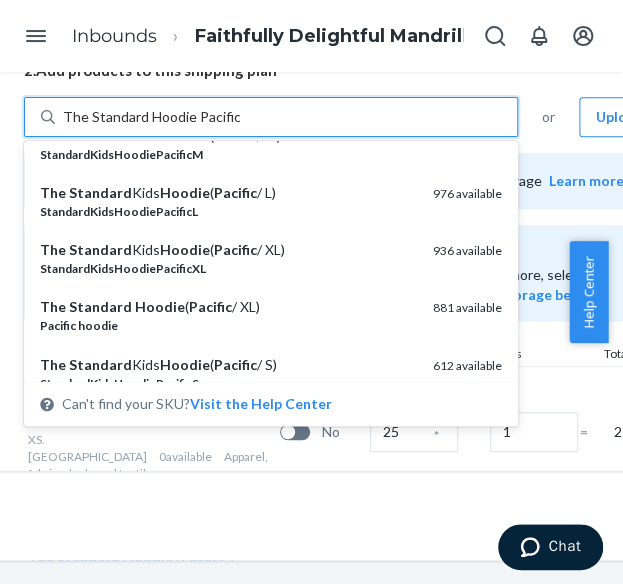 click on "Pacific   hoodie" at bounding box center (228, 325) 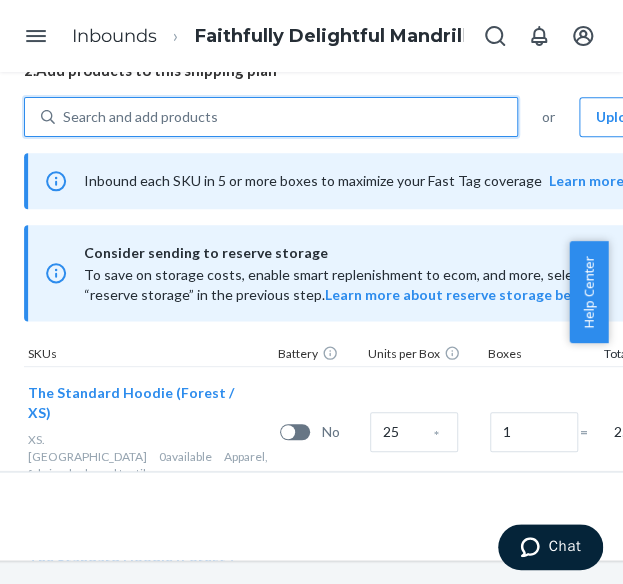 click on "Search and add products" at bounding box center (140, 117) 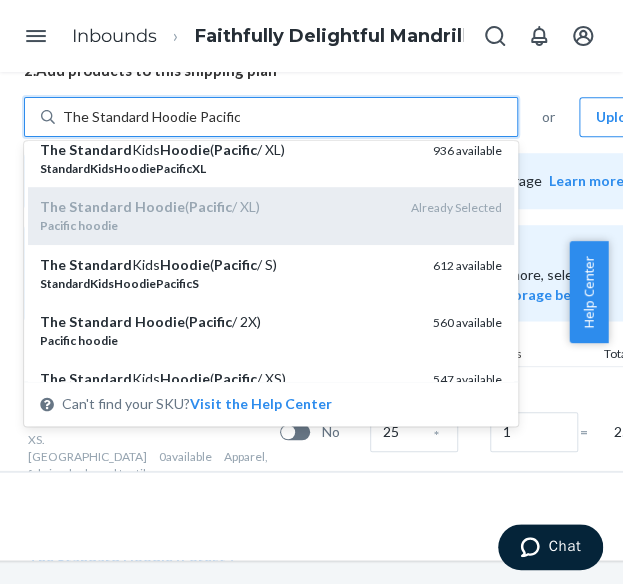 scroll, scrollTop: 400, scrollLeft: 0, axis: vertical 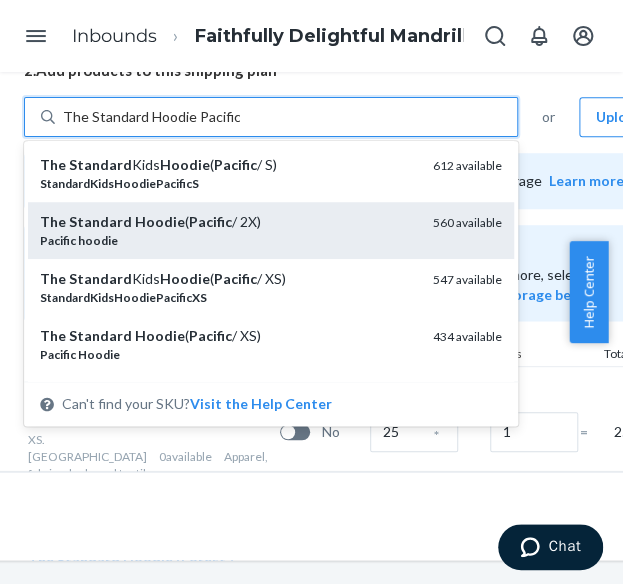 click on "Hoodie" at bounding box center [160, 221] 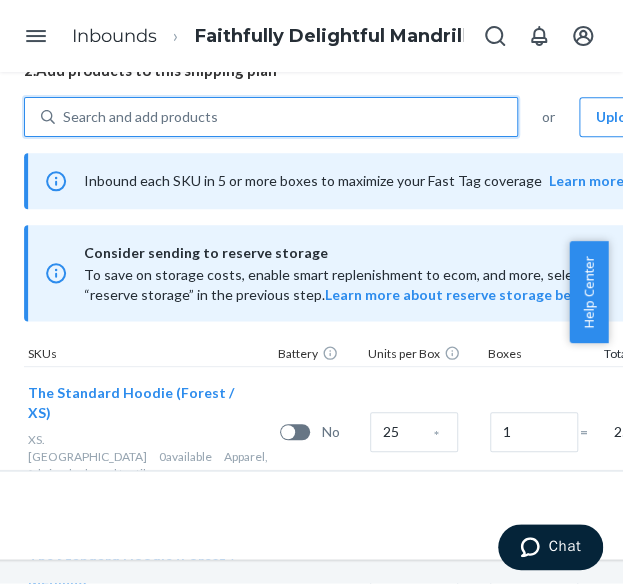 click on "Search and add products" at bounding box center [140, 117] 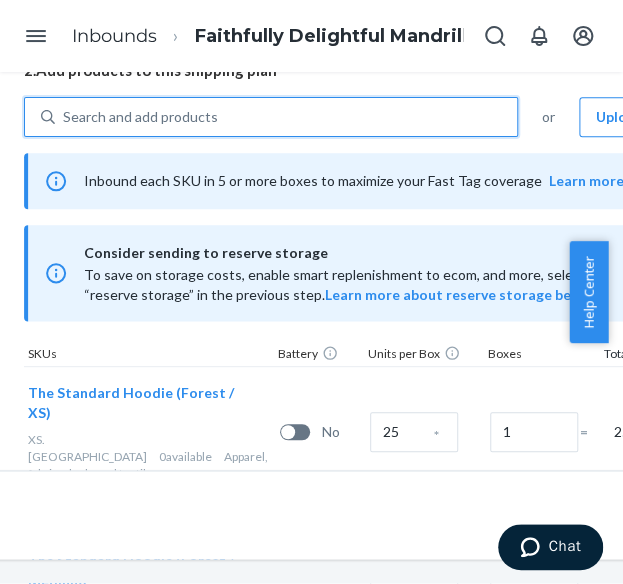 paste on "The Standard Hoodie Pacific" 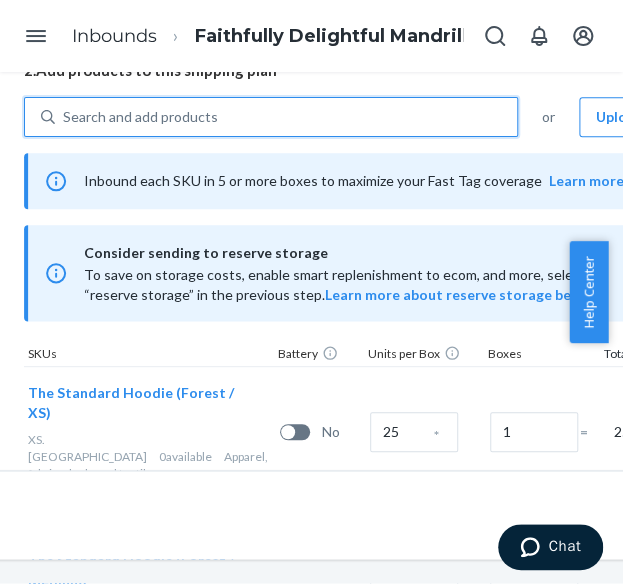 type on "The Standard Hoodie Pacific" 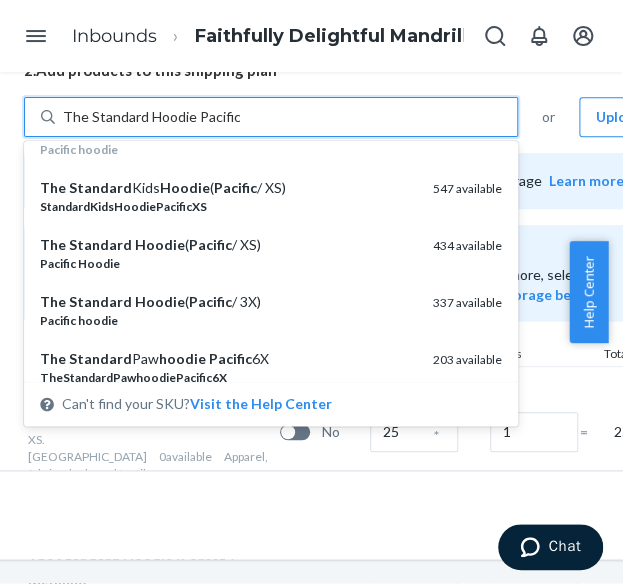scroll, scrollTop: 500, scrollLeft: 0, axis: vertical 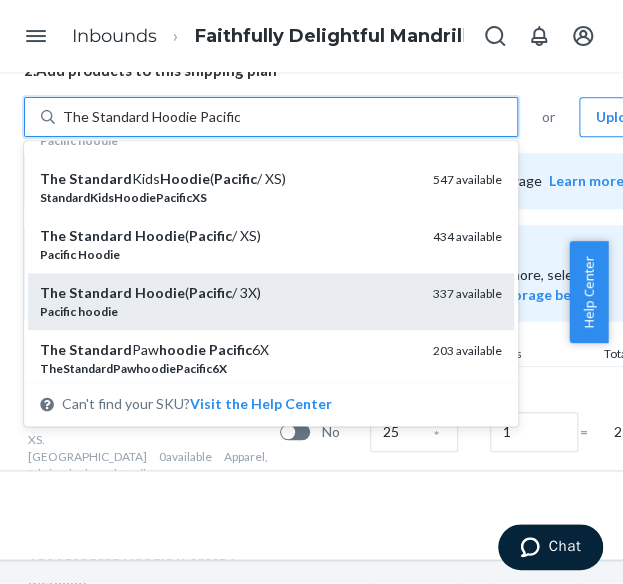 click on "The   Standard   Hoodie  ( Pacific  / 3X) Pacific   hoodie 337 available" at bounding box center (271, 301) 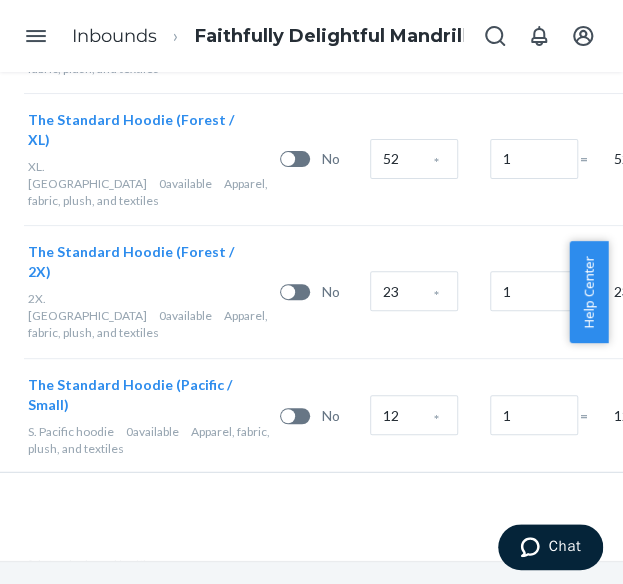 scroll, scrollTop: 1266, scrollLeft: 176, axis: both 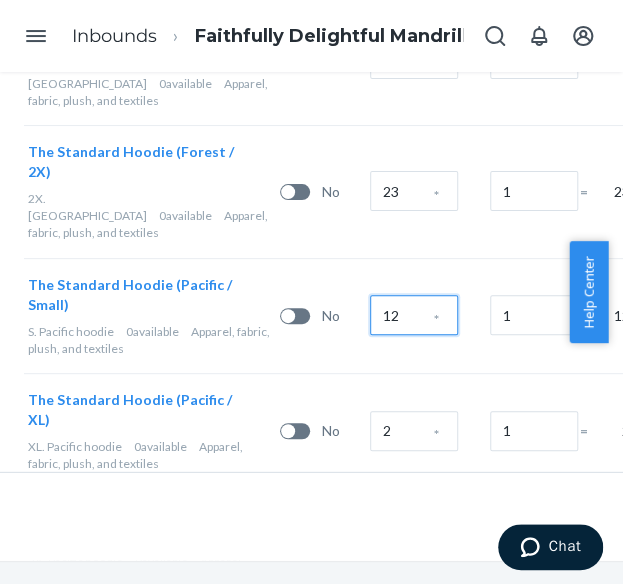 click on "12" at bounding box center [414, 315] 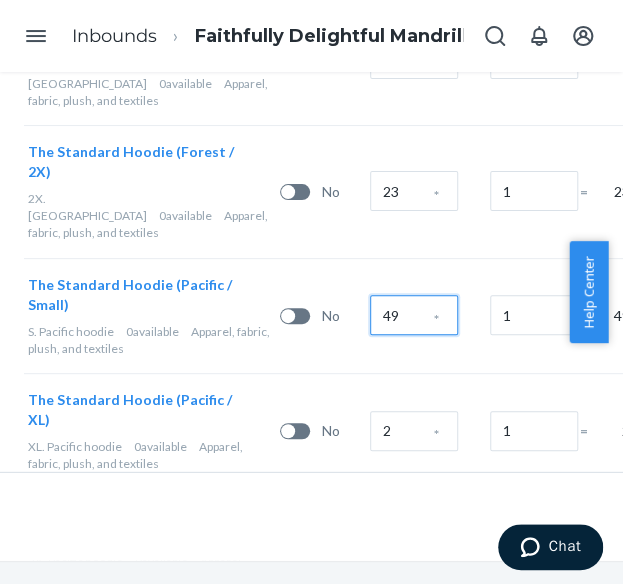 type on "49" 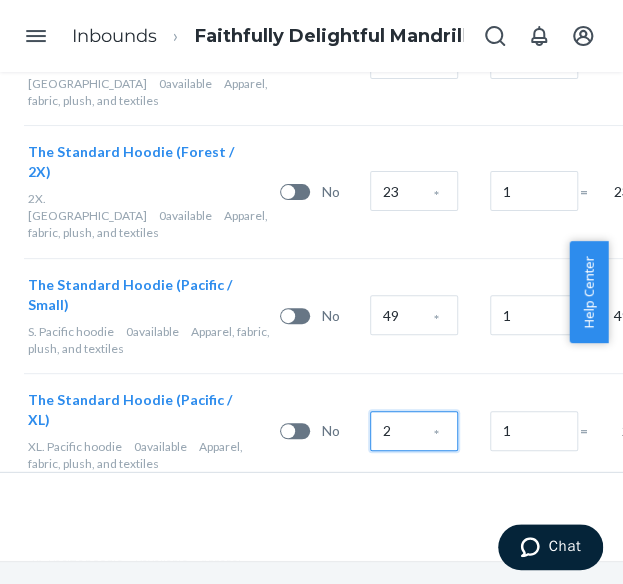 click on "2" at bounding box center (414, 431) 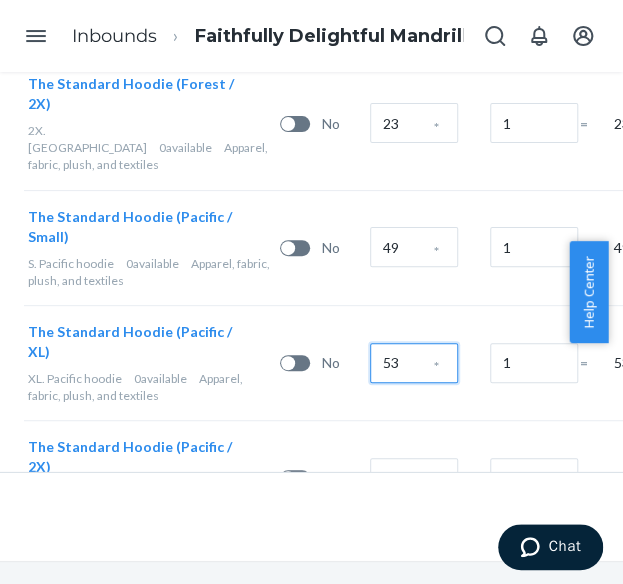 scroll, scrollTop: 1366, scrollLeft: 176, axis: both 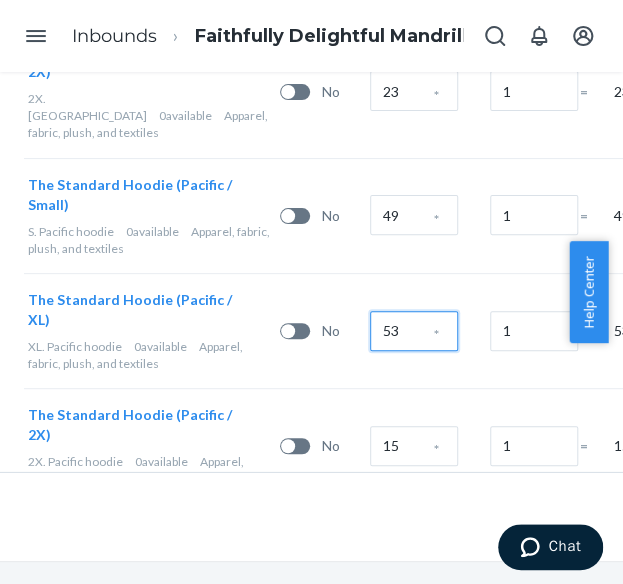 type on "53" 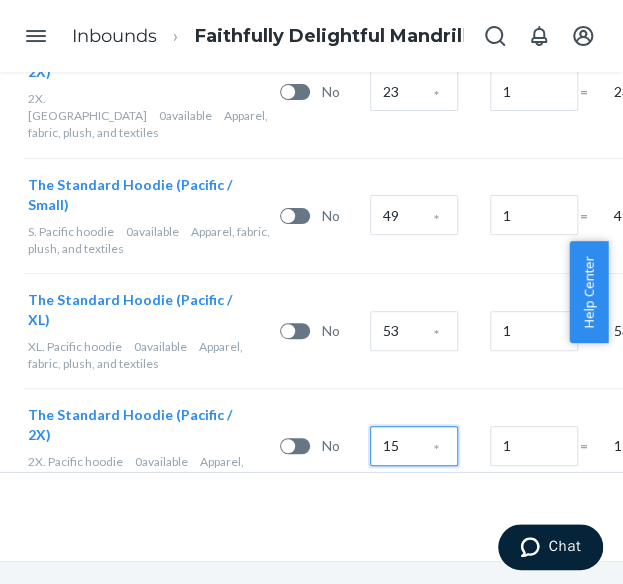 click on "15" at bounding box center [414, 446] 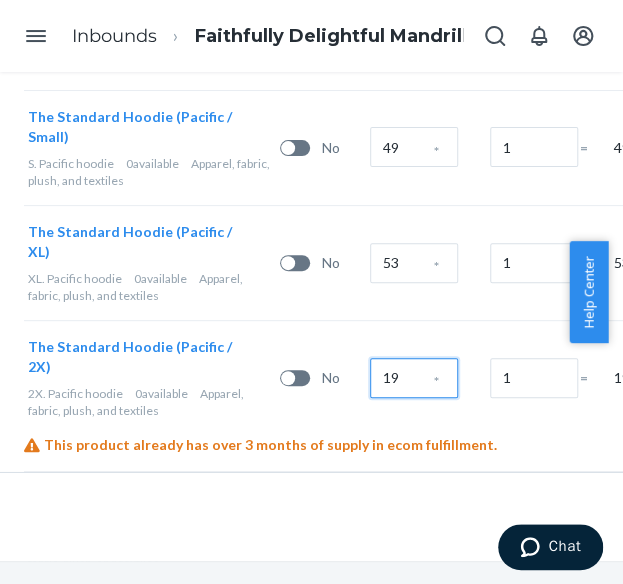 scroll, scrollTop: 1466, scrollLeft: 176, axis: both 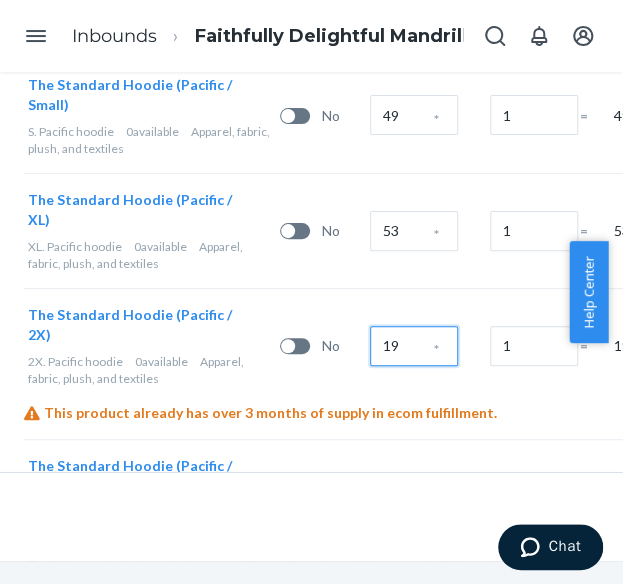 type on "19" 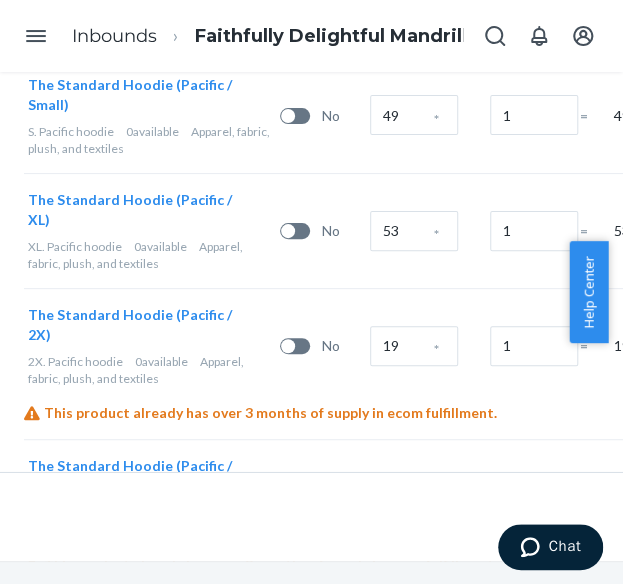click on "4" at bounding box center (414, 497) 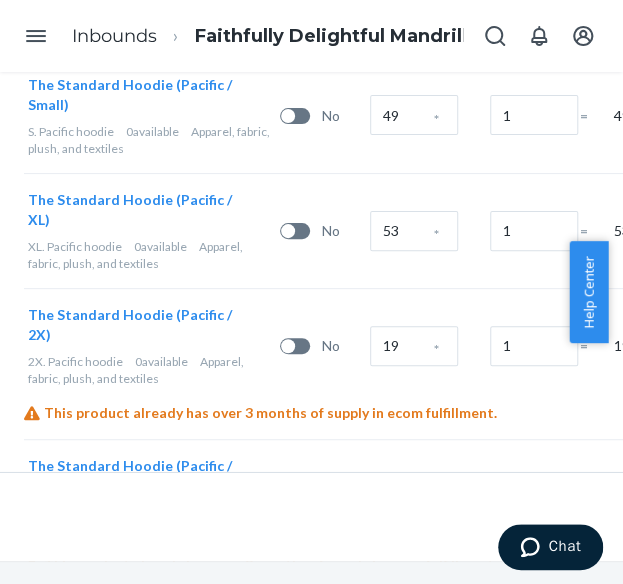 type on "10" 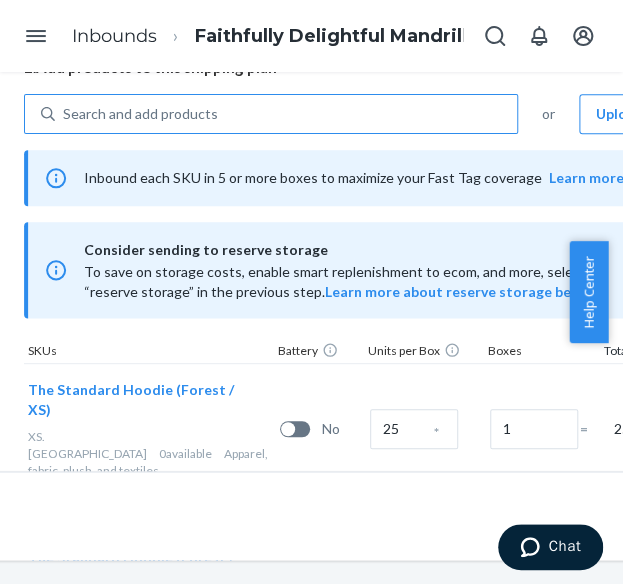 scroll, scrollTop: 366, scrollLeft: 176, axis: both 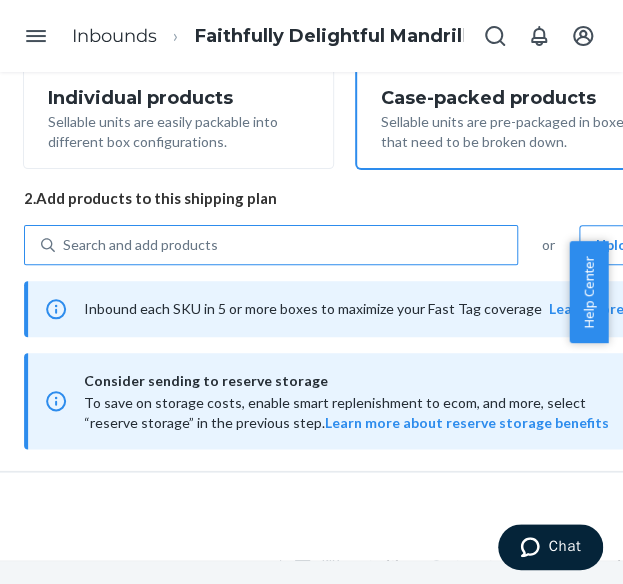 click on "Search and add products" at bounding box center [140, 245] 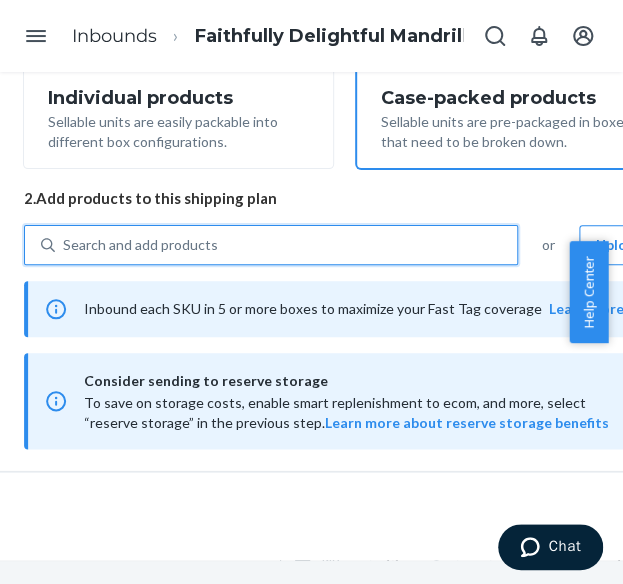 paste on "The Standard Hoodie Pacific" 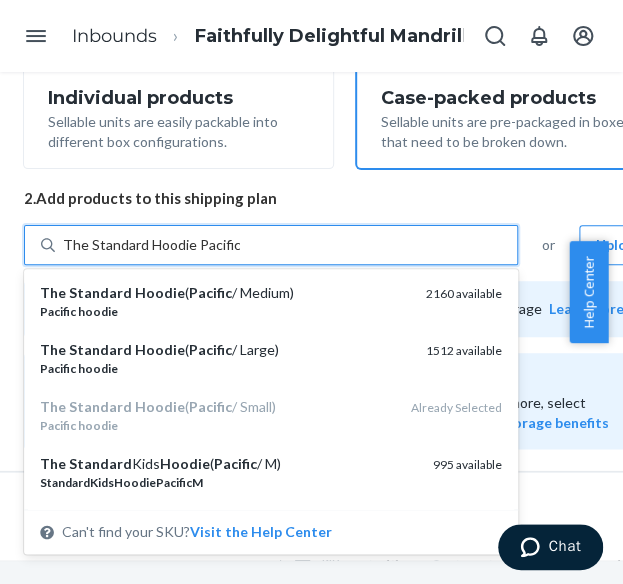 type on "The Standard Hoodie Pacific" 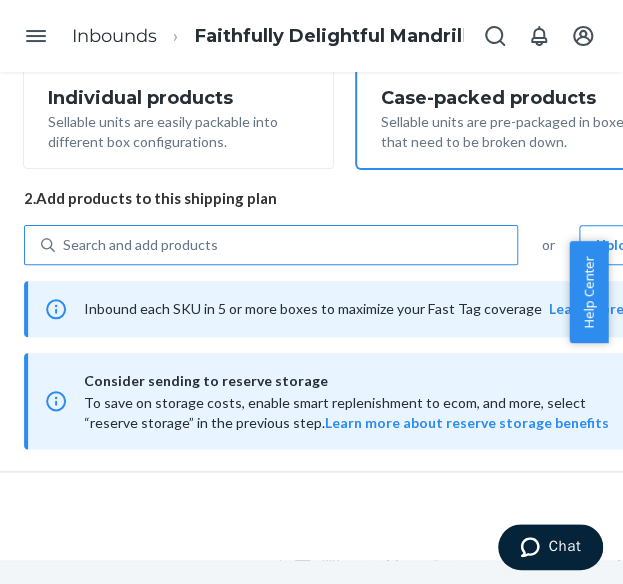 click on "Search and add products" at bounding box center (140, 245) 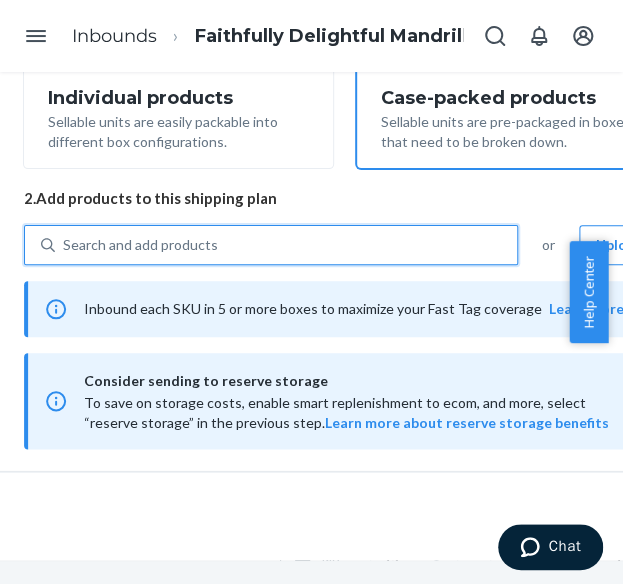 paste on "The Standard Hoodie Walnut" 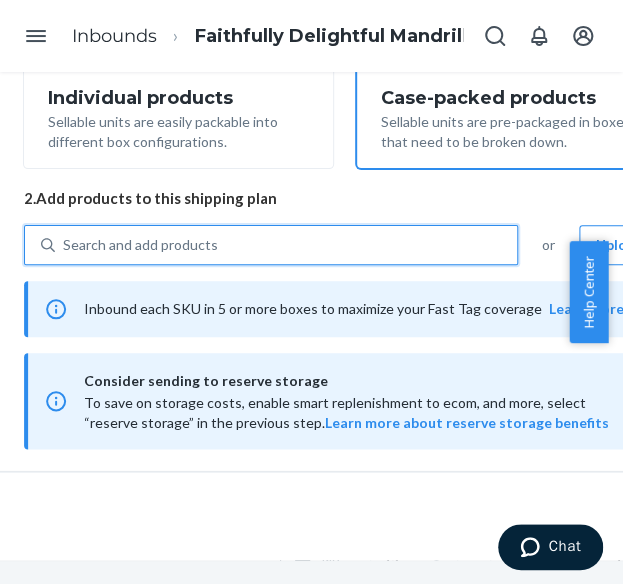 type on "The Standard Hoodie Walnut" 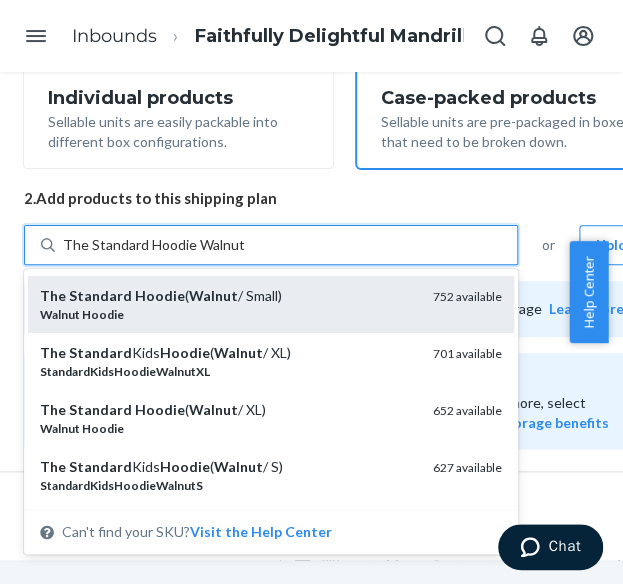 scroll, scrollTop: 200, scrollLeft: 0, axis: vertical 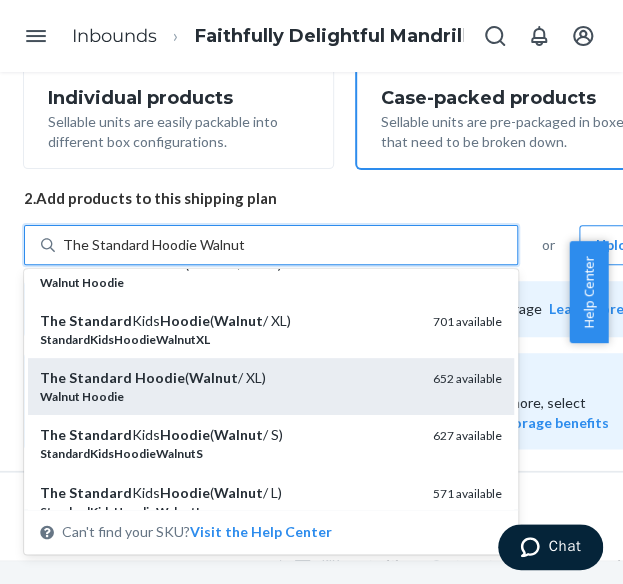 click on "Hoodie" at bounding box center [160, 377] 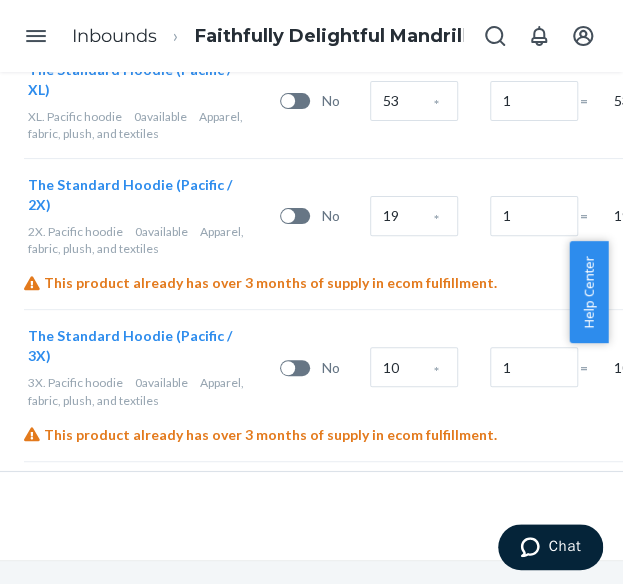 scroll, scrollTop: 1597, scrollLeft: 176, axis: both 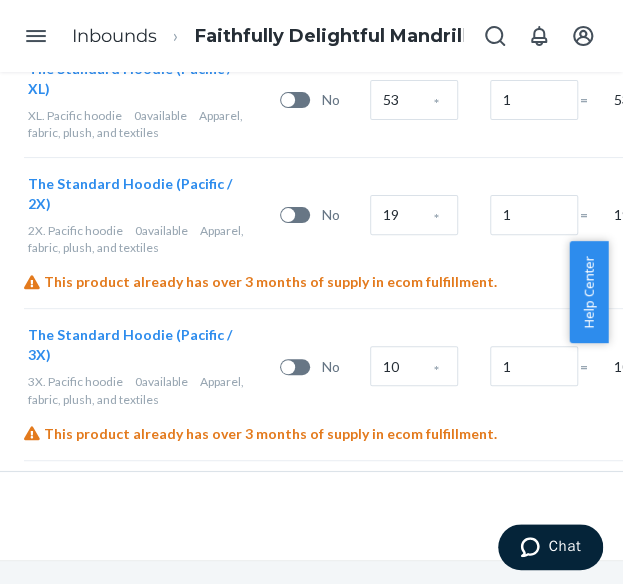 click on "9" at bounding box center (414, 517) 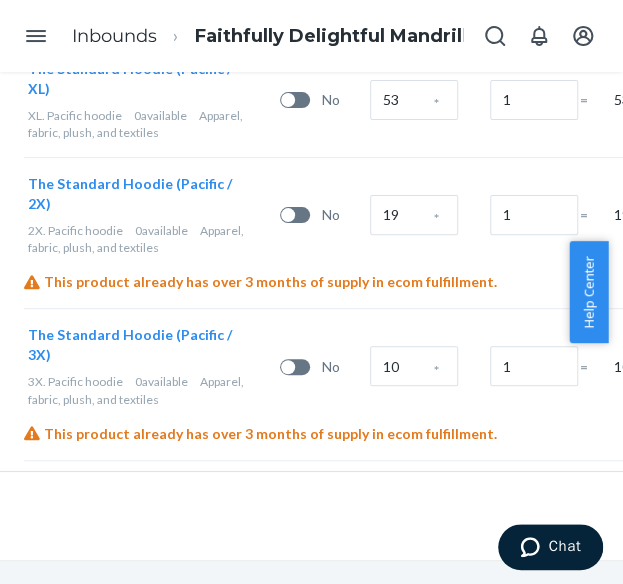 type on "45" 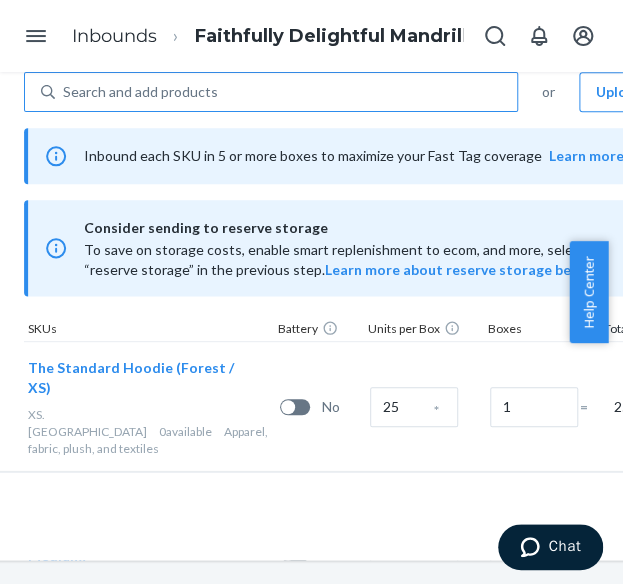 scroll, scrollTop: 397, scrollLeft: 176, axis: both 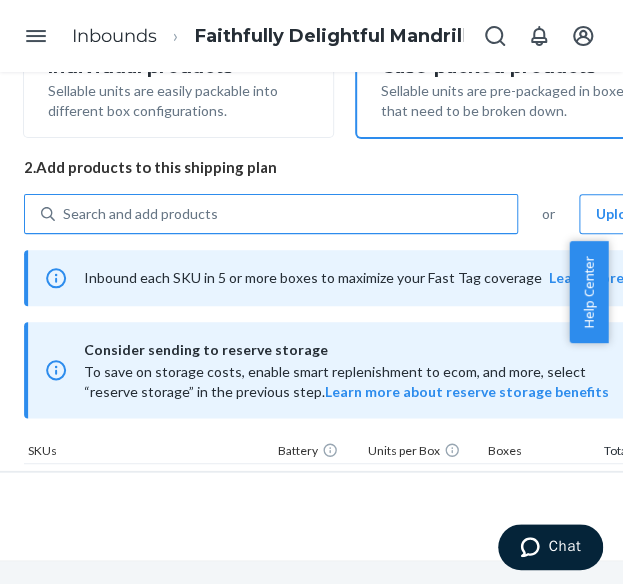 click on "Search and add products" at bounding box center (140, 214) 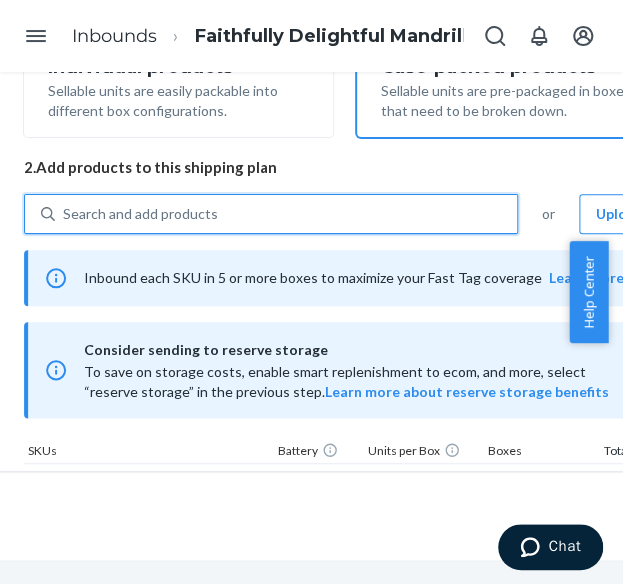 paste on "The Standard Hoodie Navy" 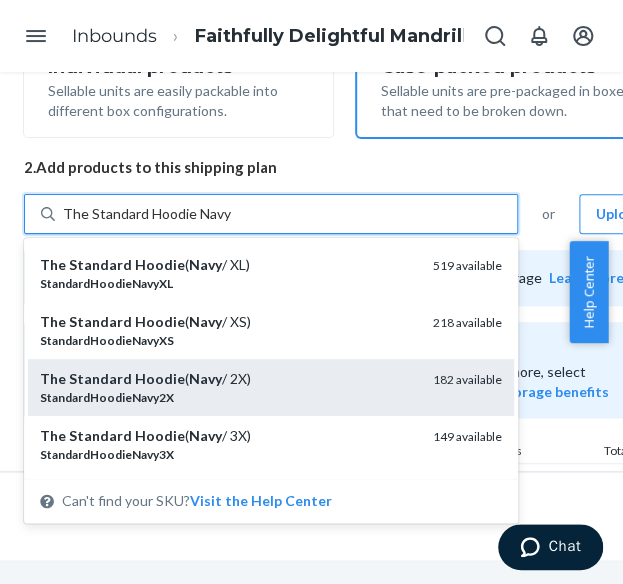 scroll, scrollTop: 200, scrollLeft: 0, axis: vertical 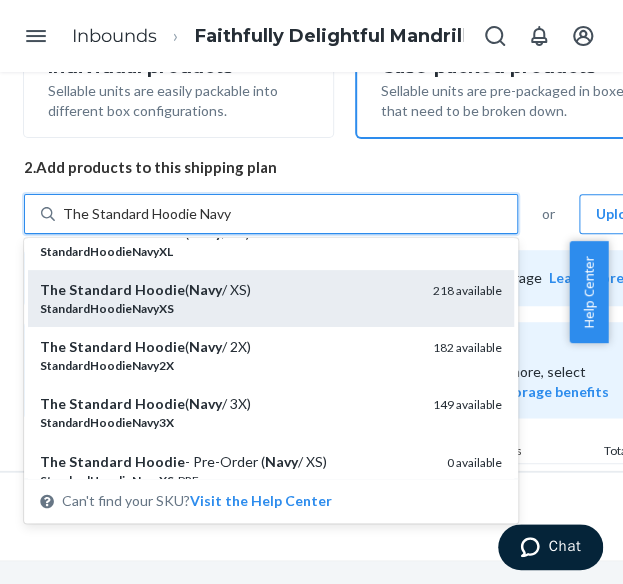 click on "The   Standard   Hoodie  ( Navy  / XS)" at bounding box center [228, 290] 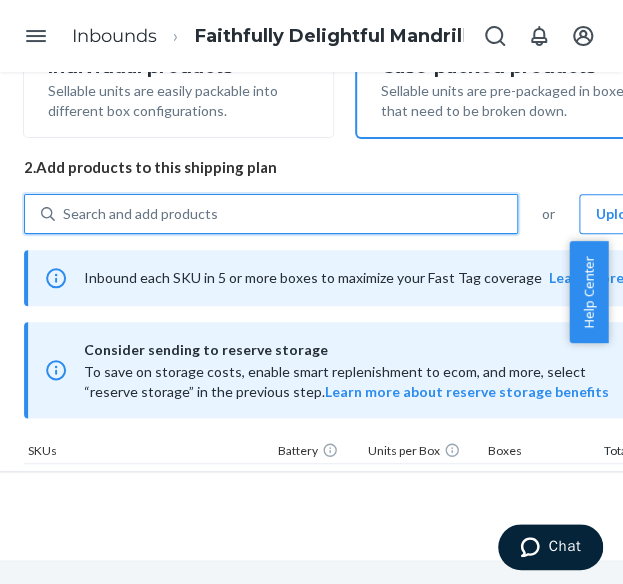 click on "Search and add products" at bounding box center (140, 214) 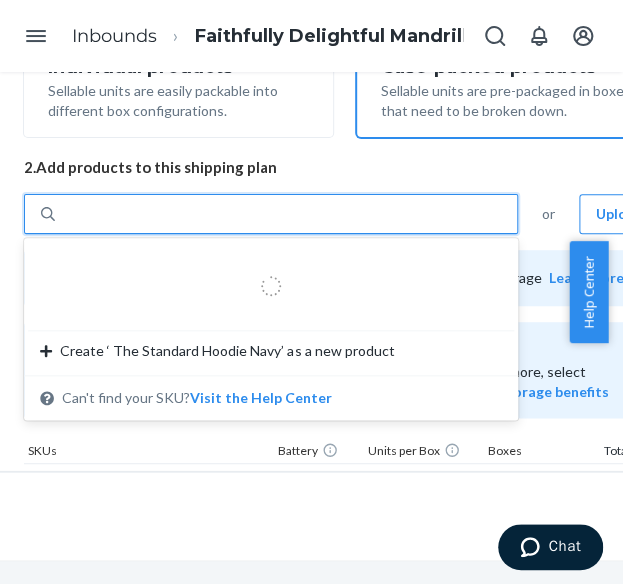 type on "The Standard Hoodie Navy" 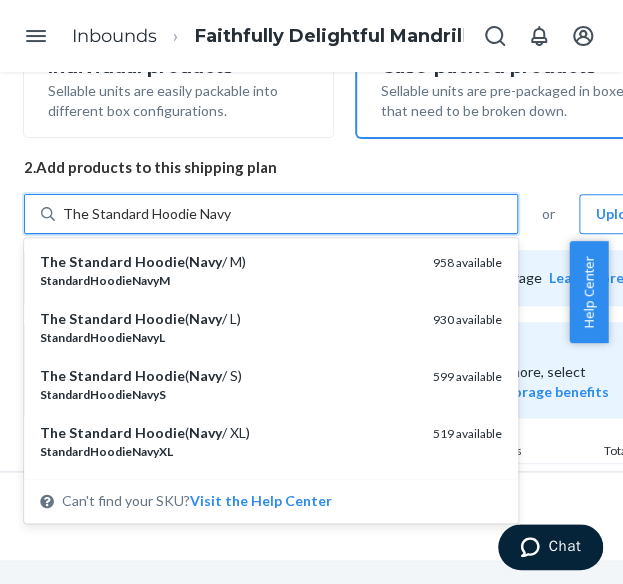 click on "StandardHoodieNavyM" at bounding box center (228, 280) 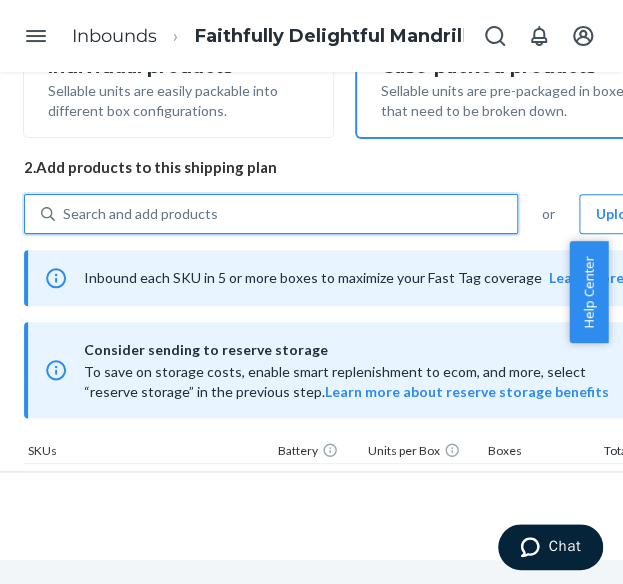 click on "Search and add products" at bounding box center (140, 214) 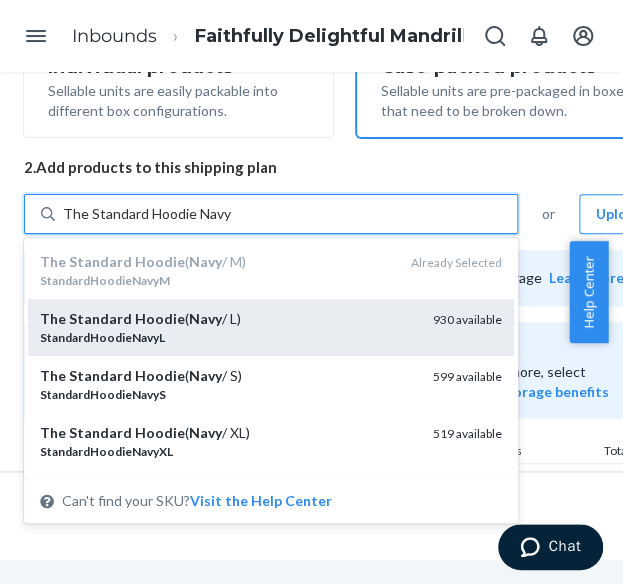 click on "The   Standard   Hoodie  ( Navy  / L)" at bounding box center (228, 319) 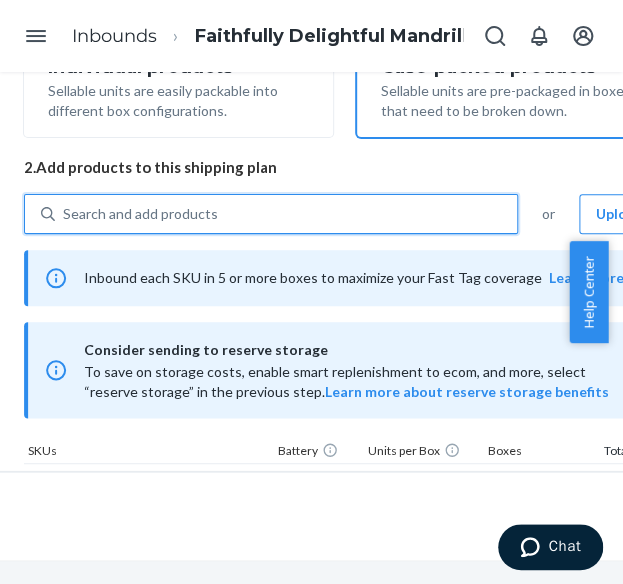 click on "Search and add products" at bounding box center [140, 214] 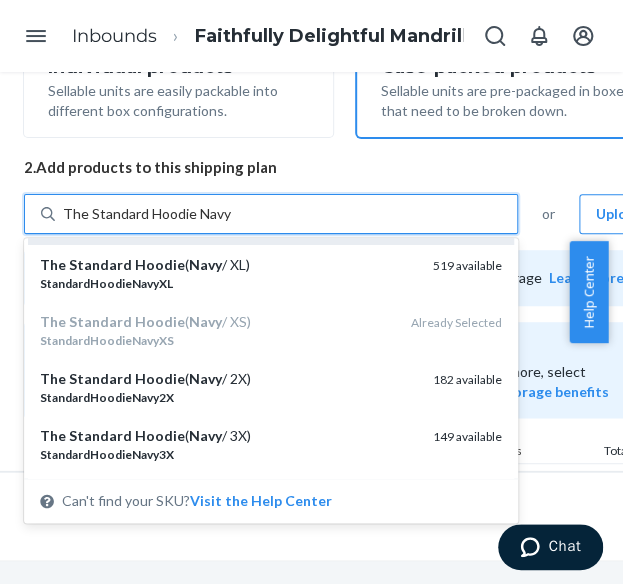 scroll, scrollTop: 200, scrollLeft: 0, axis: vertical 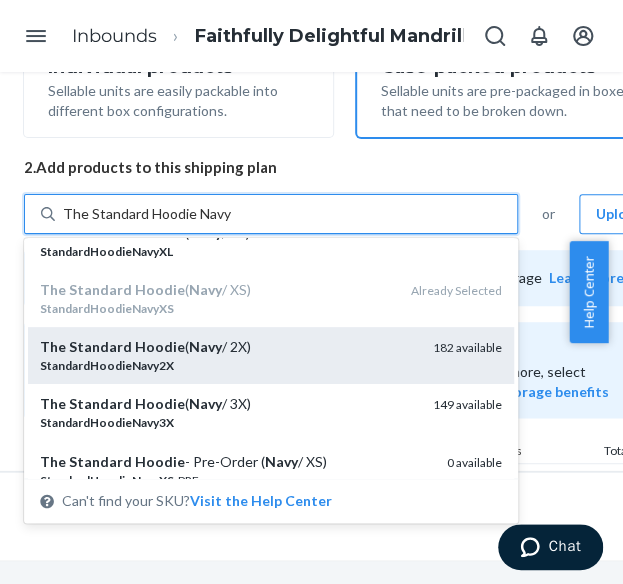 click on "StandardHoodieNavy2X" at bounding box center [228, 365] 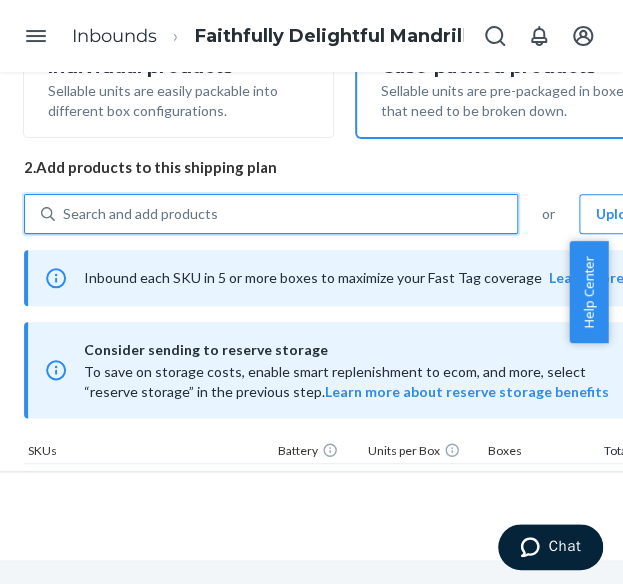 click on "Search and add products" at bounding box center [286, 214] 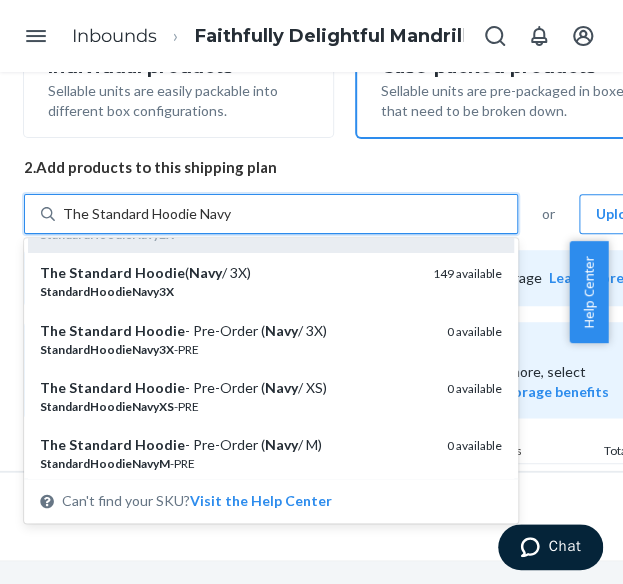 scroll, scrollTop: 300, scrollLeft: 0, axis: vertical 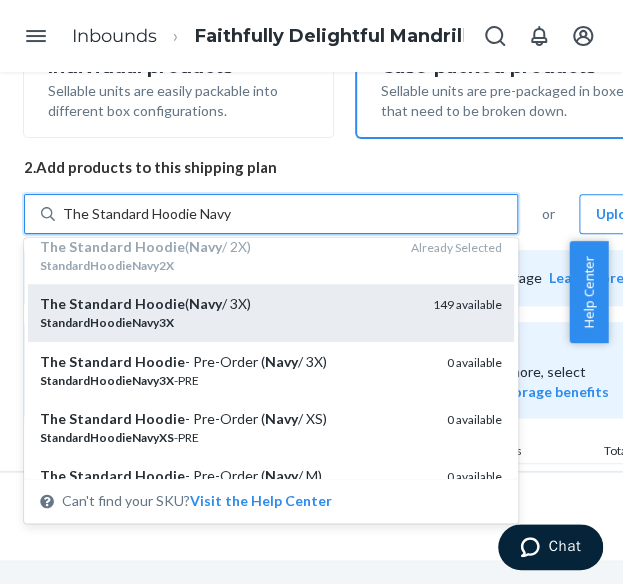 click on "StandardHoodieNavy3X" at bounding box center (228, 322) 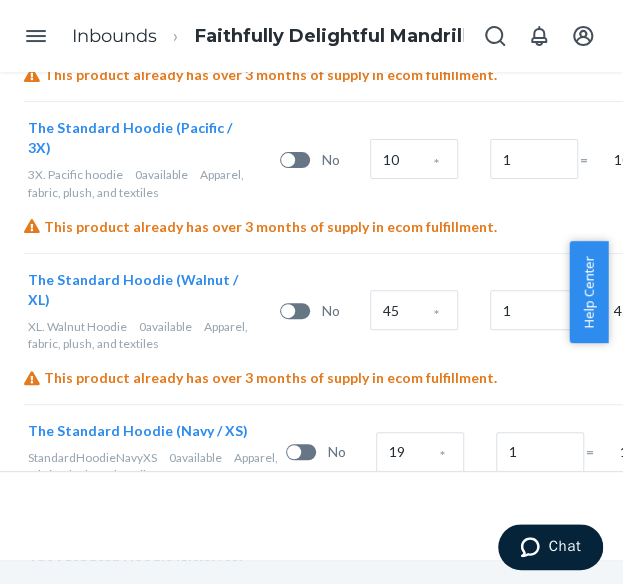 scroll, scrollTop: 1804, scrollLeft: 176, axis: both 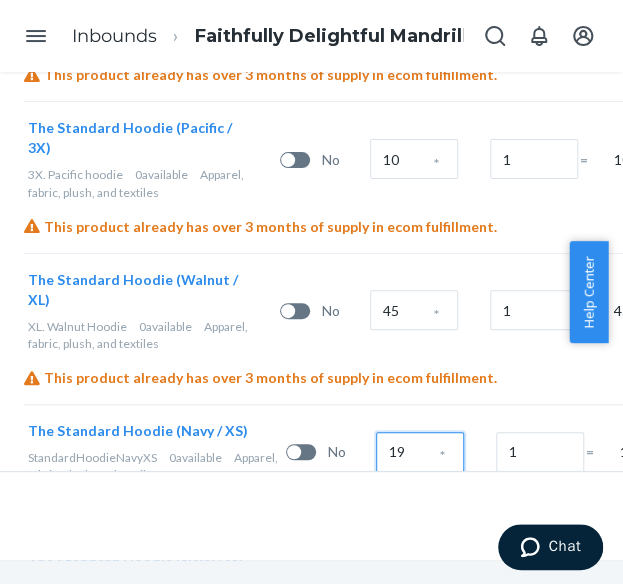 click on "19" at bounding box center [420, 452] 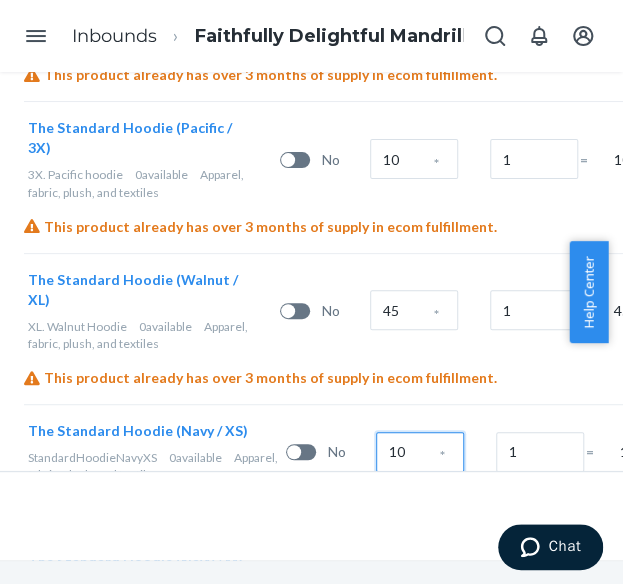 type on "10" 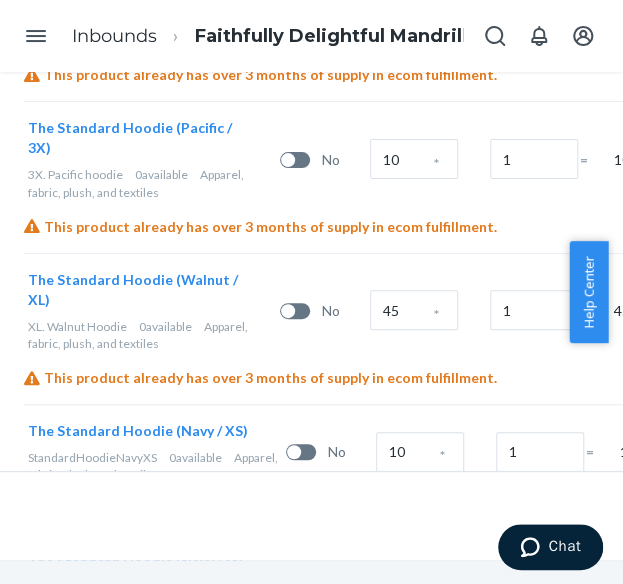 click on "14" at bounding box center (417, 583) 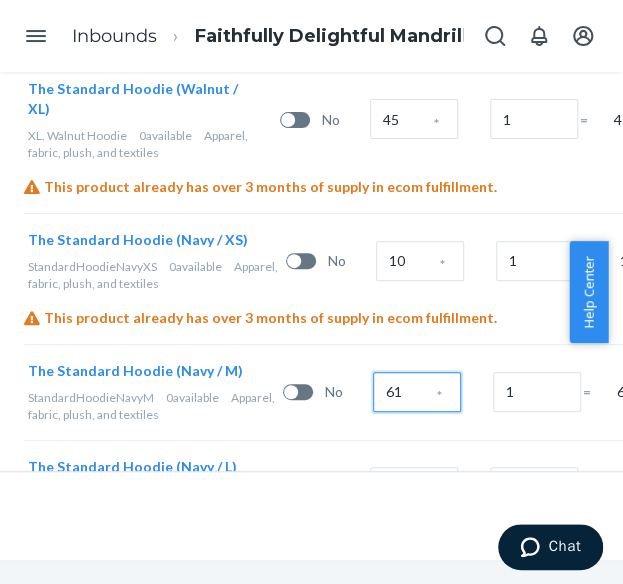 scroll, scrollTop: 2004, scrollLeft: 176, axis: both 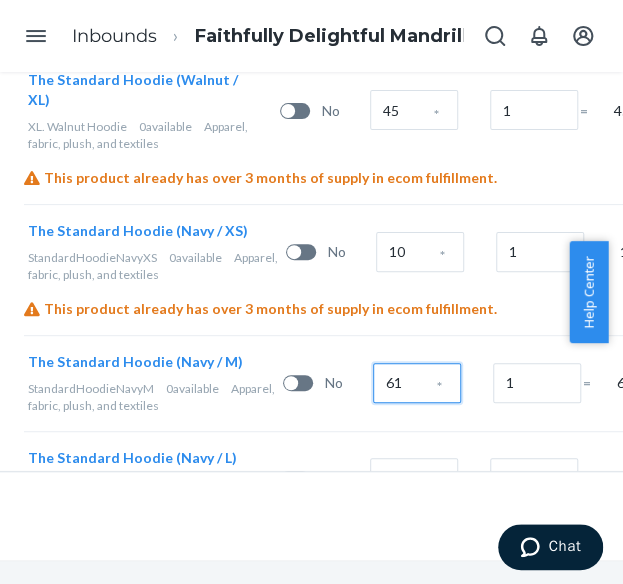 type on "61" 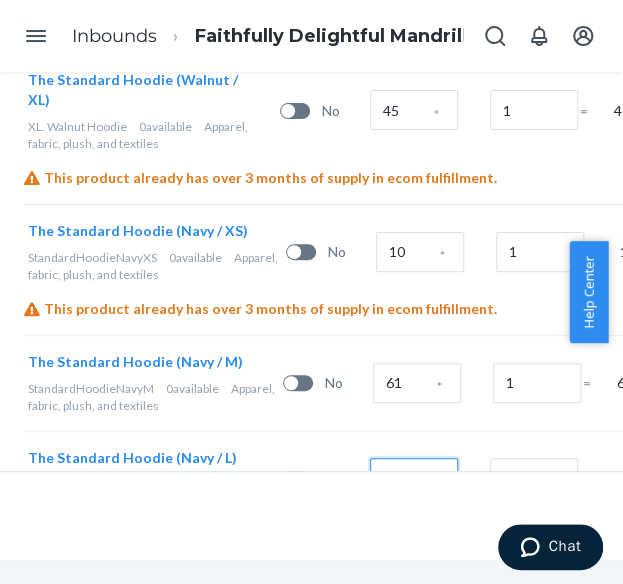 click on "6" at bounding box center (414, 478) 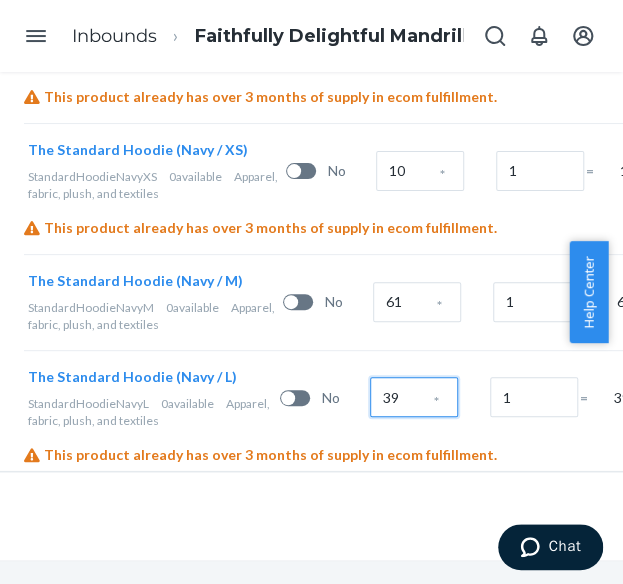 scroll, scrollTop: 2104, scrollLeft: 176, axis: both 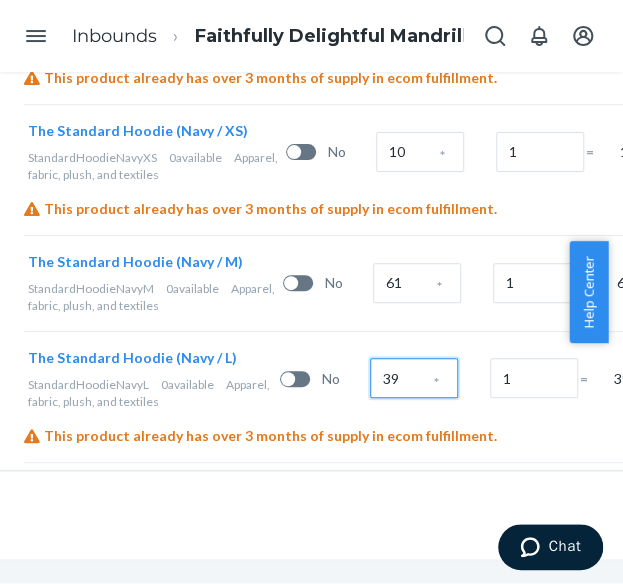 type on "39" 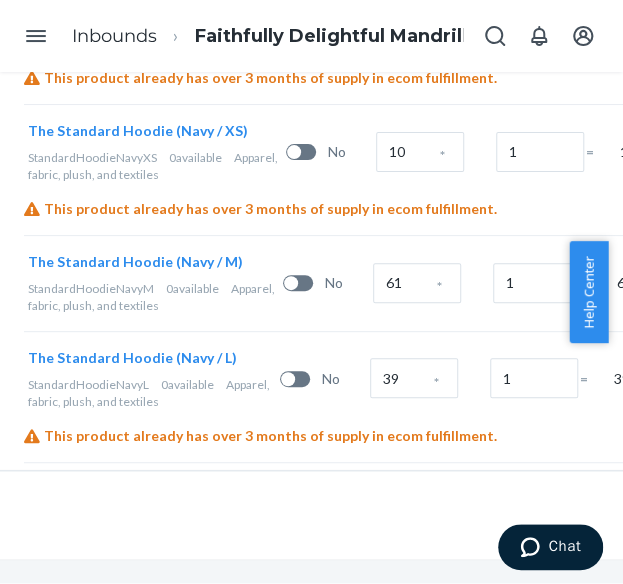 click on "20" at bounding box center [421, 510] 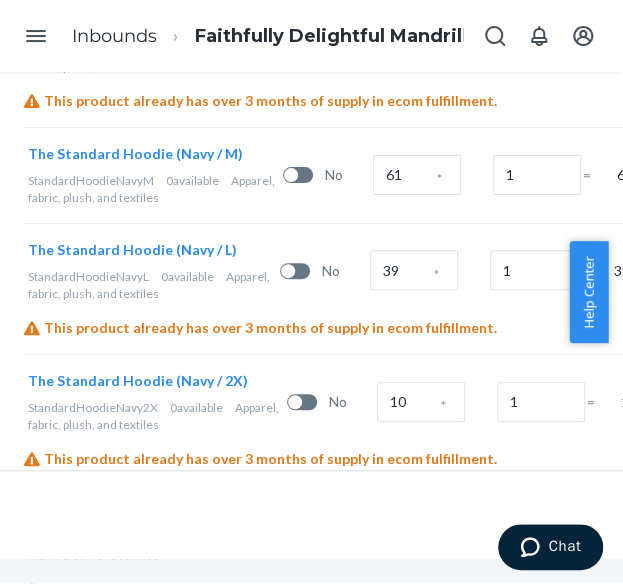 scroll, scrollTop: 2216, scrollLeft: 176, axis: both 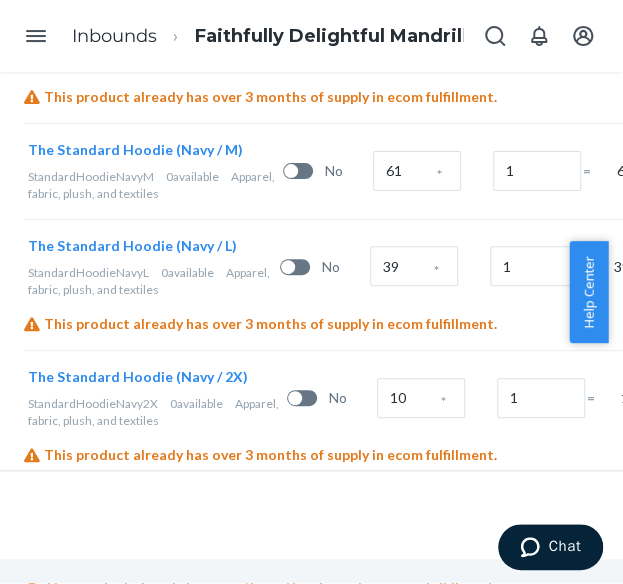 type on "13" 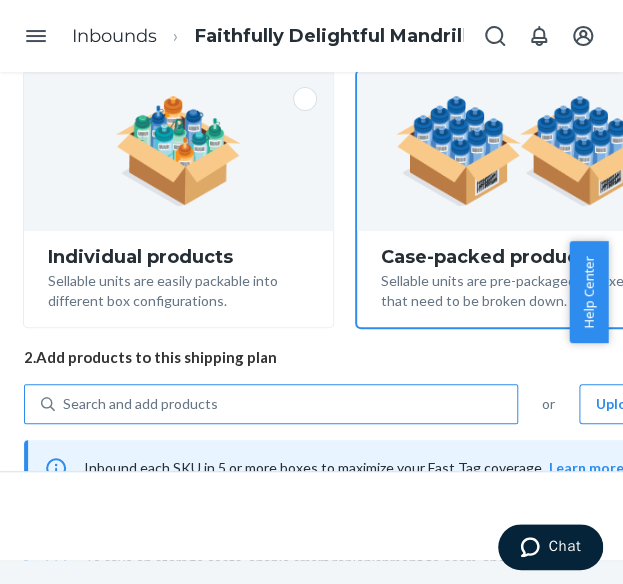 scroll, scrollTop: 0, scrollLeft: 176, axis: horizontal 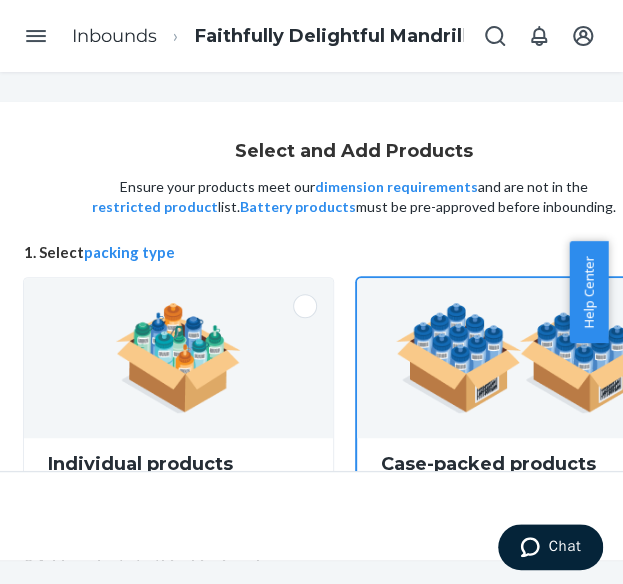 click on "Faithfully Delightful Mandrill" at bounding box center [331, 37] 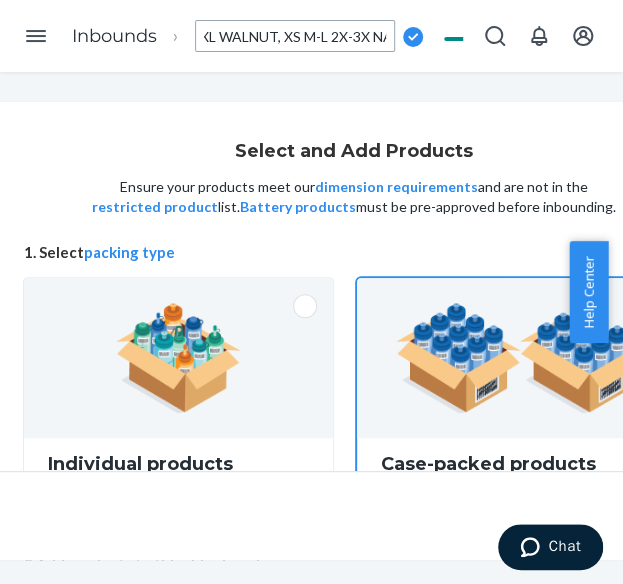 scroll, scrollTop: 0, scrollLeft: 381, axis: horizontal 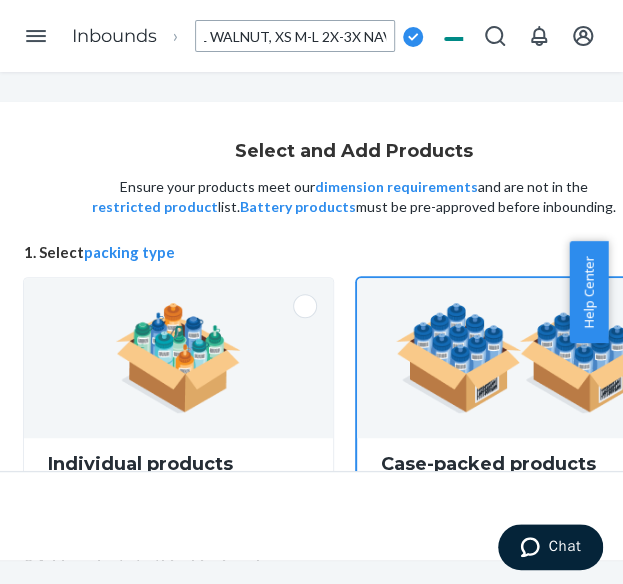 type on "The Standard Hoodie_XS M-2X FOREST, S XL-3X PACIFIC, XL WALNUT, XS M-L 2X-3X NAVY_" 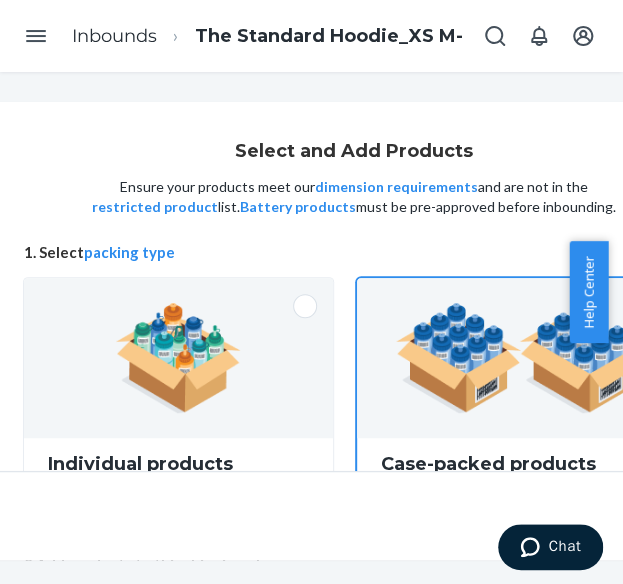 click on "The Standard Hoodie_XS M-2X FOREST, S XL-3X PACIFIC, XL WALNUT, XS M-L 2X-3X NAVY_" at bounding box center [339, 37] 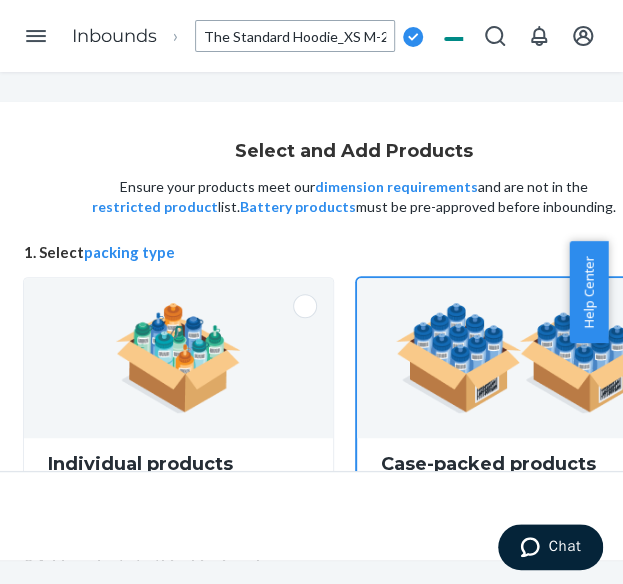 scroll, scrollTop: 0, scrollLeft: 387, axis: horizontal 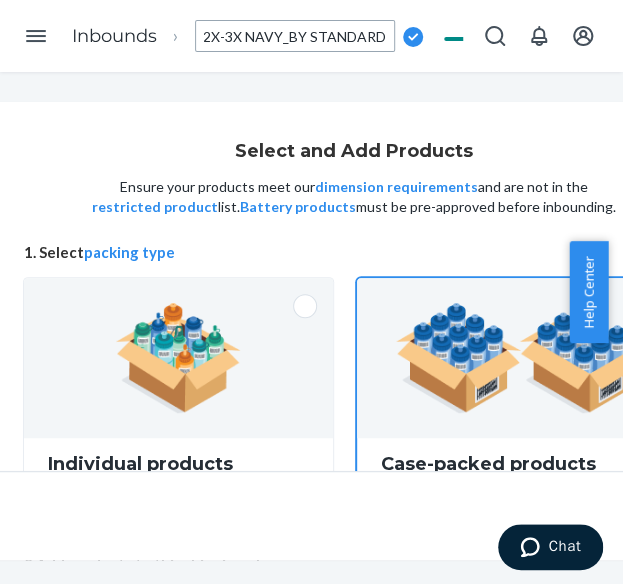 type on "The Standard Hoodie_XS M-2X FOREST, S XL-3X PACIFIC, XL WALNUT, XS M-L 2X-3X NAVY_BY STANDARD SEA" 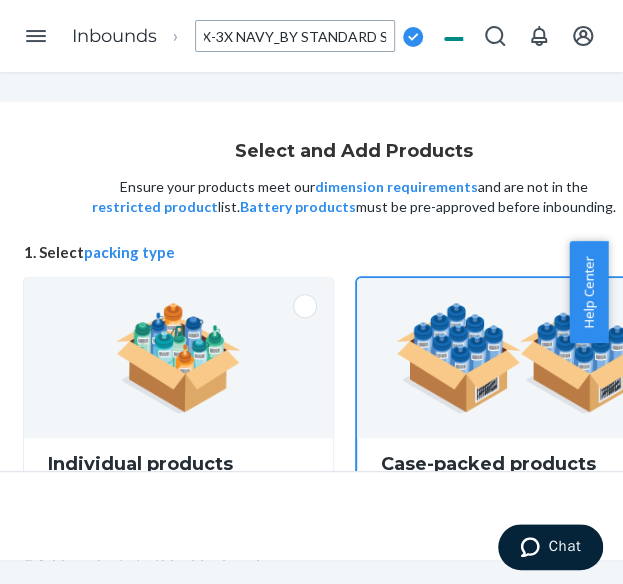 scroll, scrollTop: 0, scrollLeft: 426, axis: horizontal 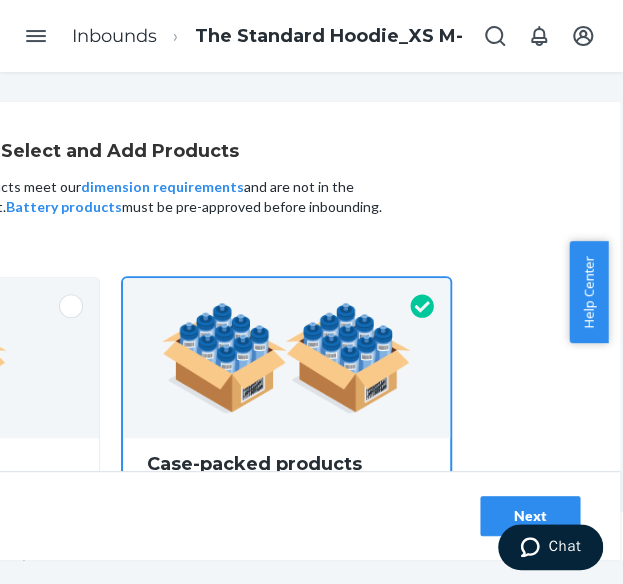 drag, startPoint x: 484, startPoint y: 507, endPoint x: 319, endPoint y: 499, distance: 165.19383 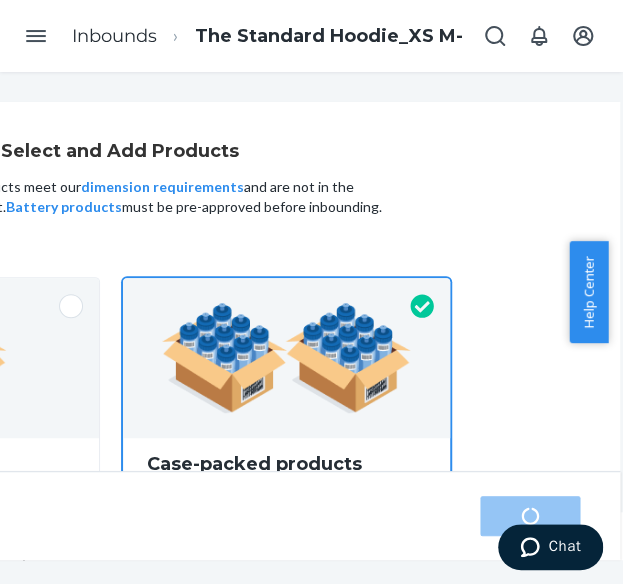 scroll, scrollTop: 0, scrollLeft: 0, axis: both 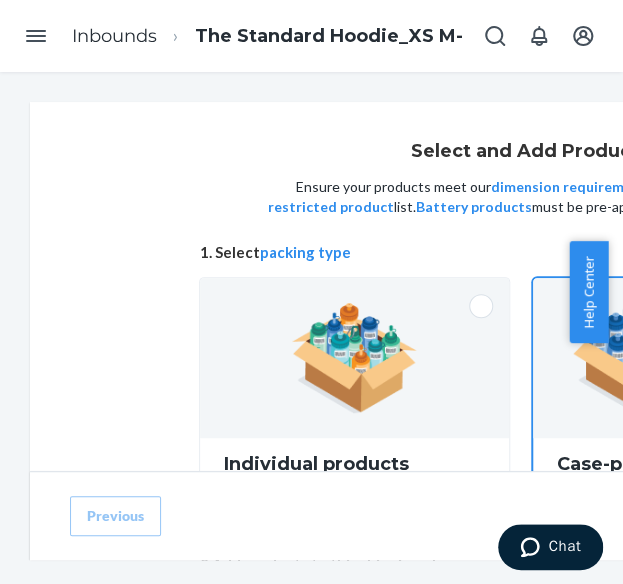 radio on "true" 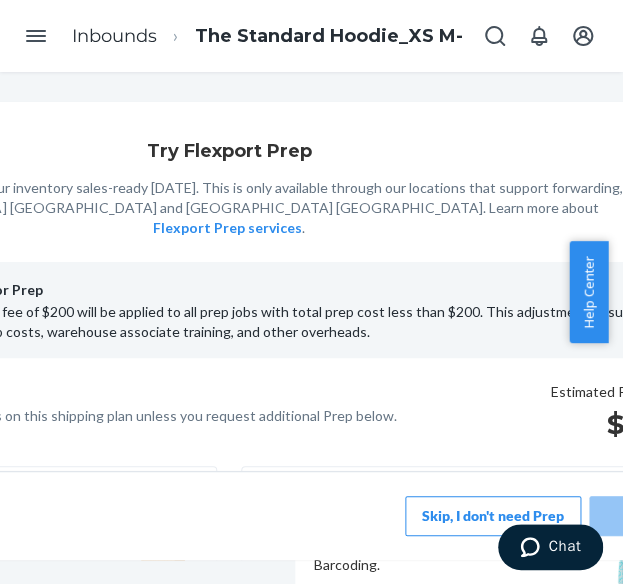 scroll, scrollTop: 0, scrollLeft: 422, axis: horizontal 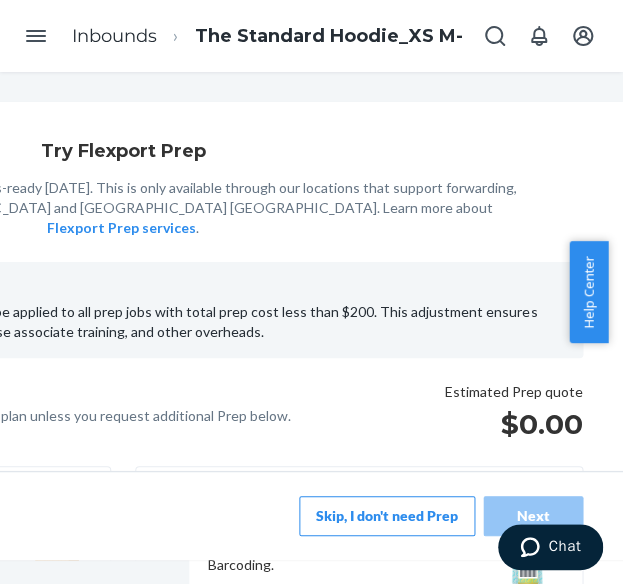 click on "Skip, I don't need Prep" at bounding box center [387, 516] 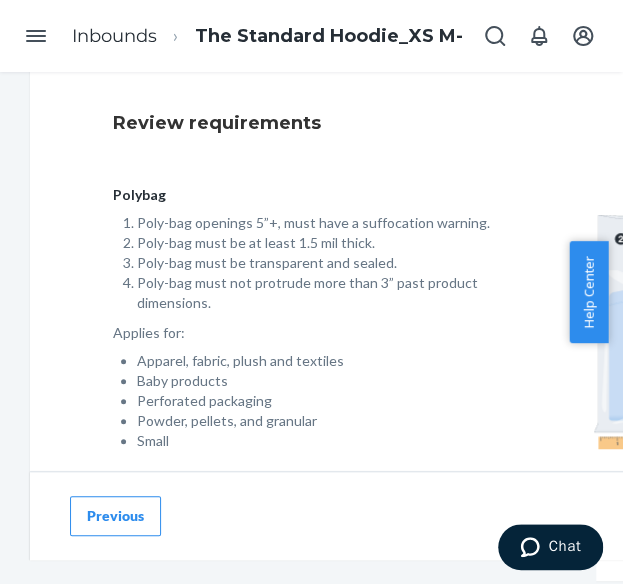 scroll, scrollTop: 297, scrollLeft: 0, axis: vertical 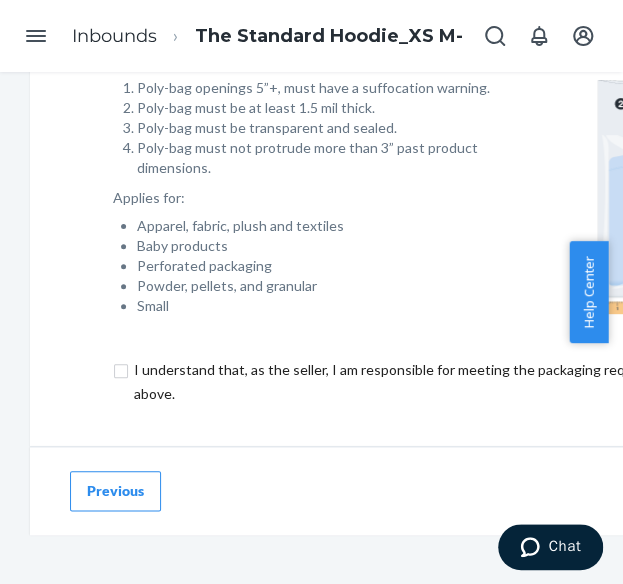click at bounding box center (445, 382) 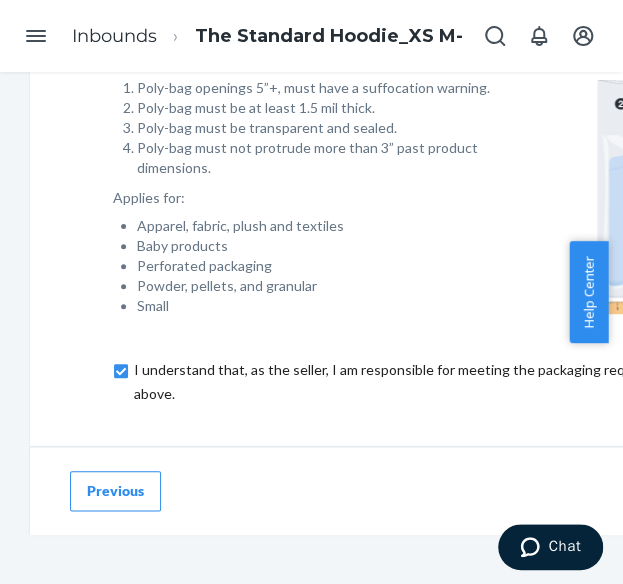 scroll, scrollTop: 297, scrollLeft: 471, axis: both 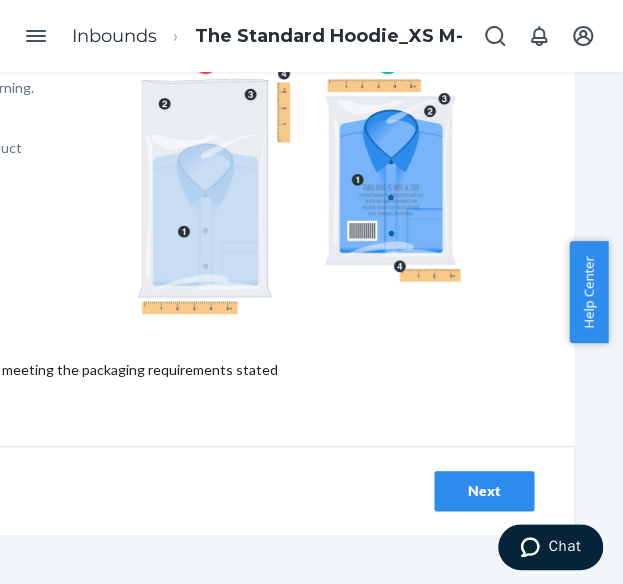 click on "Next" at bounding box center [484, 491] 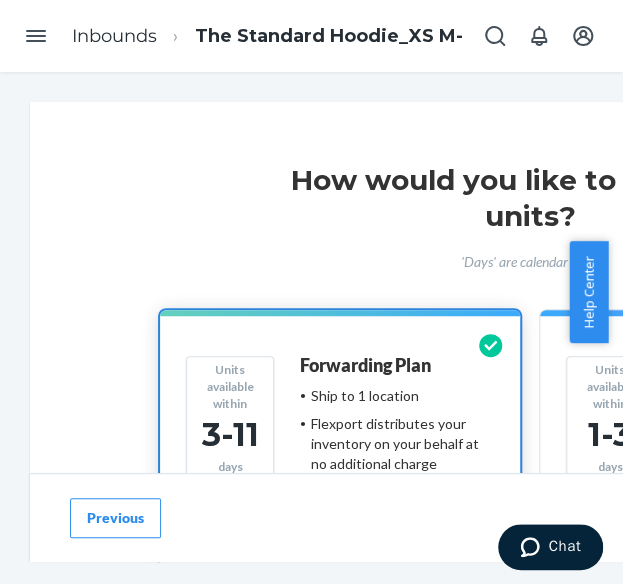 scroll, scrollTop: 285, scrollLeft: 0, axis: vertical 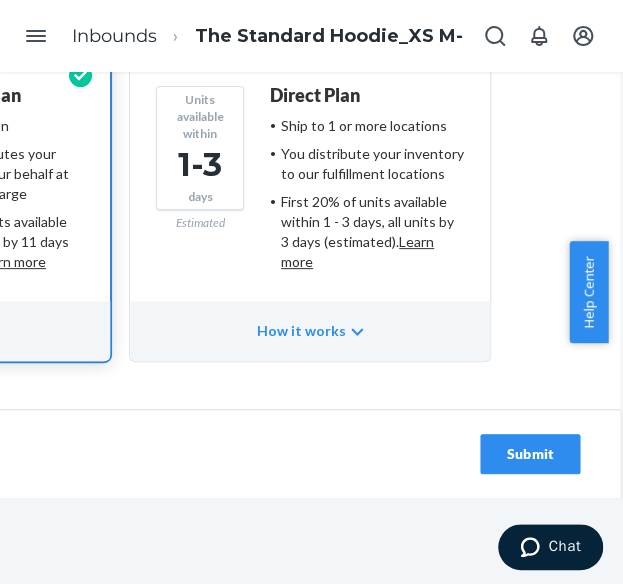 click on "Submit" at bounding box center (530, 454) 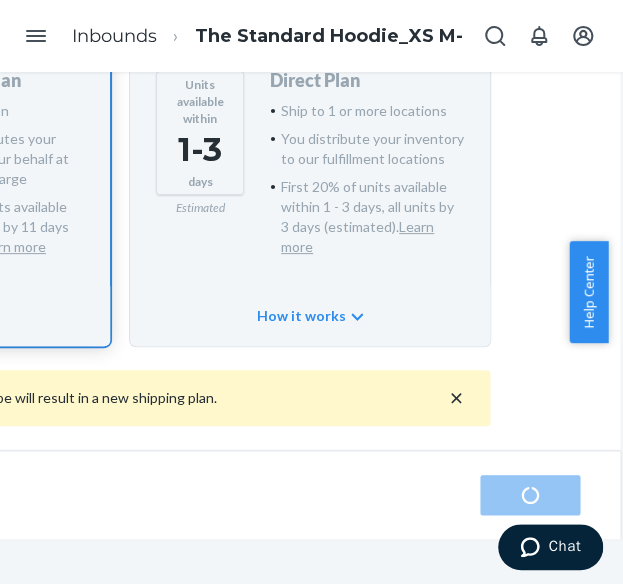 scroll, scrollTop: 0, scrollLeft: 0, axis: both 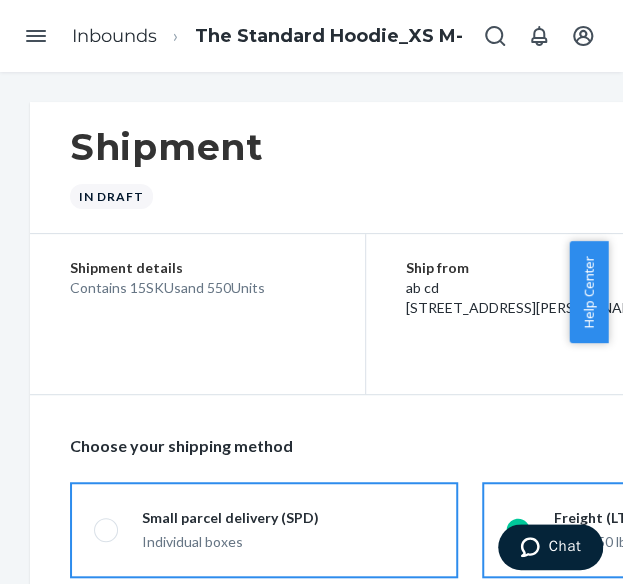 radio on "true" 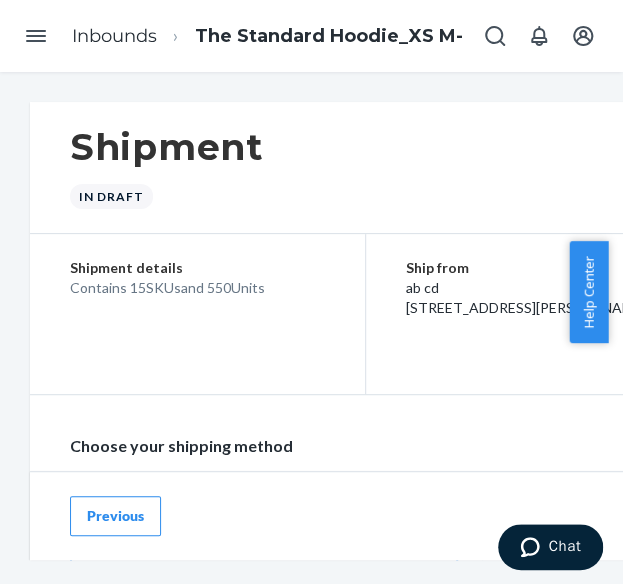 click on "The Standard Hoodie_XS M-2X FOREST, S XL-3X PACIFIC, XL WALNUT, XS M-L 2X-3X NAVY_BY STANDARD SEA" at bounding box center [339, 37] 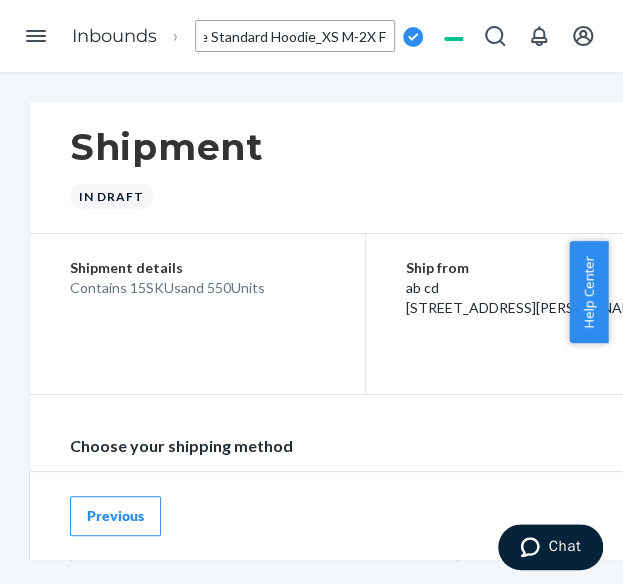 scroll, scrollTop: 0, scrollLeft: 0, axis: both 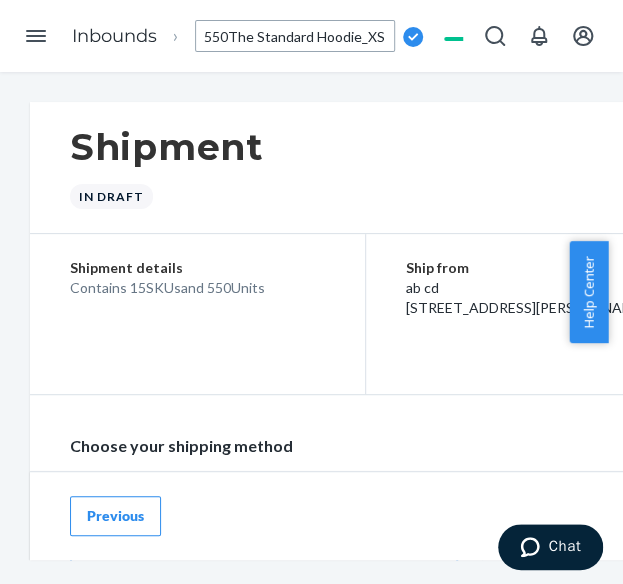 type on "550_The Standard Hoodie_XS M-2X FOREST, S XL-3X PACIFIC, XL WALNUT, XS M-L 2X-3X NAVY_BY STANDARD SEA" 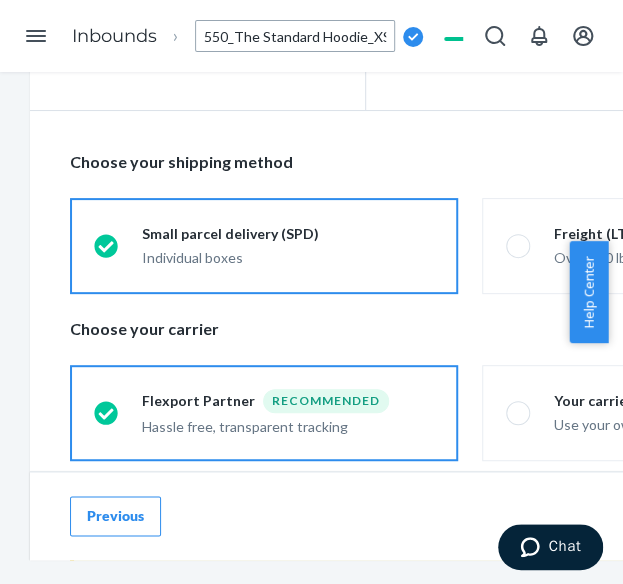 scroll, scrollTop: 300, scrollLeft: 0, axis: vertical 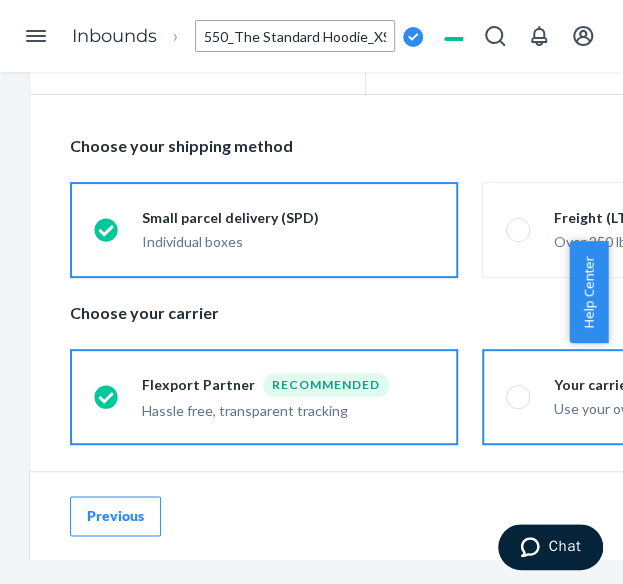 click at bounding box center (518, 397) 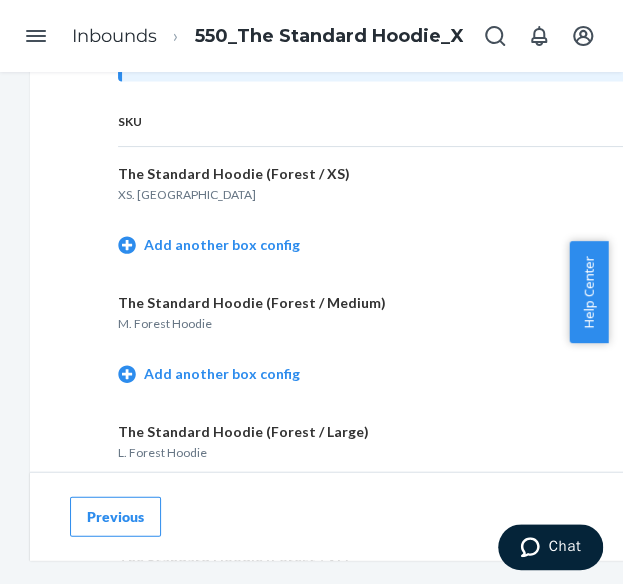 scroll, scrollTop: 1000, scrollLeft: 0, axis: vertical 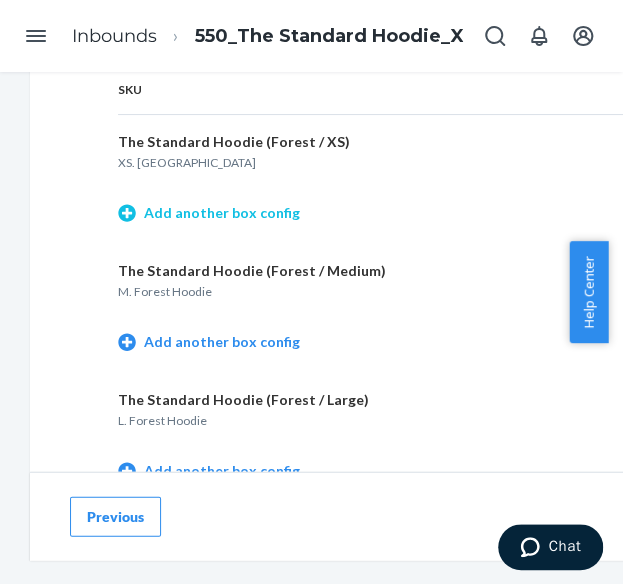 click 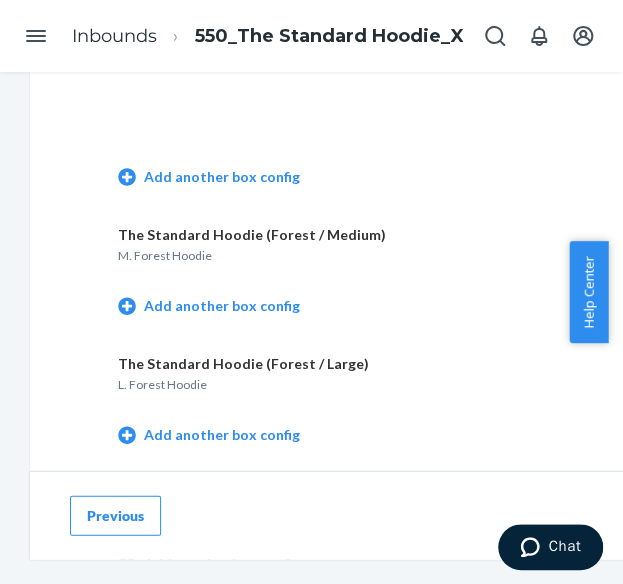 scroll, scrollTop: 1200, scrollLeft: 0, axis: vertical 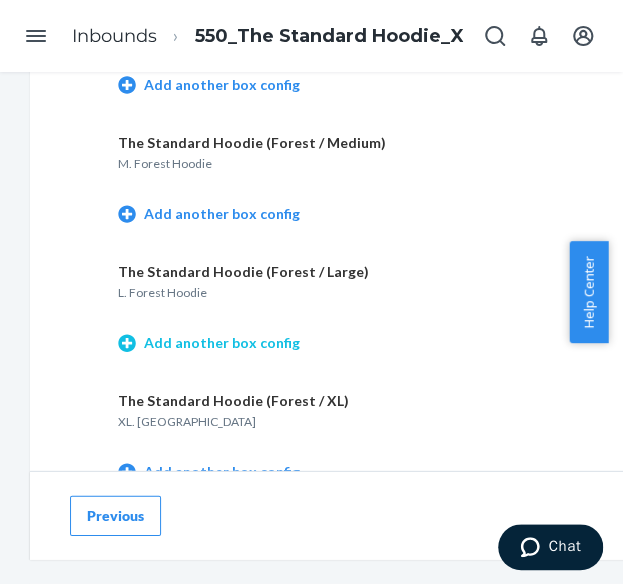 click 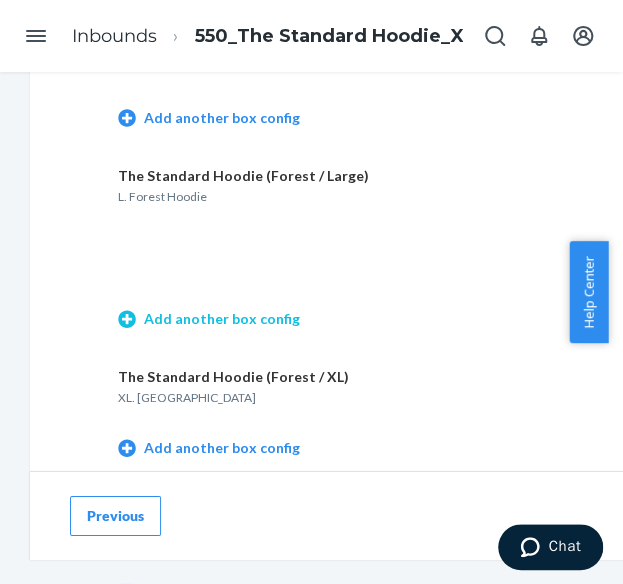 scroll, scrollTop: 1400, scrollLeft: 0, axis: vertical 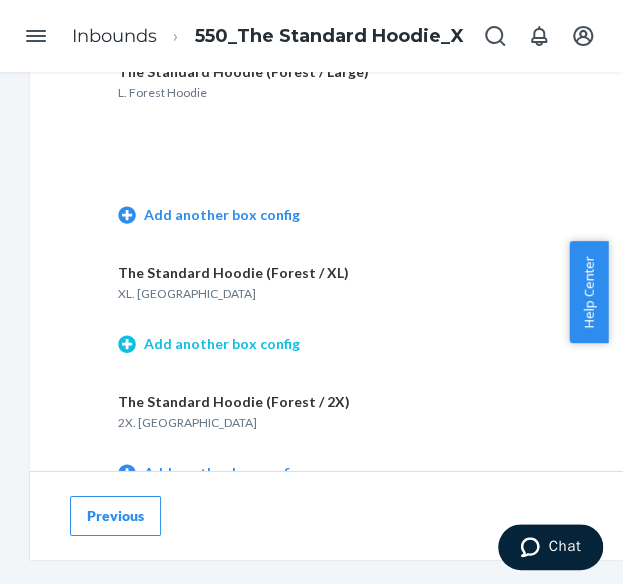 click 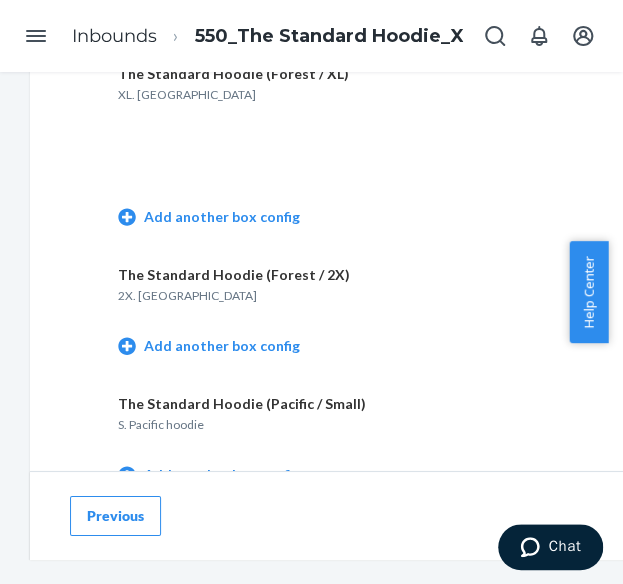 scroll, scrollTop: 1600, scrollLeft: 0, axis: vertical 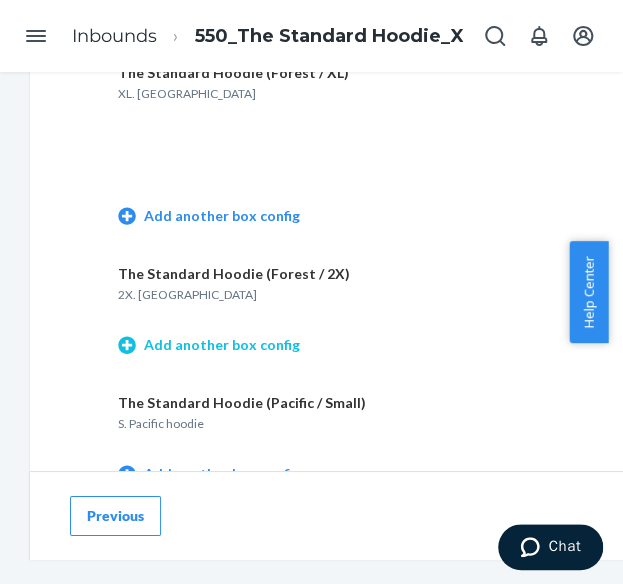 click 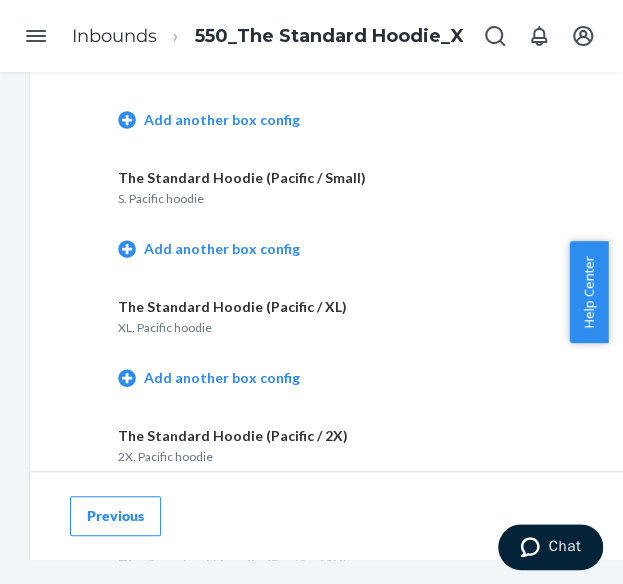scroll, scrollTop: 1900, scrollLeft: 0, axis: vertical 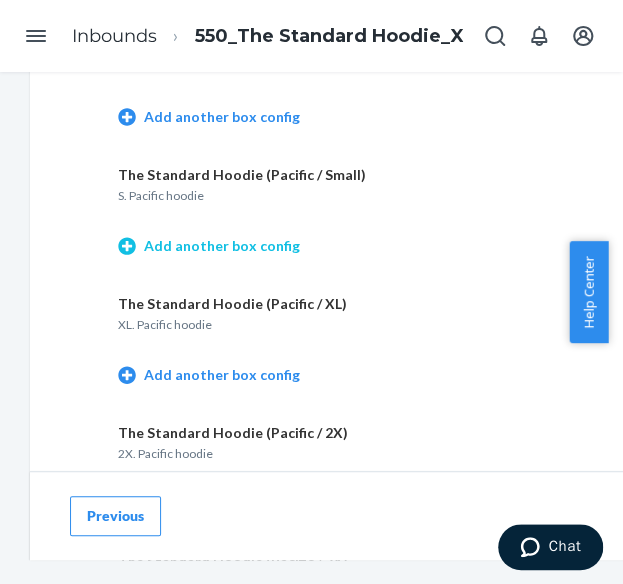 click 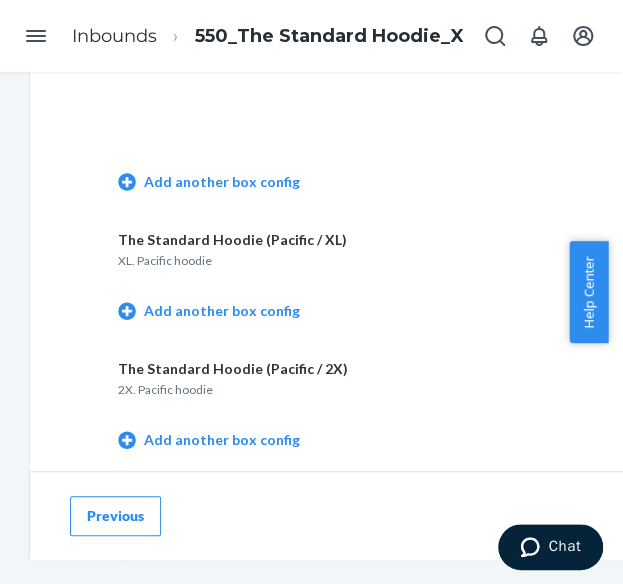 scroll, scrollTop: 2100, scrollLeft: 0, axis: vertical 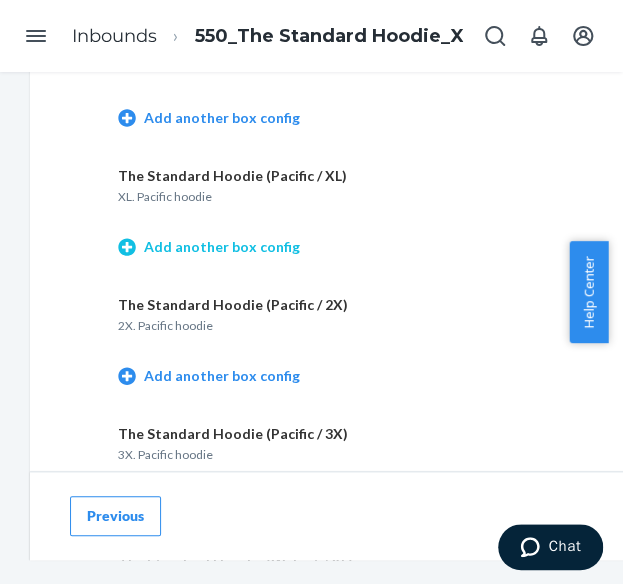 click 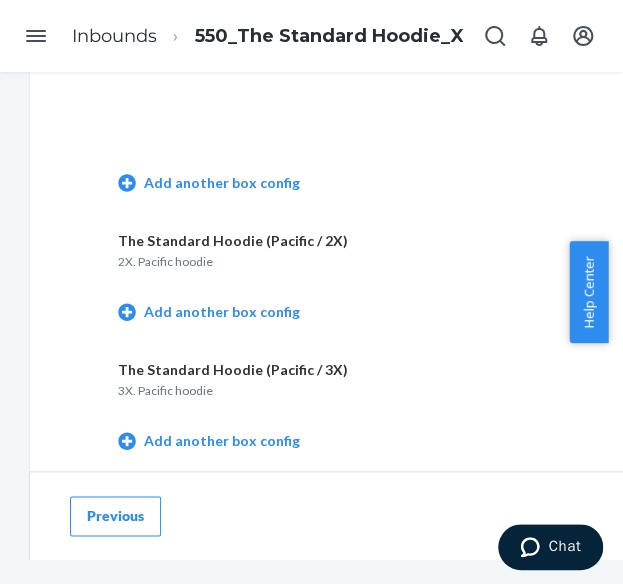 scroll, scrollTop: 2300, scrollLeft: 0, axis: vertical 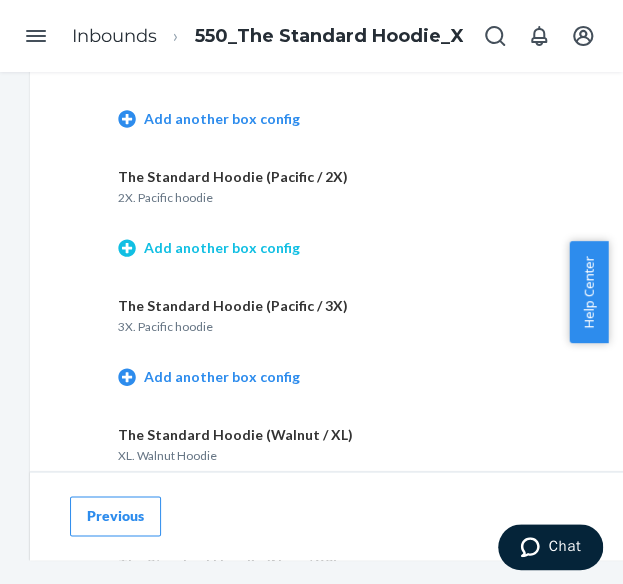 click 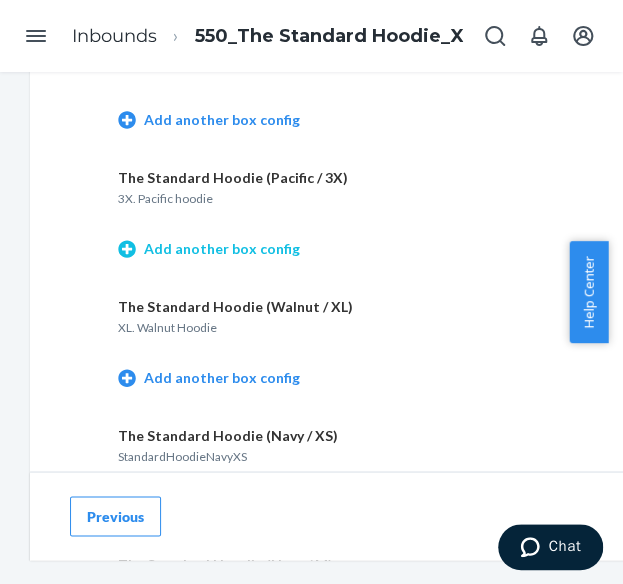 scroll, scrollTop: 2600, scrollLeft: 0, axis: vertical 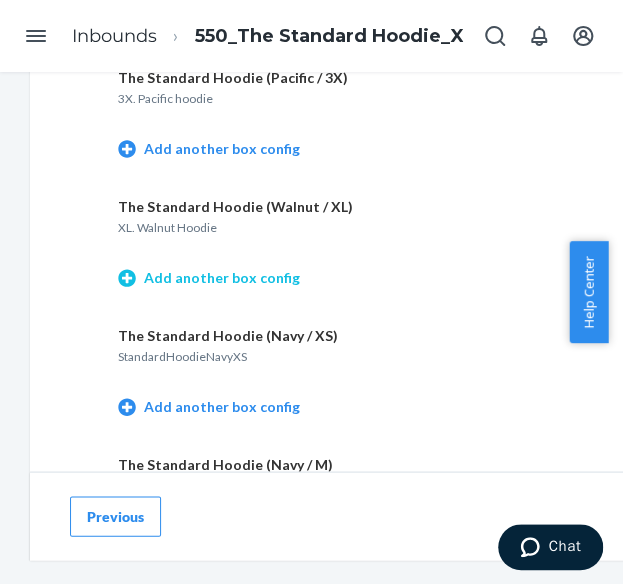 click 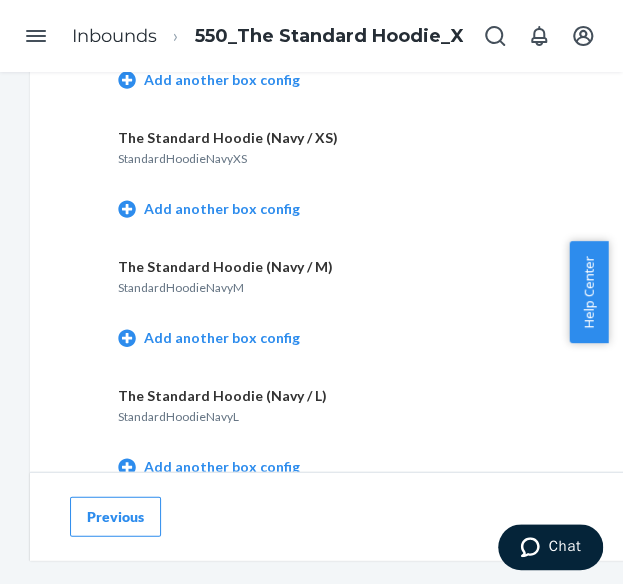 scroll, scrollTop: 2900, scrollLeft: 0, axis: vertical 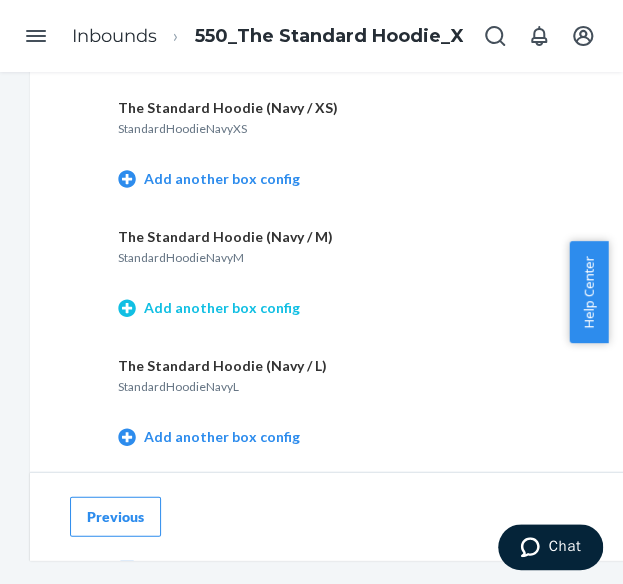 click 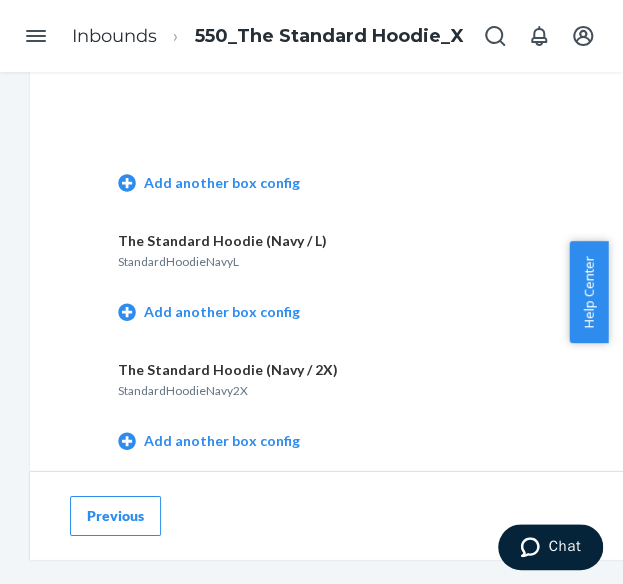 scroll, scrollTop: 3100, scrollLeft: 0, axis: vertical 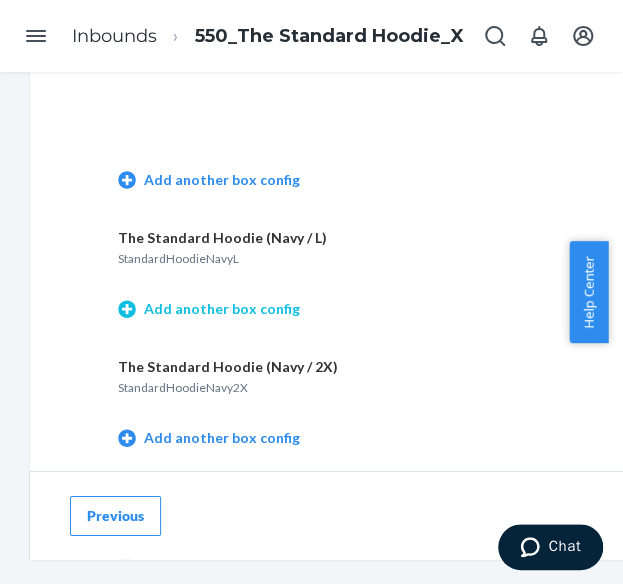 click 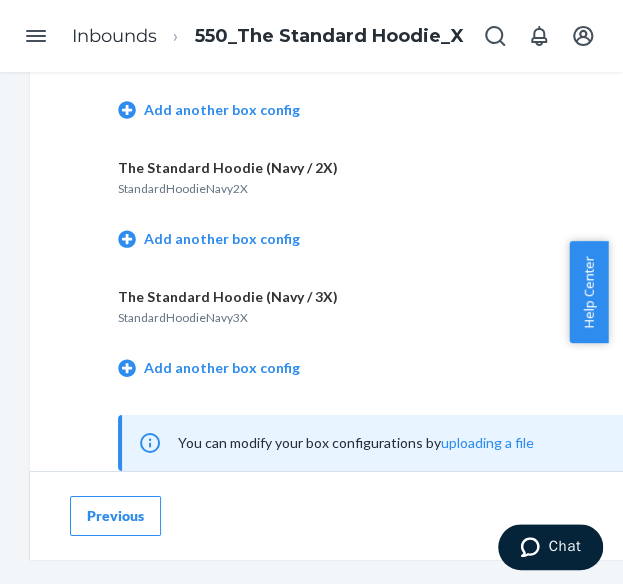 scroll, scrollTop: 3300, scrollLeft: 0, axis: vertical 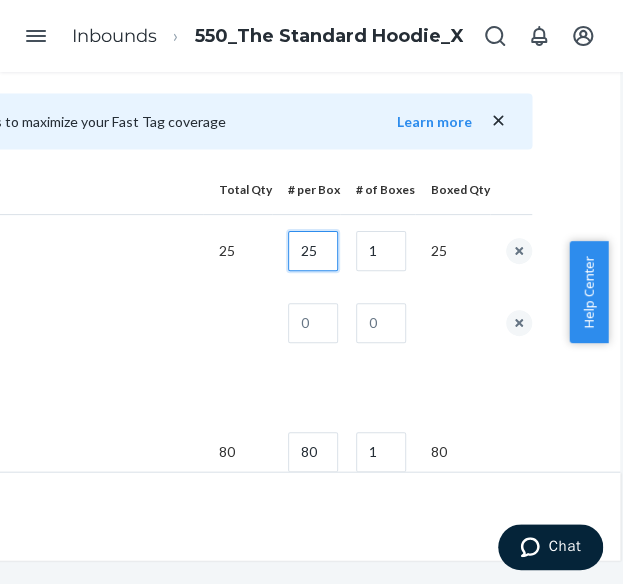 click on "25" at bounding box center [313, 251] 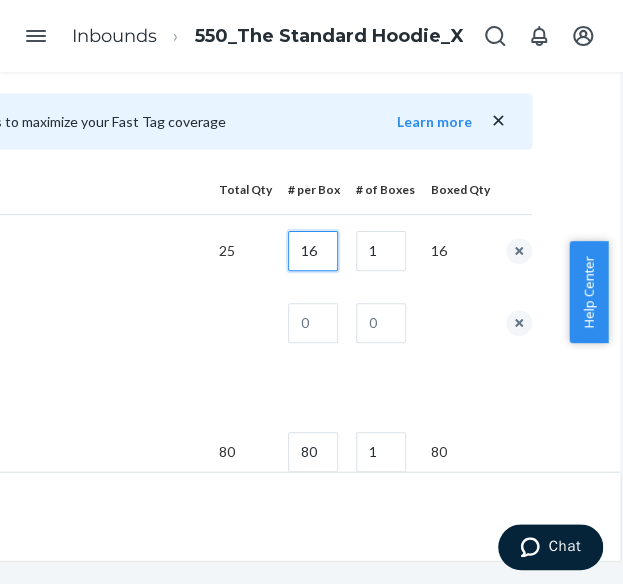 type on "16" 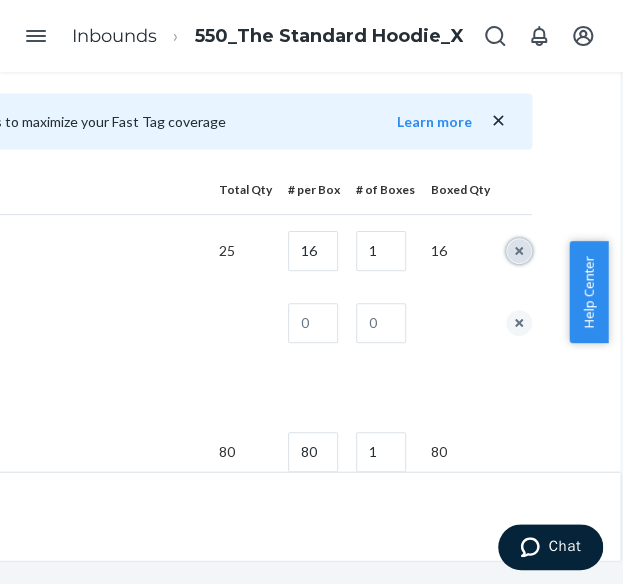 type 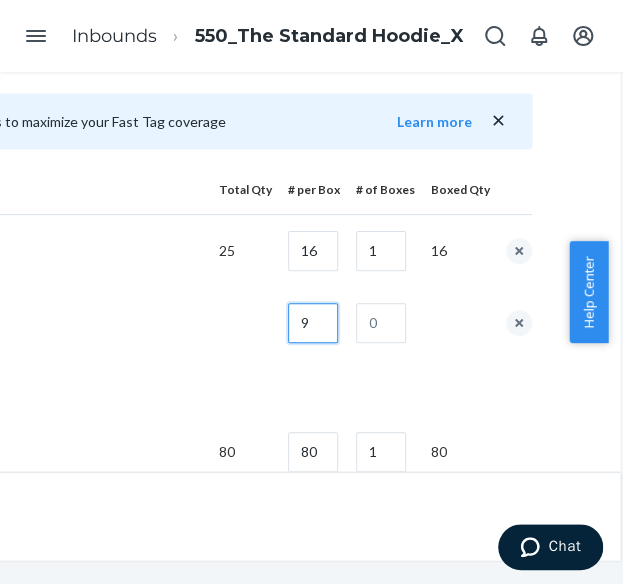 type on "9" 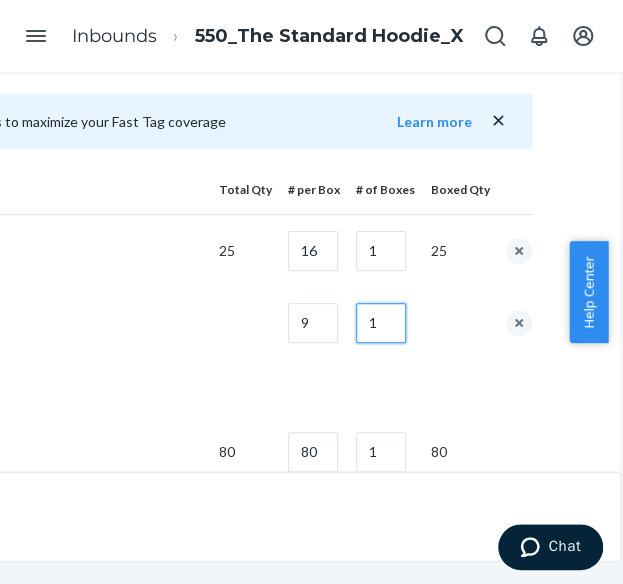 type on "1" 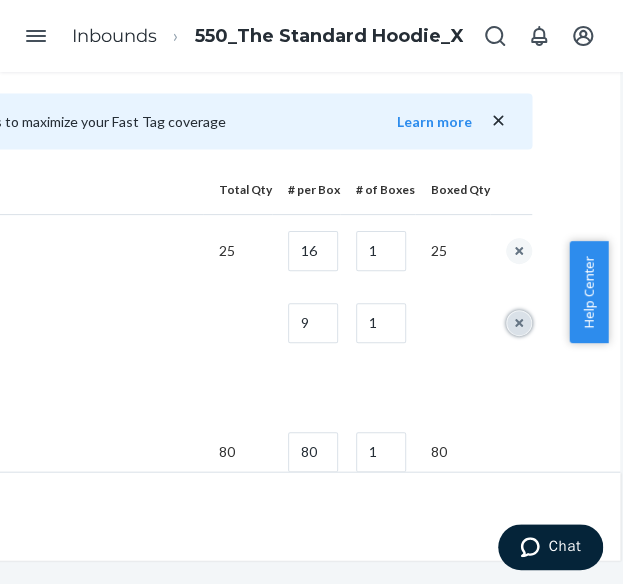 type 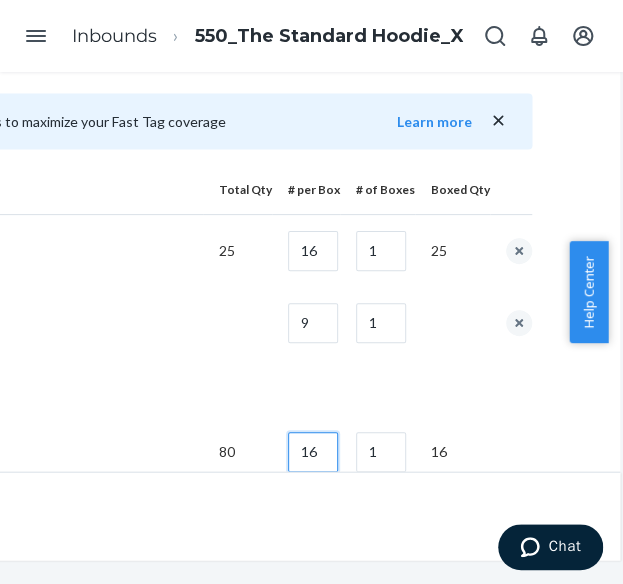 type on "16" 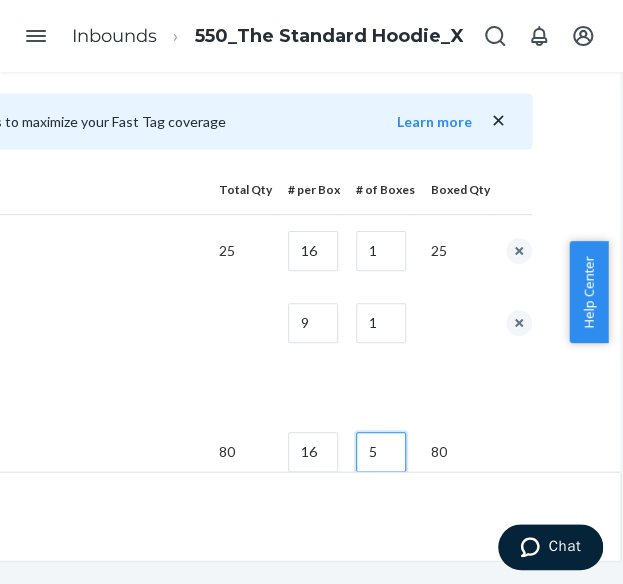 scroll, scrollTop: 1100, scrollLeft: 426, axis: both 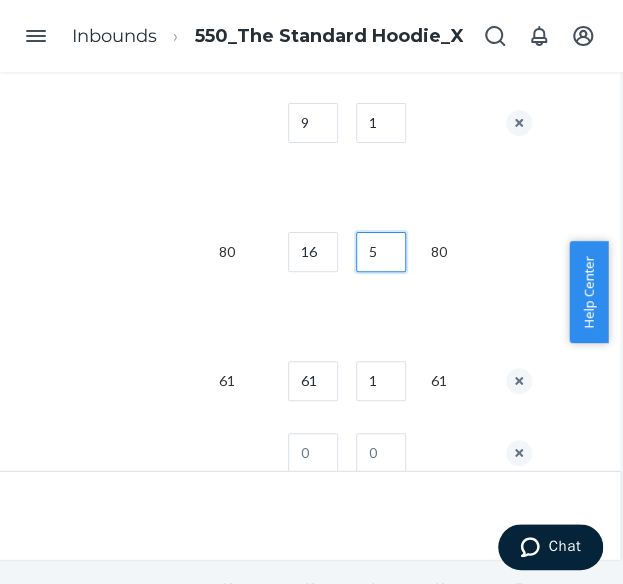 type on "5" 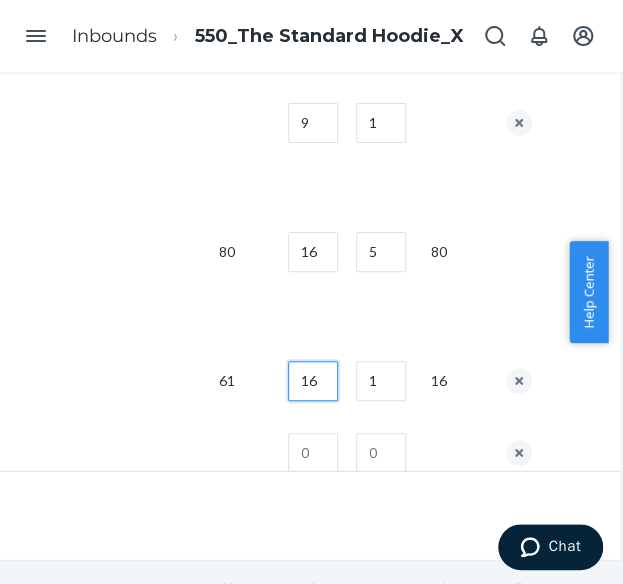type on "16" 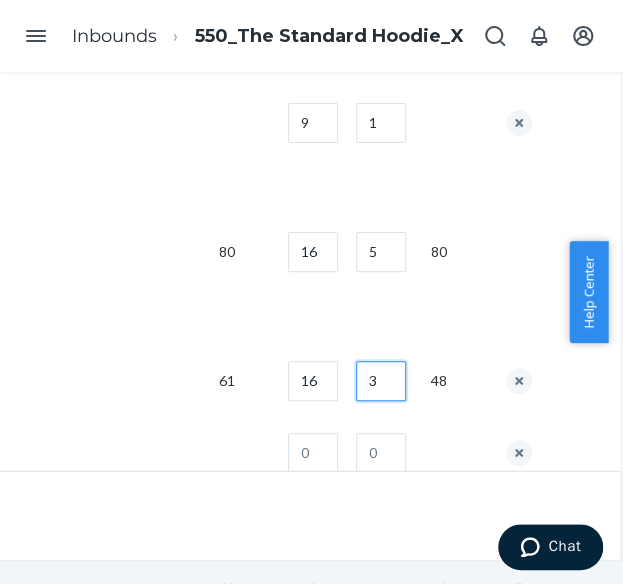 type on "3" 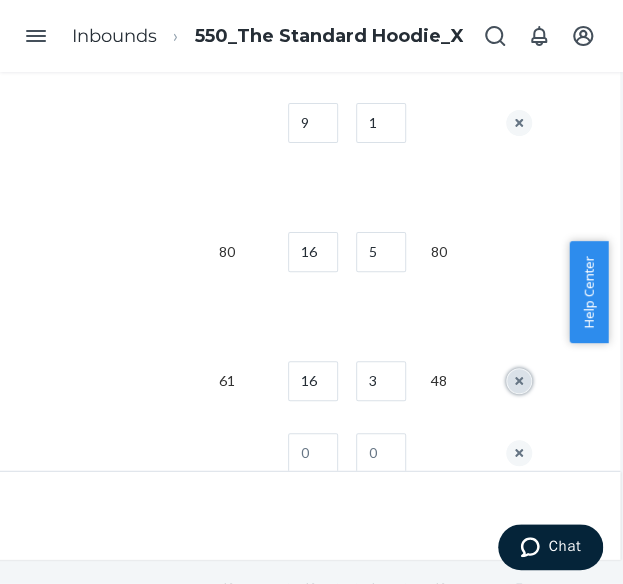 type 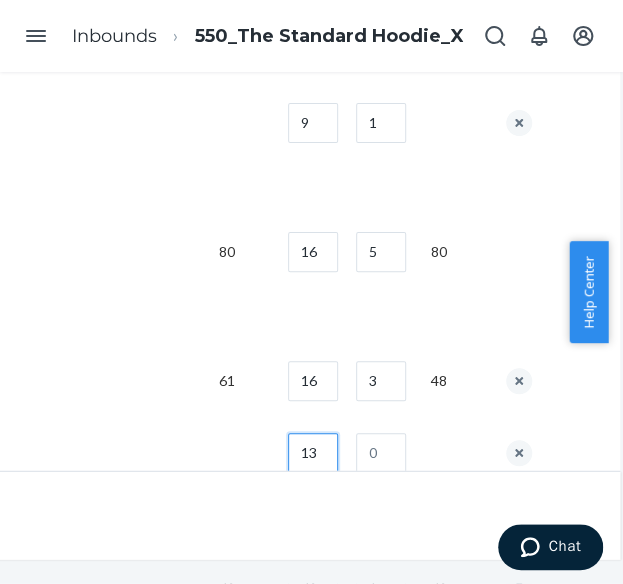 type on "13" 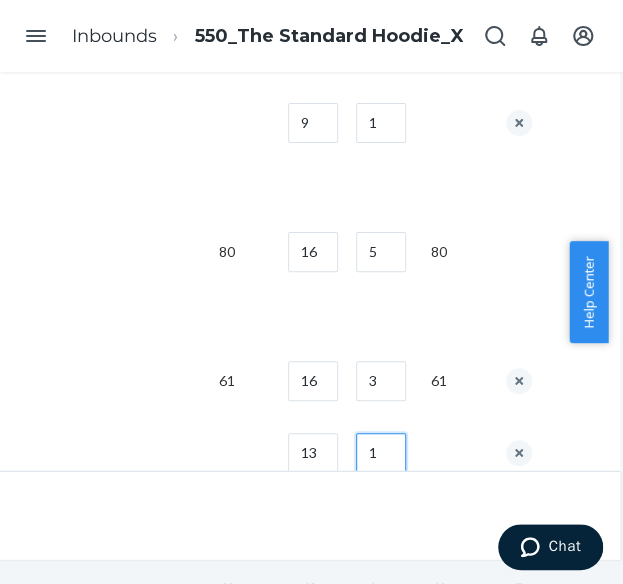 type on "1" 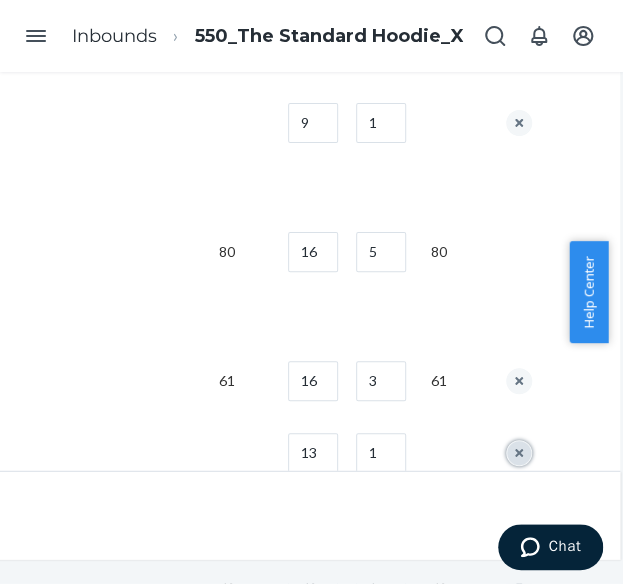 type 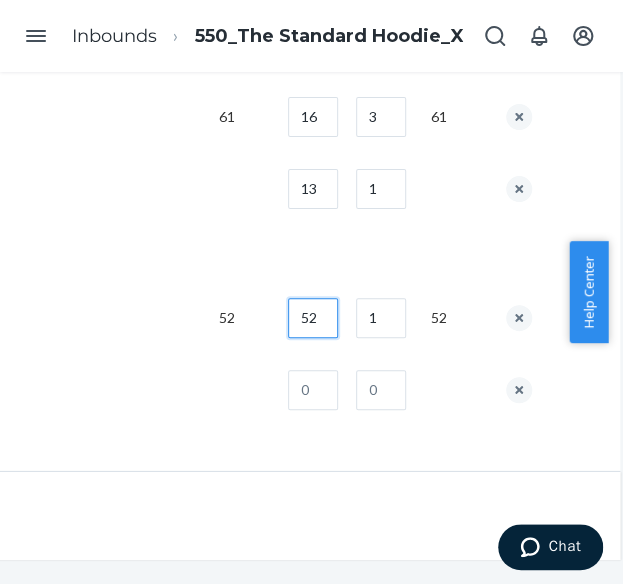 scroll, scrollTop: 1430, scrollLeft: 426, axis: both 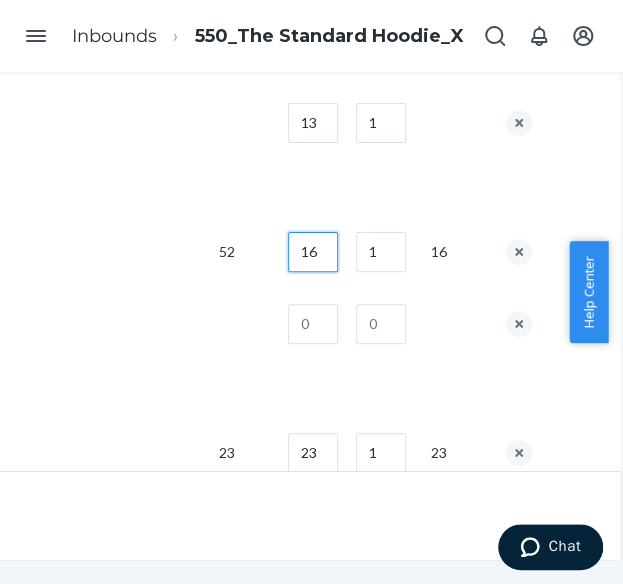 type on "16" 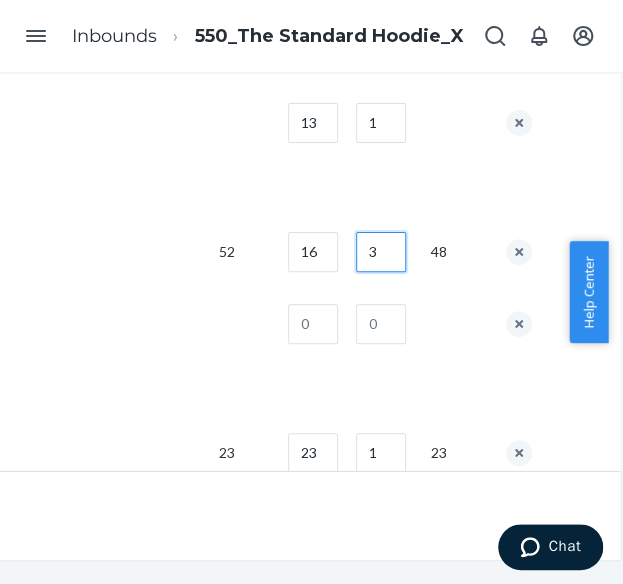 type on "3" 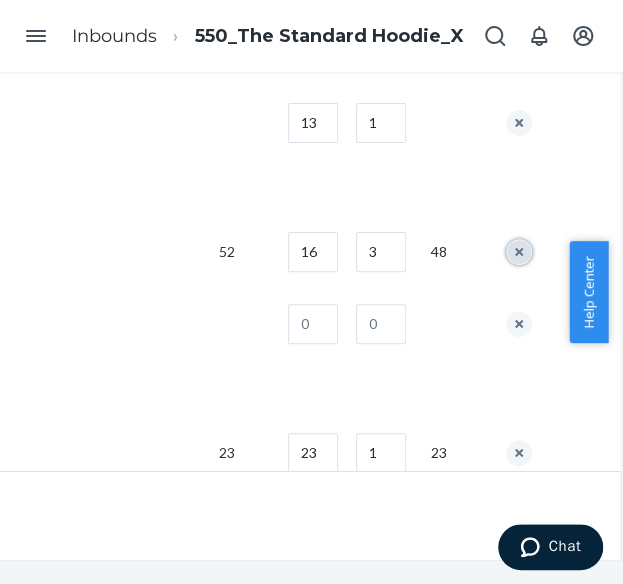 type 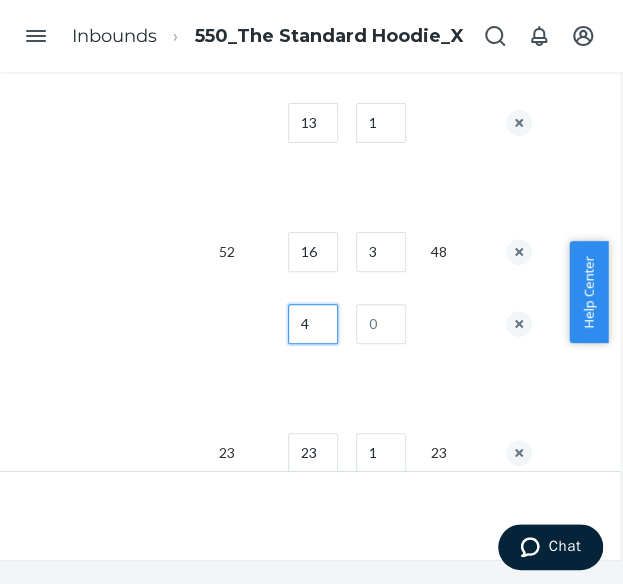 type on "4" 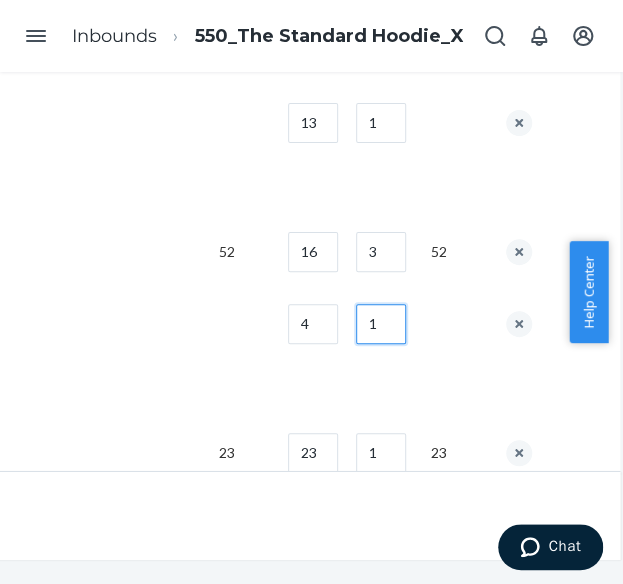 type on "1" 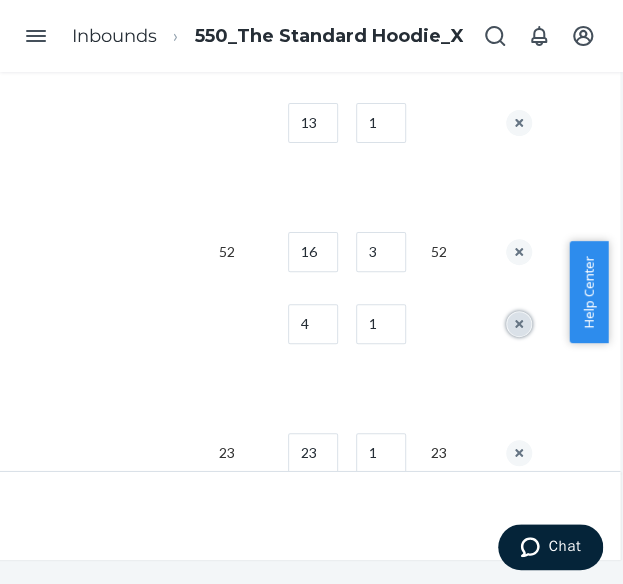 type 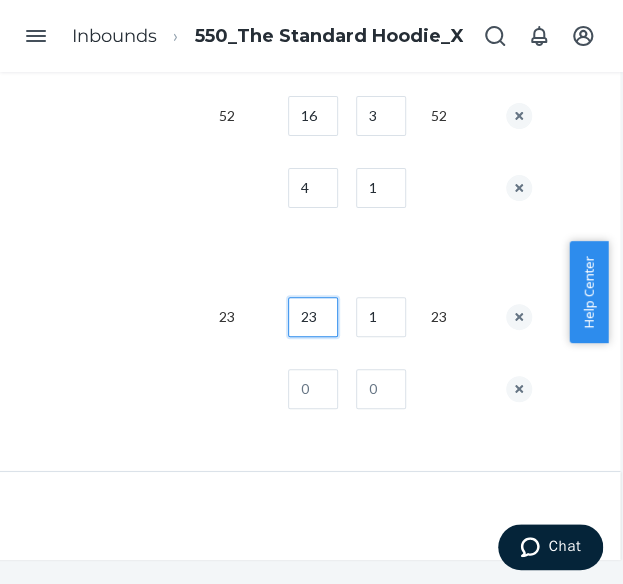 scroll, scrollTop: 1630, scrollLeft: 426, axis: both 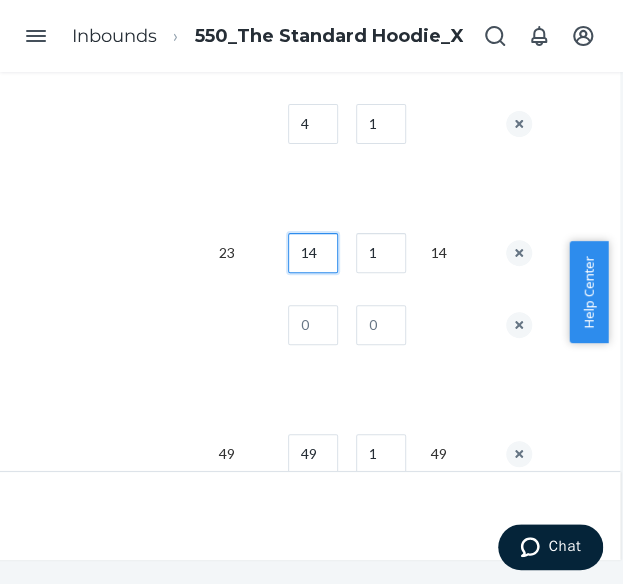 type on "14" 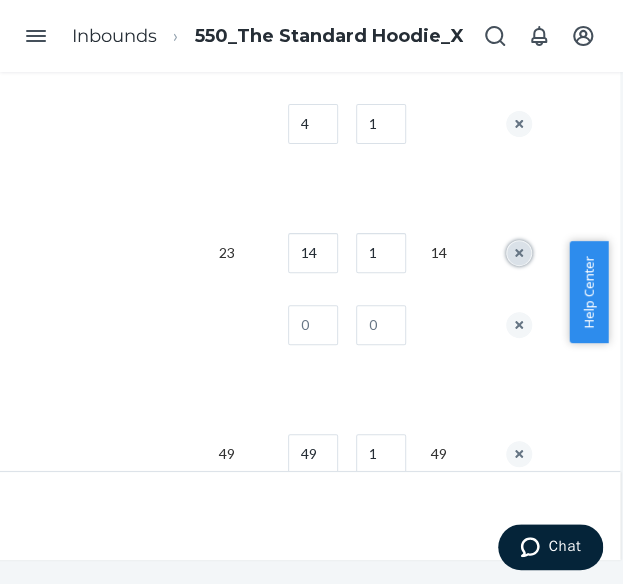 type 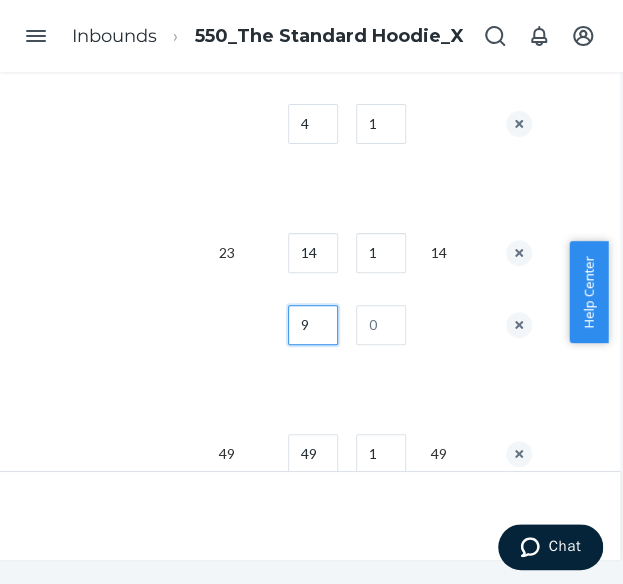 type on "9" 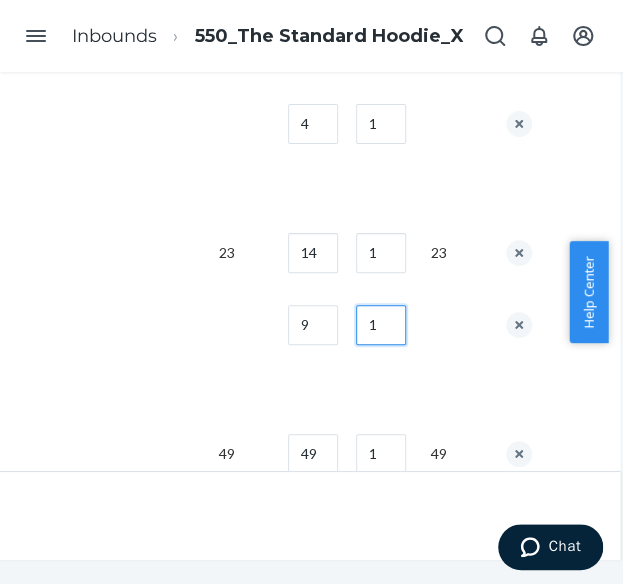 type on "1" 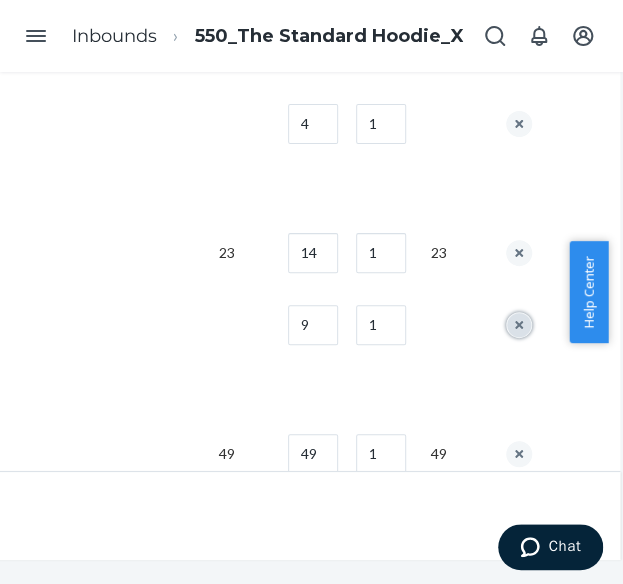 type 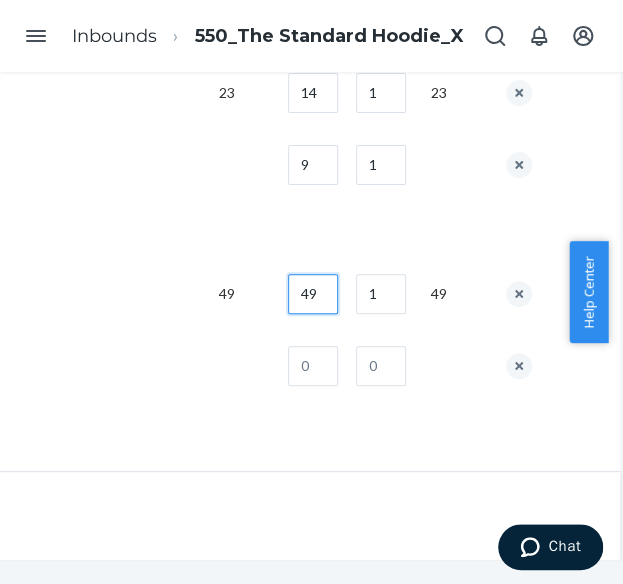 scroll, scrollTop: 1830, scrollLeft: 426, axis: both 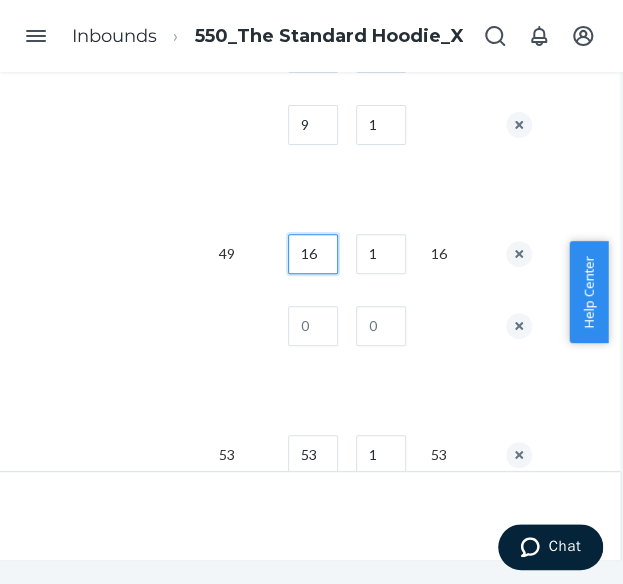 type on "16" 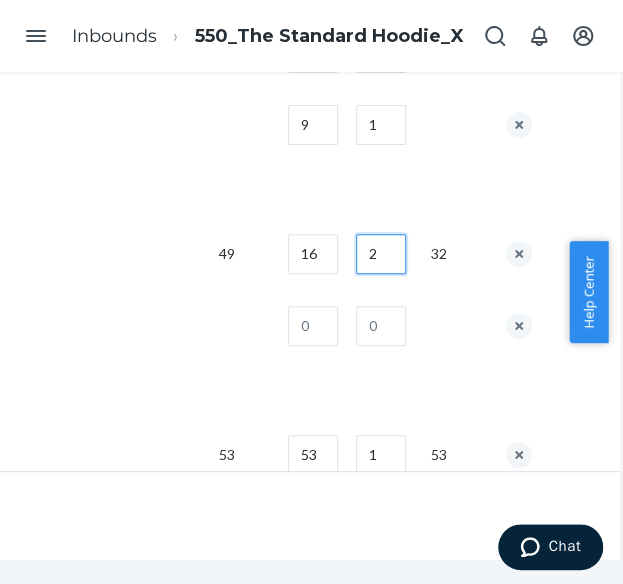 type on "2" 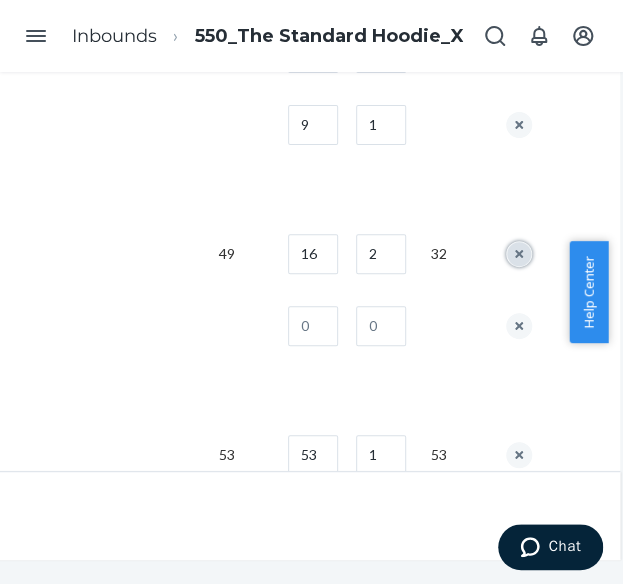 type 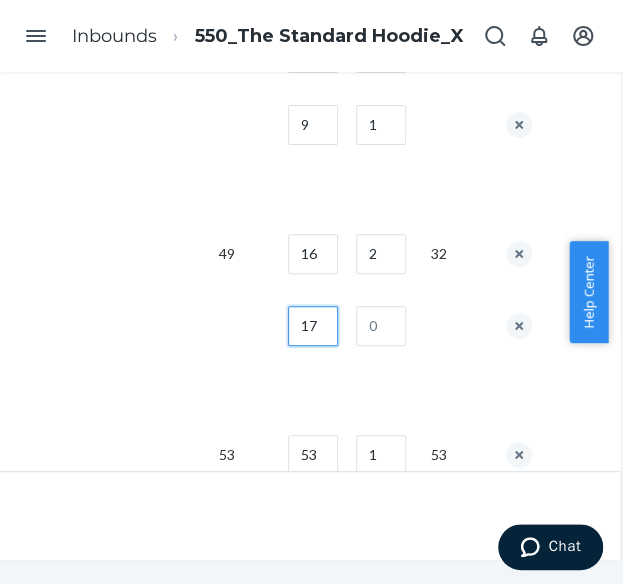 type on "17" 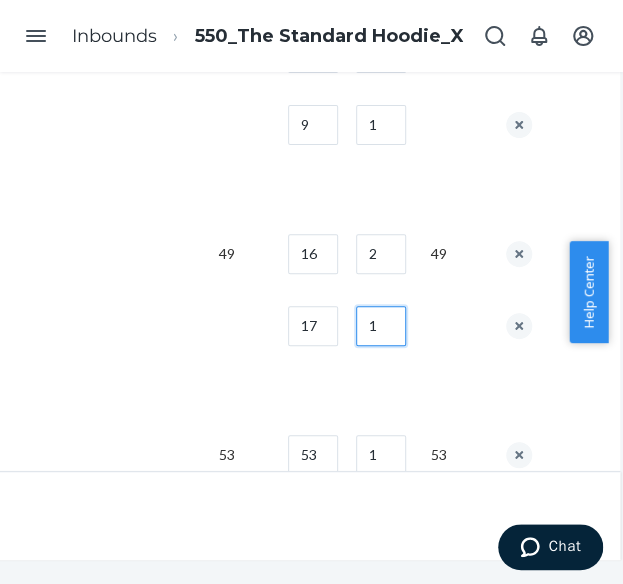type on "1" 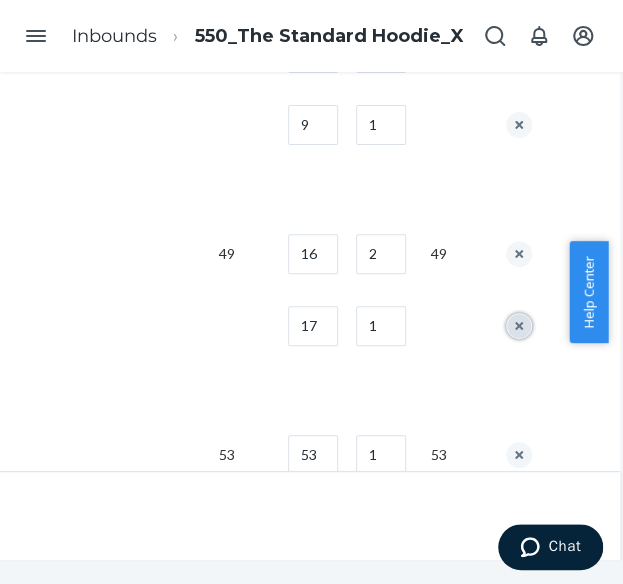 type 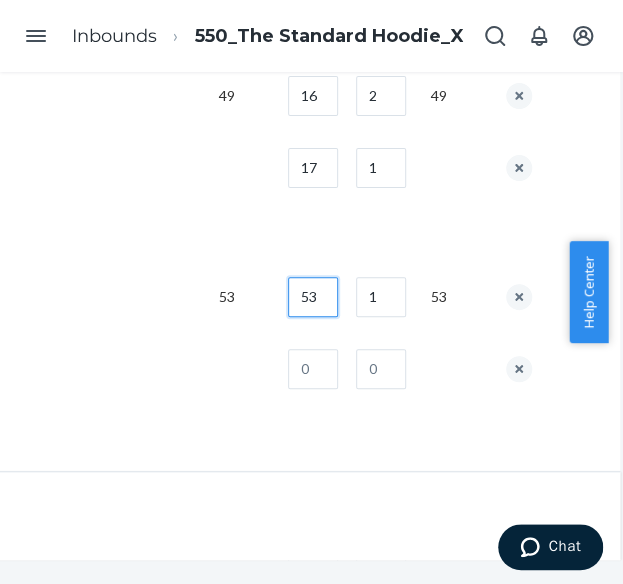 scroll, scrollTop: 2030, scrollLeft: 426, axis: both 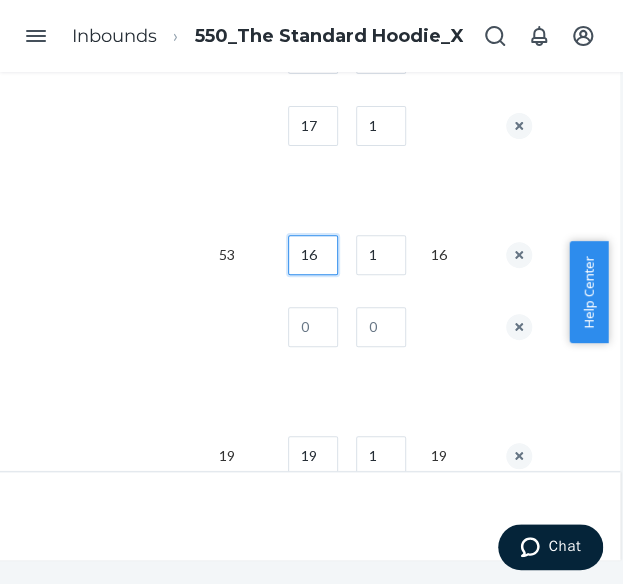 type on "16" 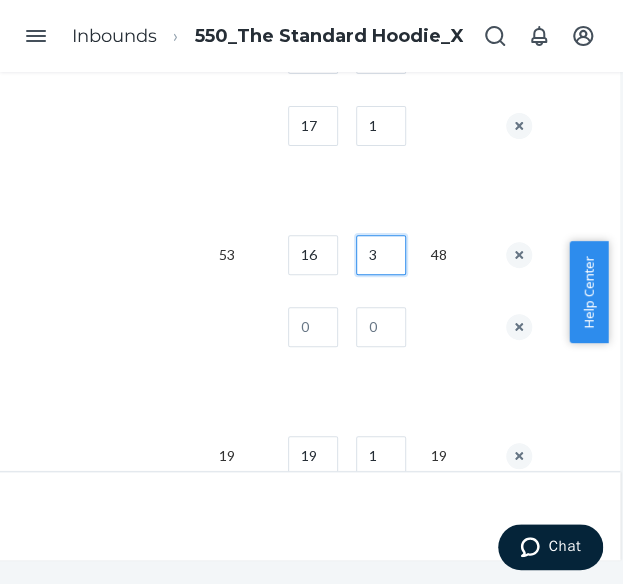 type on "3" 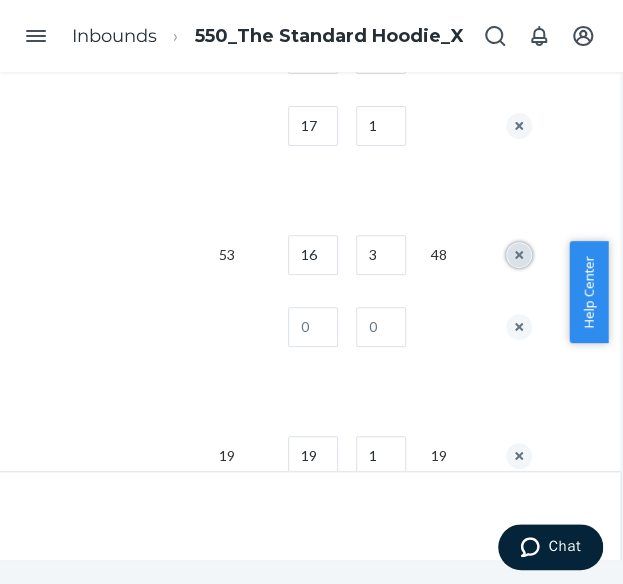 type 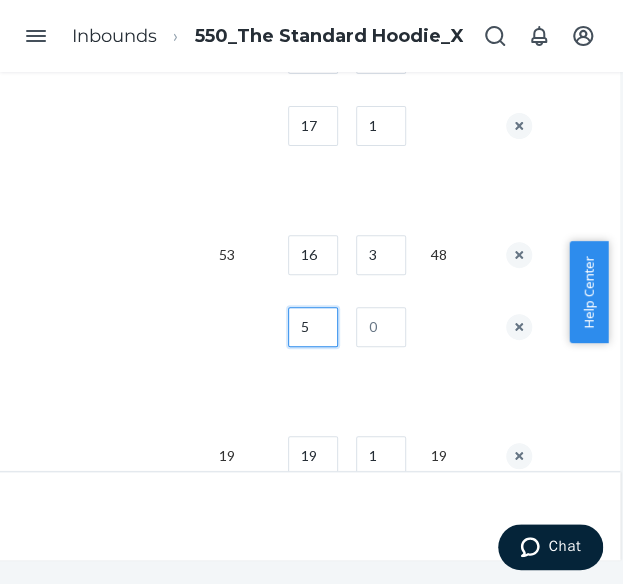 type on "5" 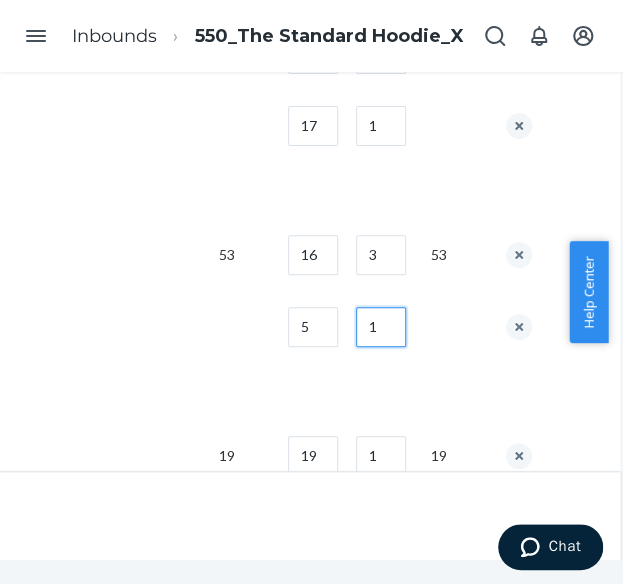 type on "1" 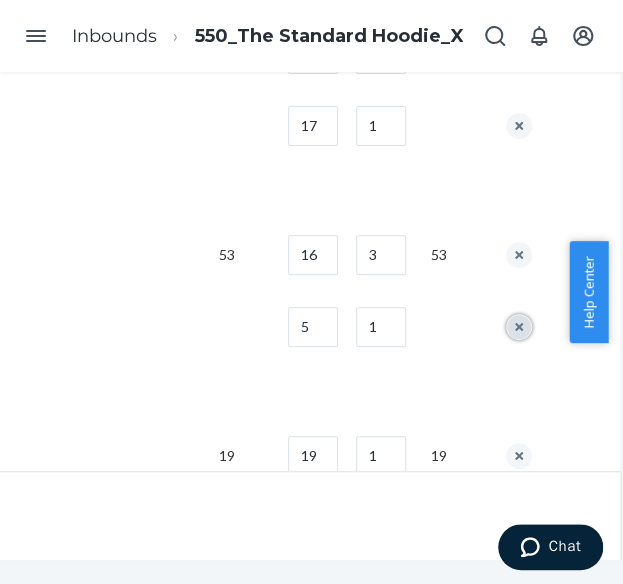 type 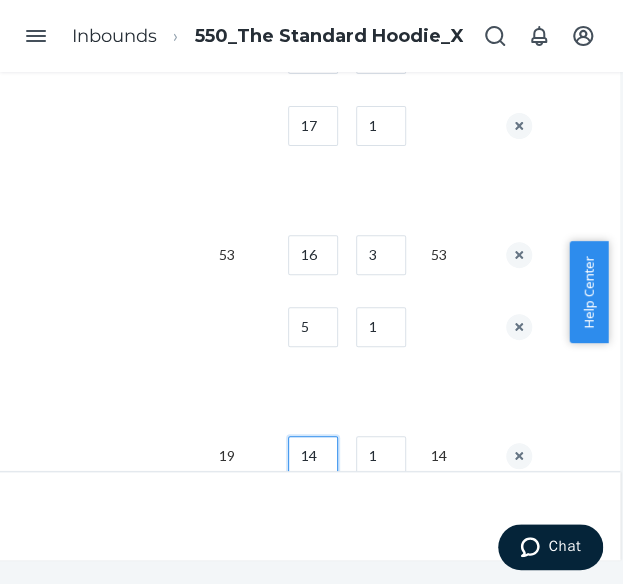type on "14" 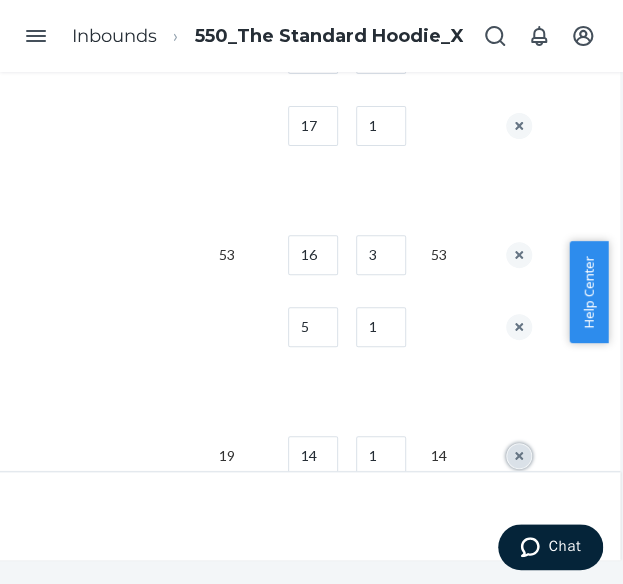 type 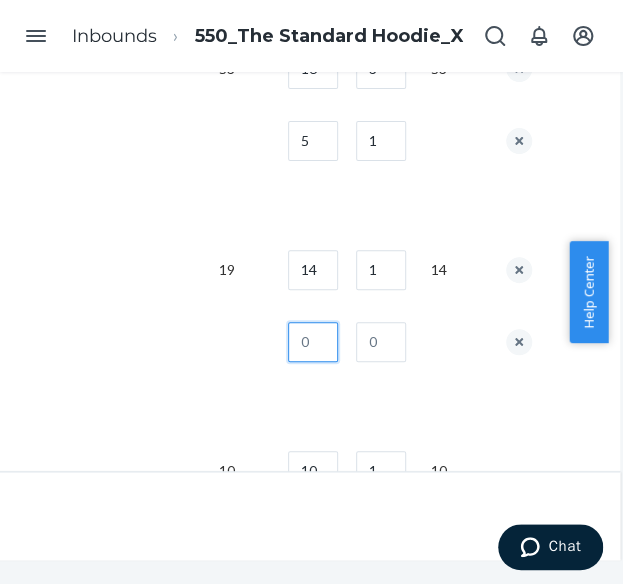 scroll, scrollTop: 2230, scrollLeft: 426, axis: both 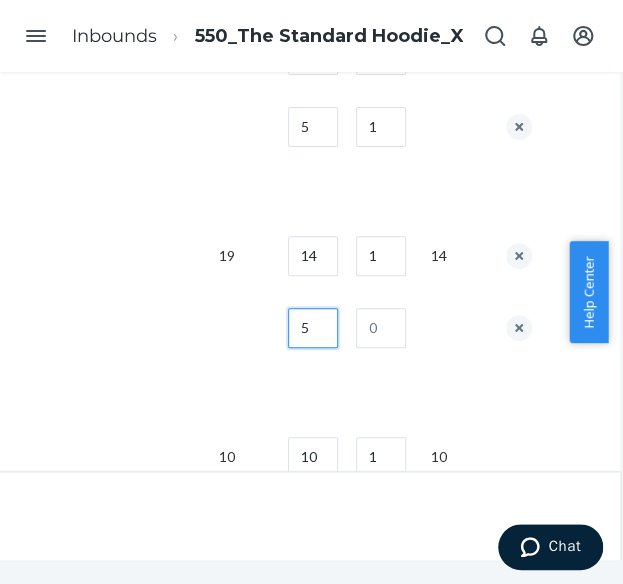 type on "5" 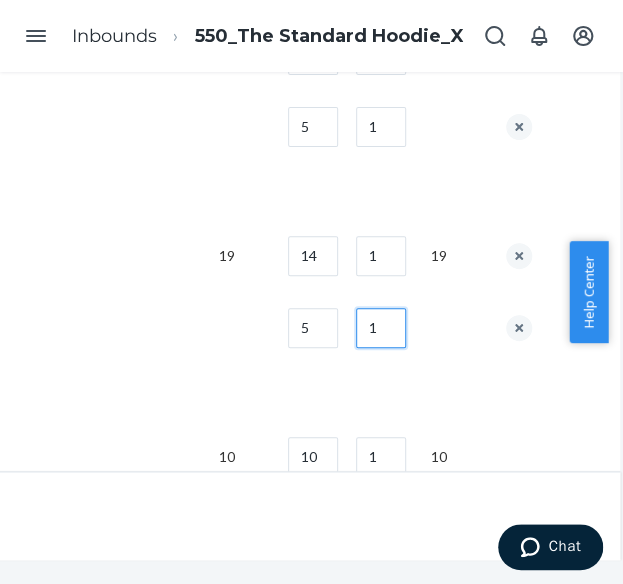 type on "1" 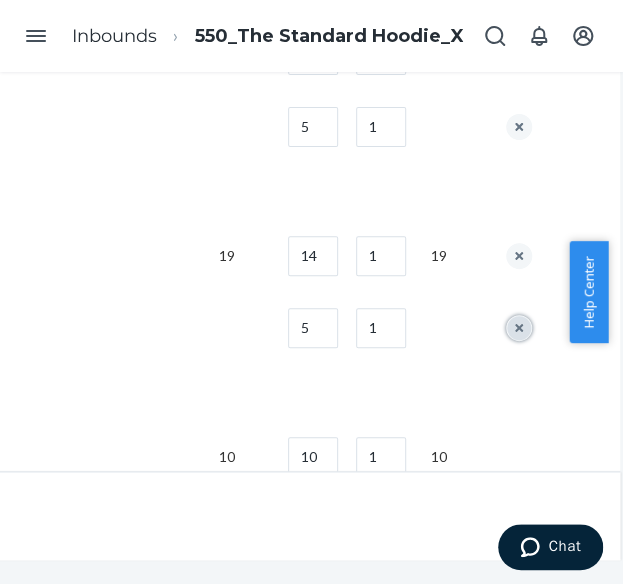 type 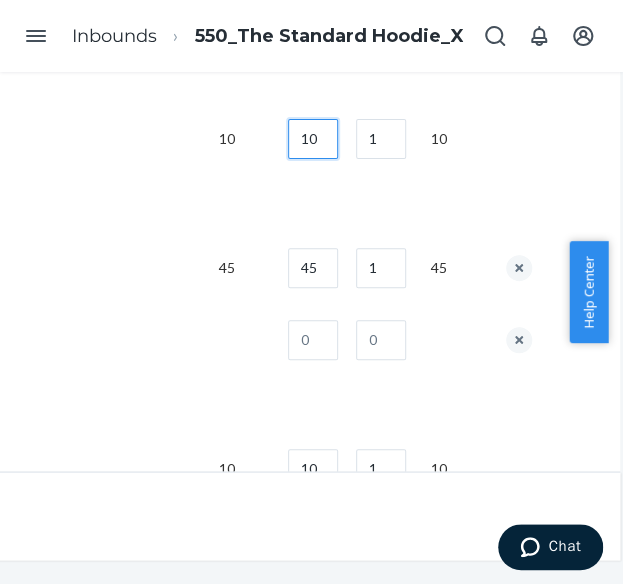 scroll, scrollTop: 2430, scrollLeft: 426, axis: both 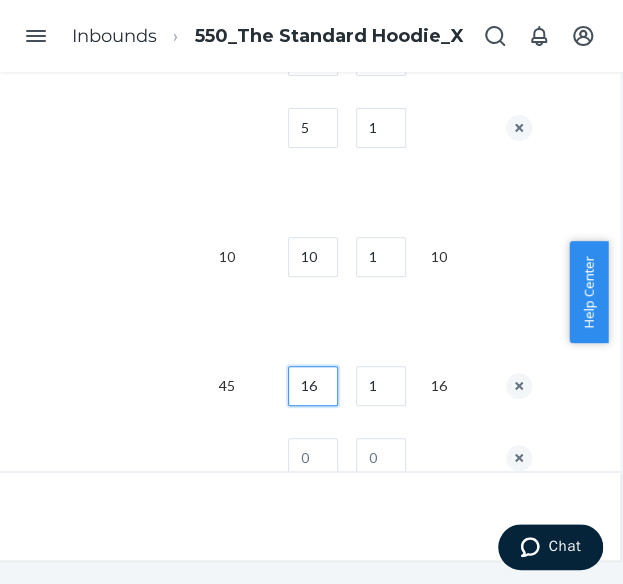 type on "16" 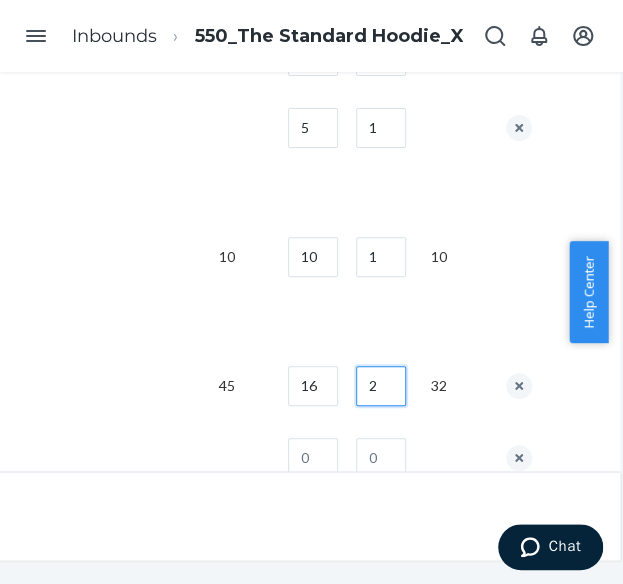 type on "2" 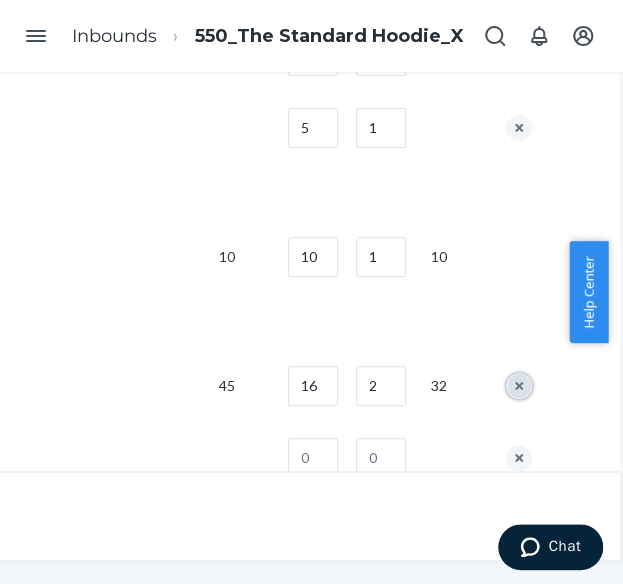 type 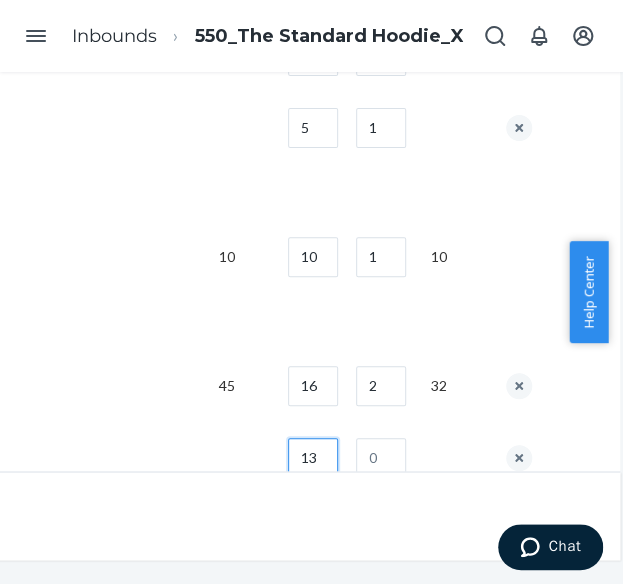 type on "13" 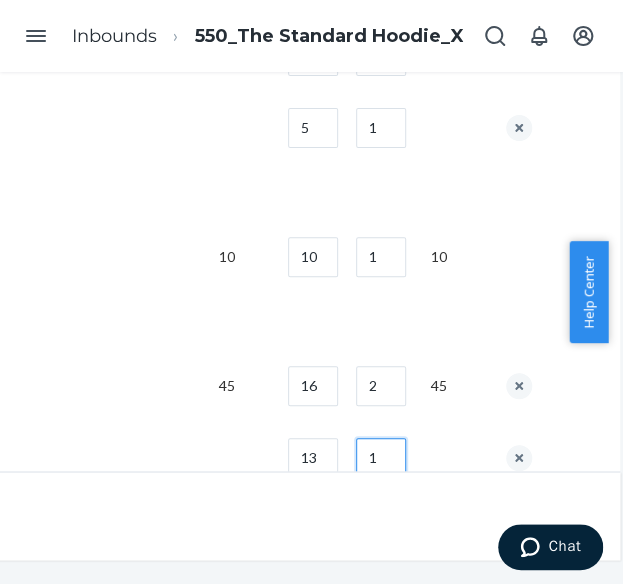 type on "1" 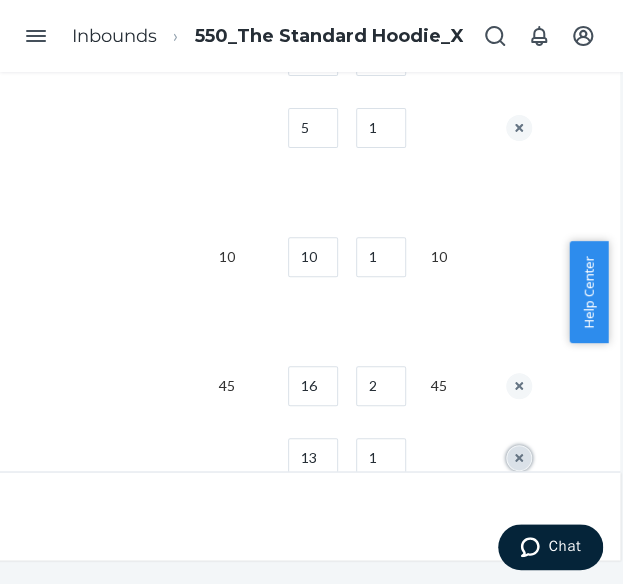 type 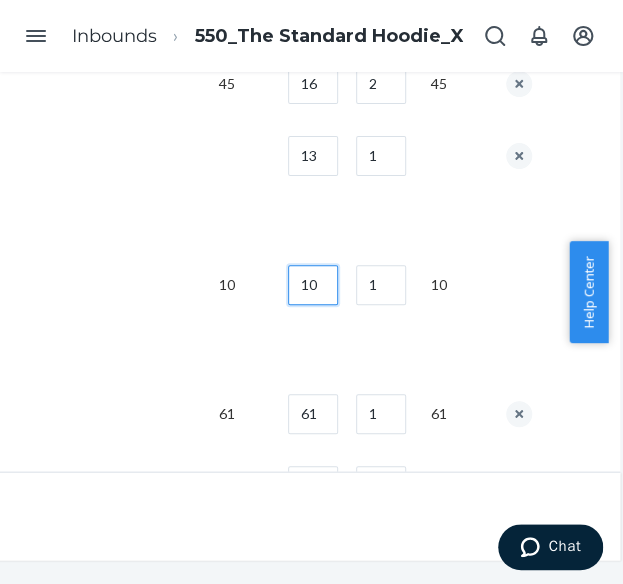 scroll, scrollTop: 2763, scrollLeft: 426, axis: both 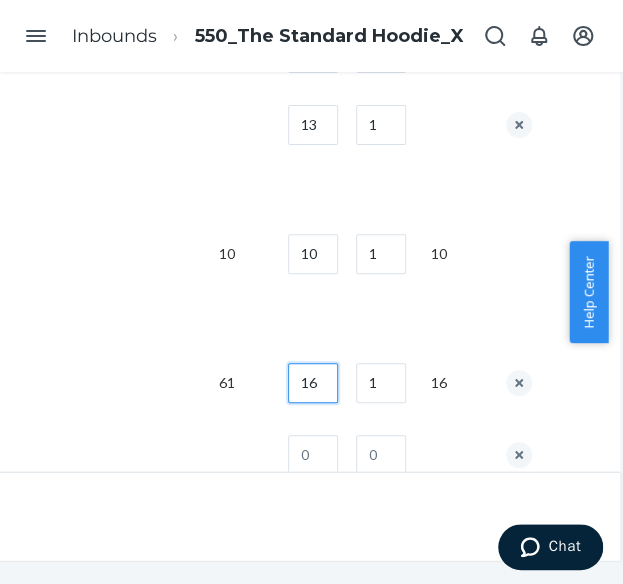 type on "16" 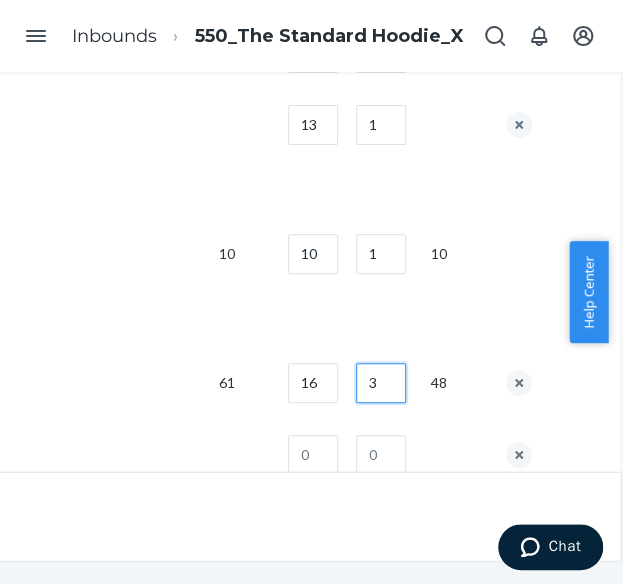 type on "3" 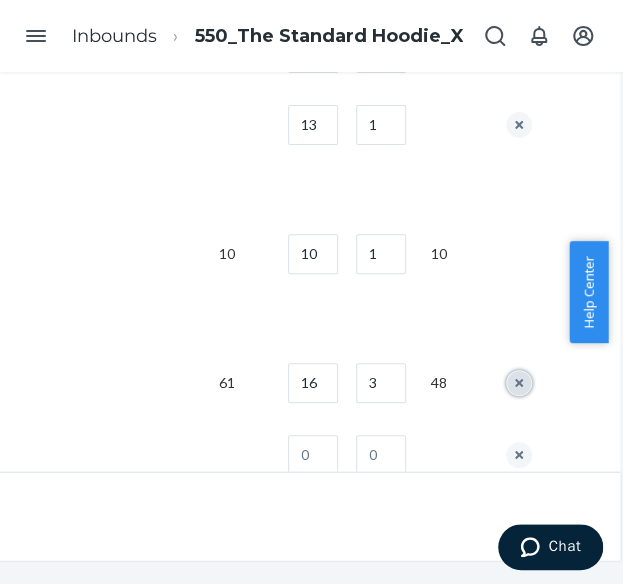 type 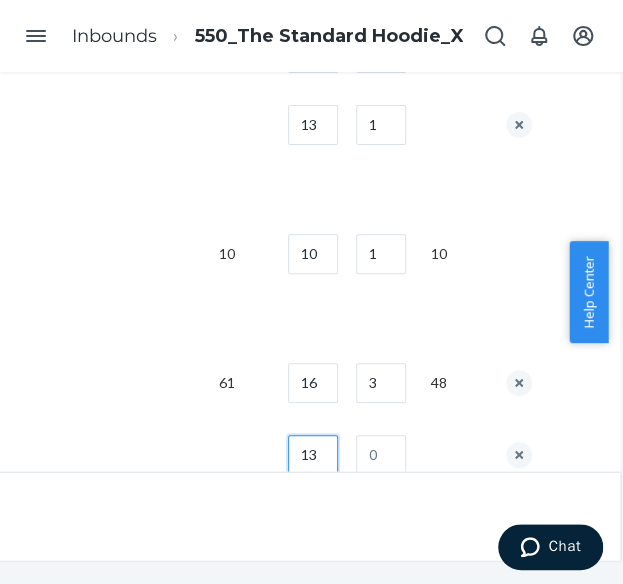 type on "13" 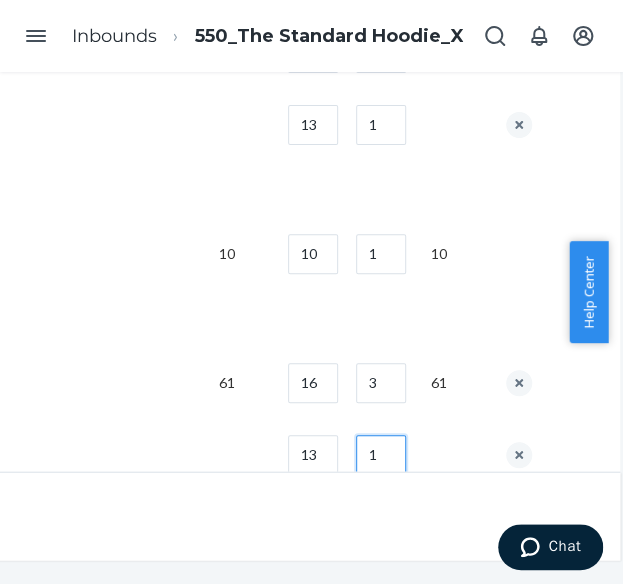 type on "1" 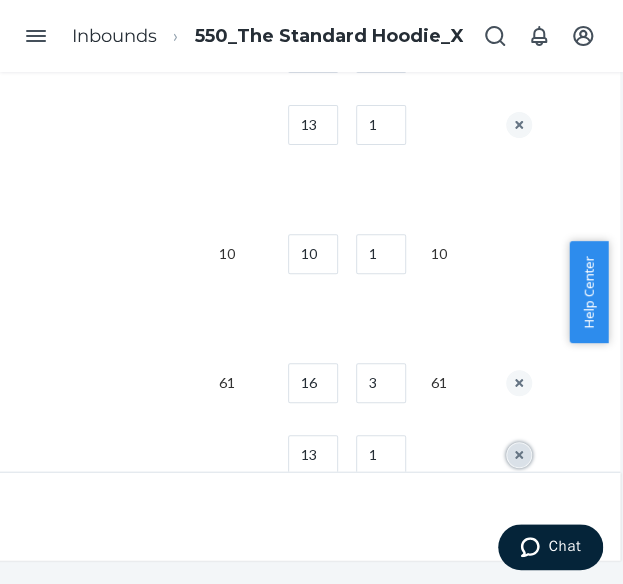 type 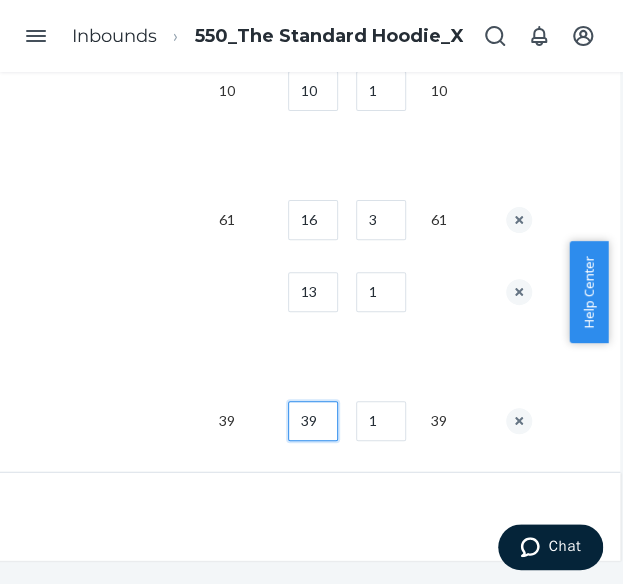 scroll, scrollTop: 2992, scrollLeft: 426, axis: both 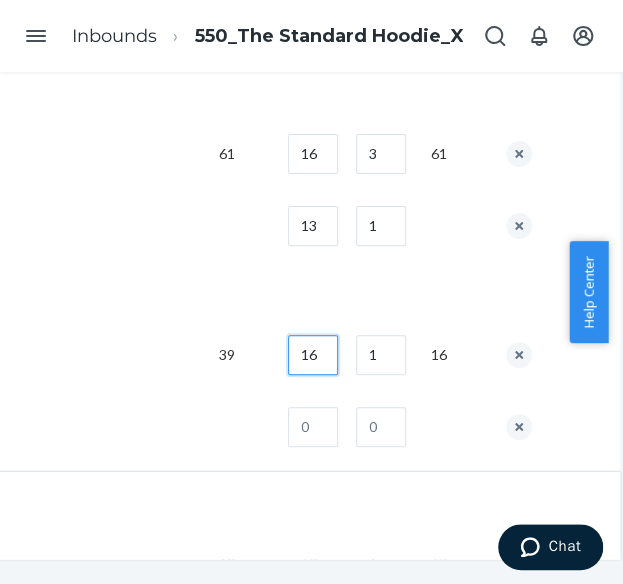 type on "16" 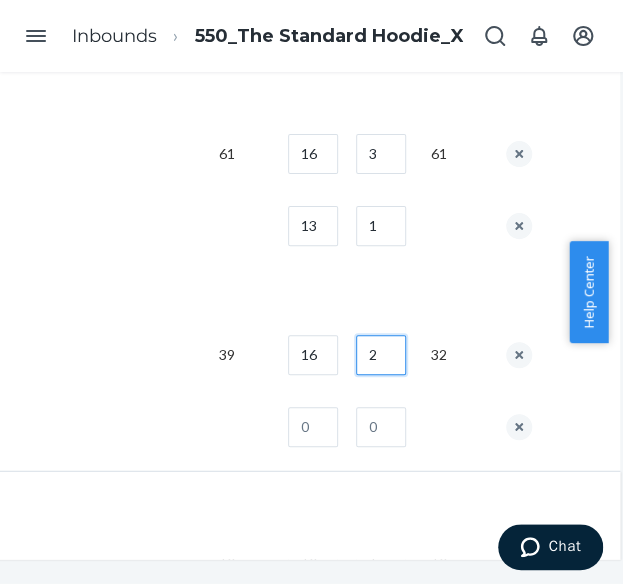 type on "2" 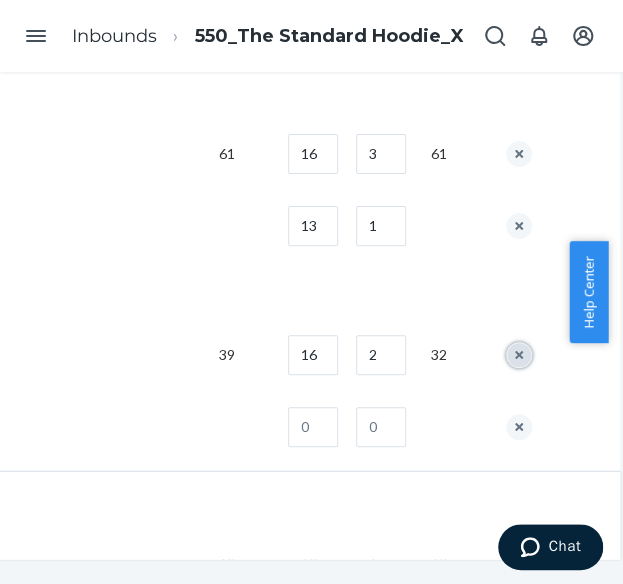 type 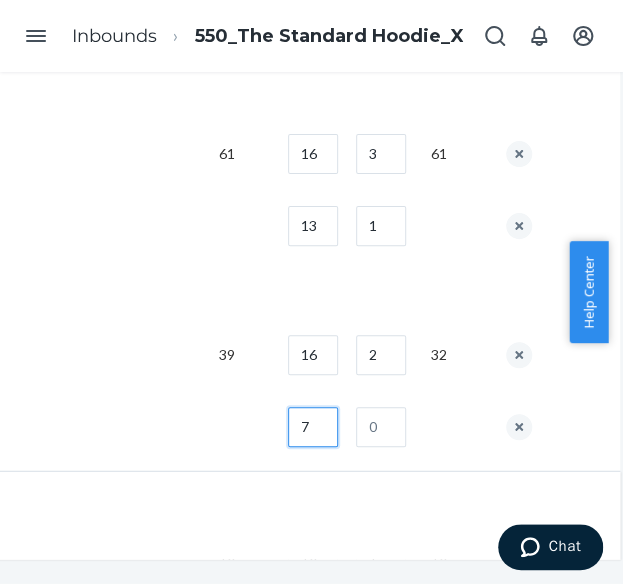 type on "7" 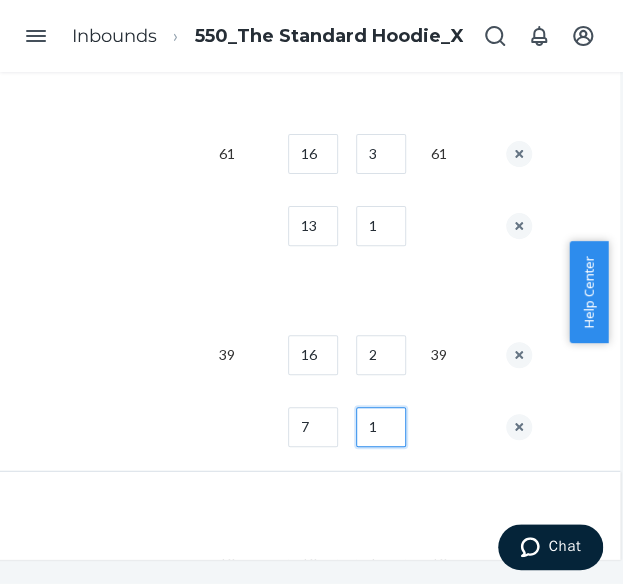 type on "1" 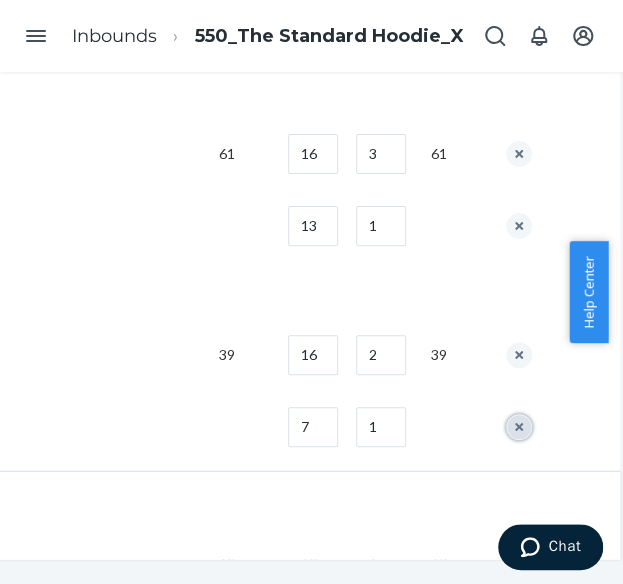 type 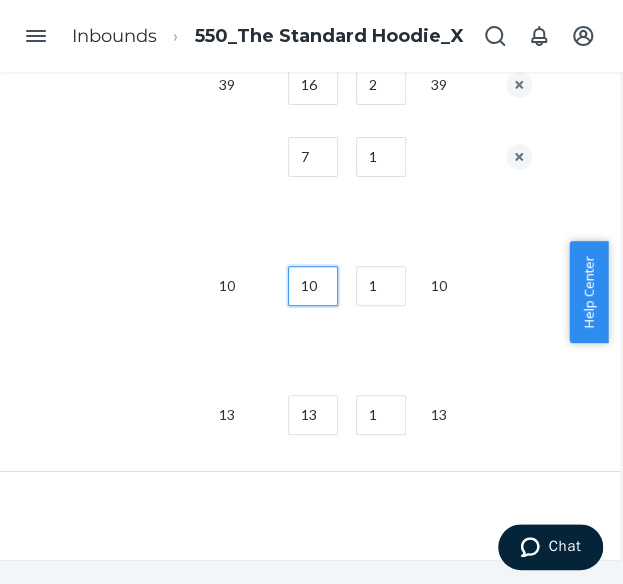 scroll, scrollTop: 3393, scrollLeft: 426, axis: both 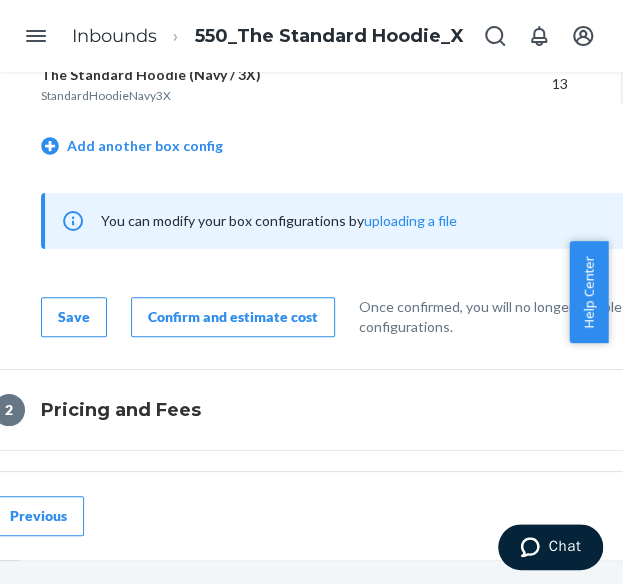 drag, startPoint x: 204, startPoint y: 308, endPoint x: 212, endPoint y: 329, distance: 22.472204 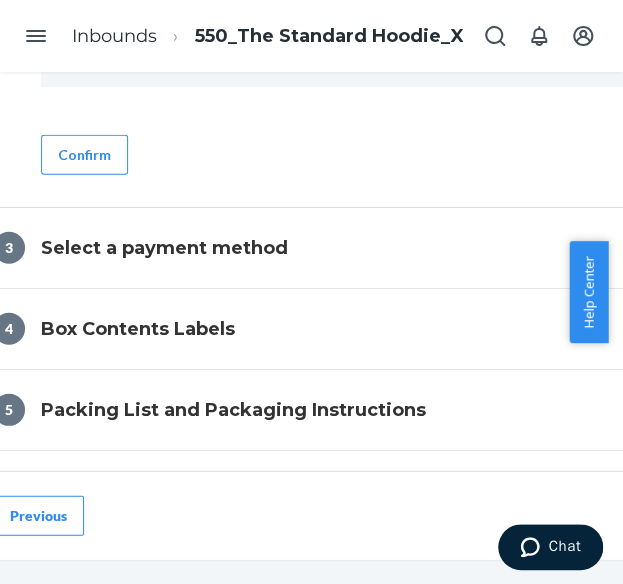 scroll, scrollTop: 1148, scrollLeft: 77, axis: both 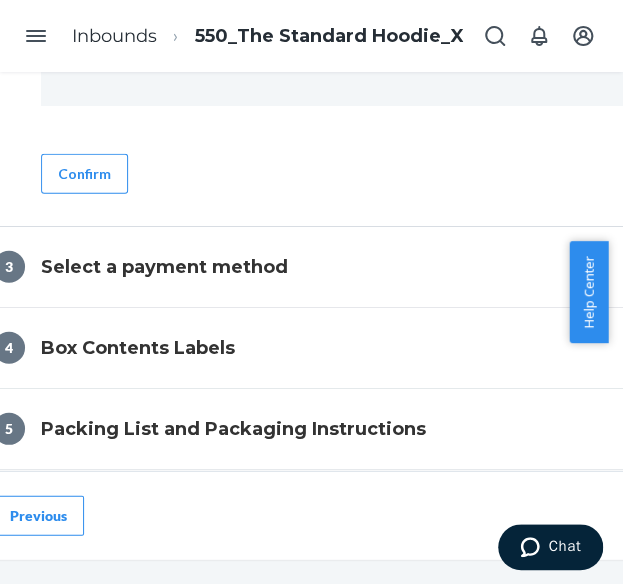 click on "0 Forwarding costs Quantity Unit cost   Amount Forwarding fee 550 units $0.30/unit $165.00 100% forwarding fee discount -$165.00 Total forwarding costs $0.00 Estimated total $0.00 Confirm" at bounding box center (453, 24) 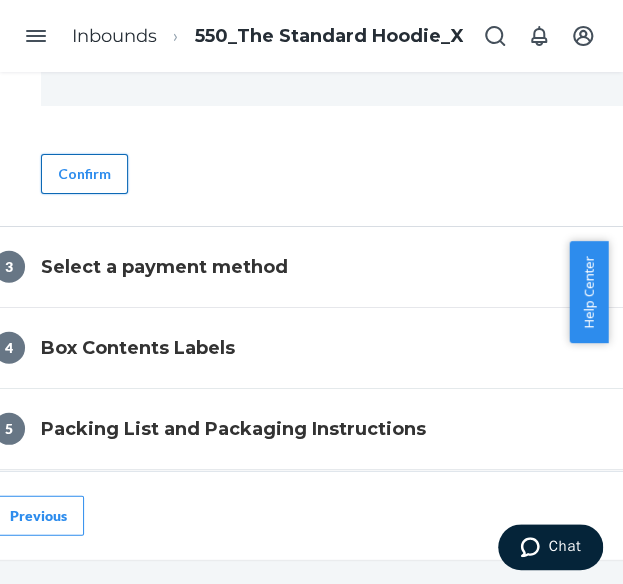 click on "Confirm" at bounding box center [84, 174] 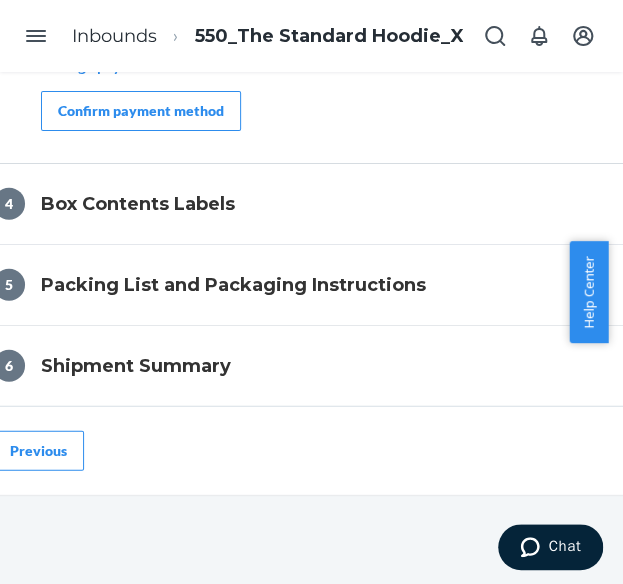 click on "Confirm payment method" at bounding box center [141, 111] 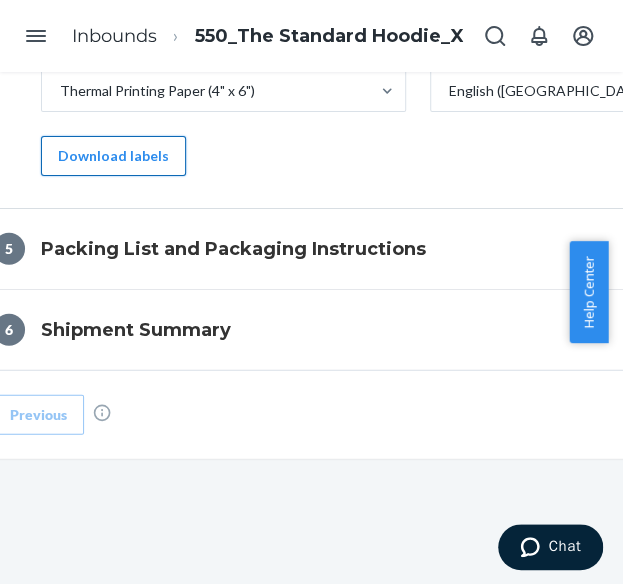 click on "Download labels" at bounding box center [113, 156] 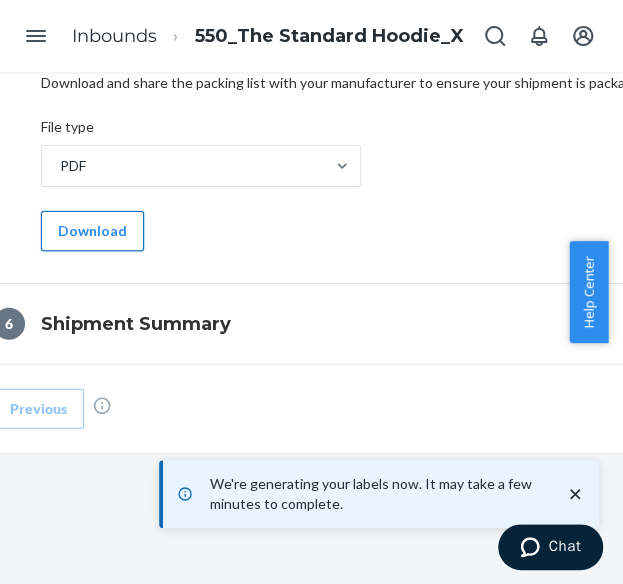 click on "Download" at bounding box center [92, 231] 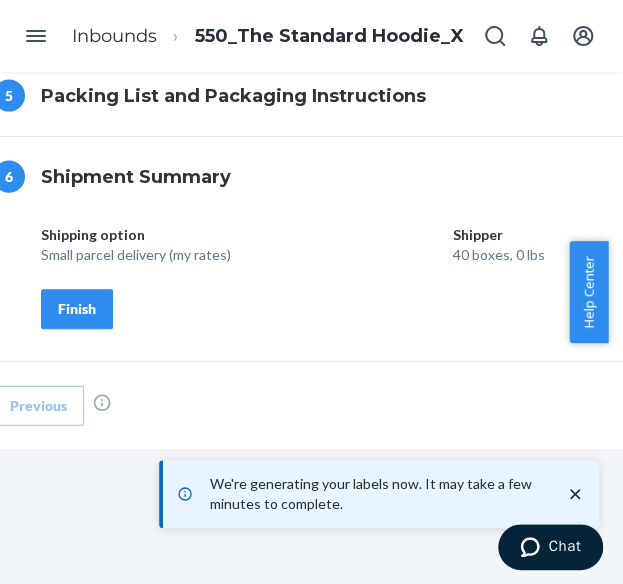 scroll, scrollTop: 1088, scrollLeft: 77, axis: both 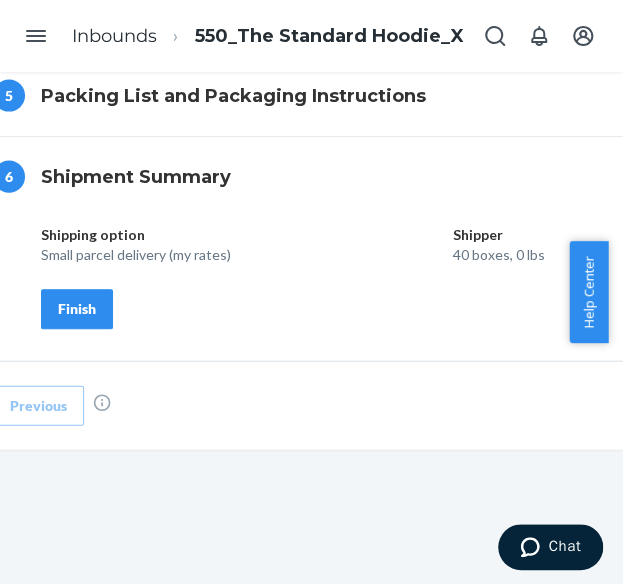 click on "Finish" at bounding box center [77, 309] 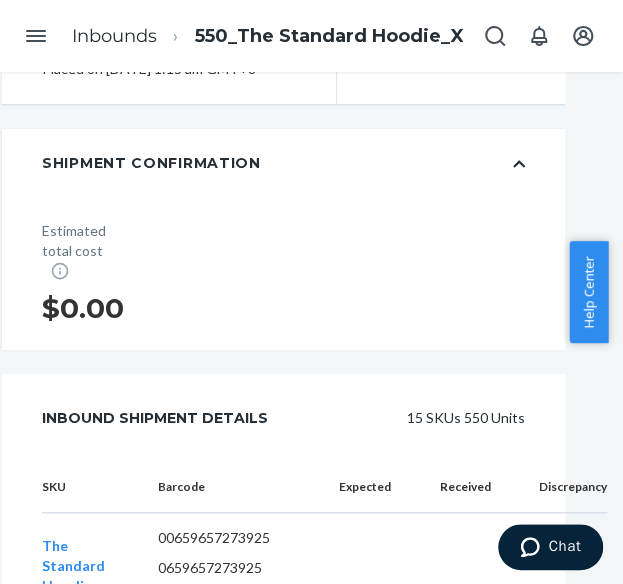 scroll, scrollTop: 0, scrollLeft: 28, axis: horizontal 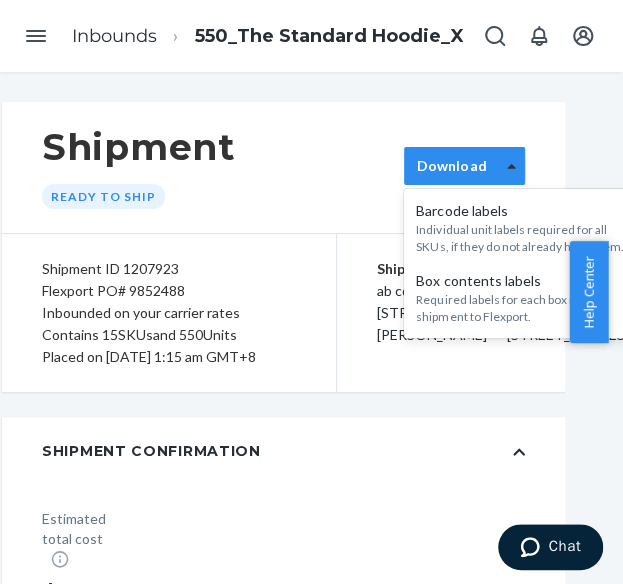 click at bounding box center [511, 166] 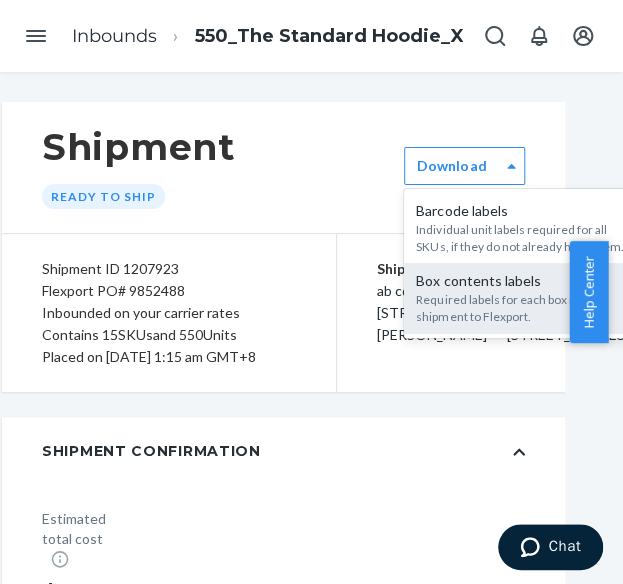 click on "Required labels for each box in your shipment to Flexport." at bounding box center [524, 308] 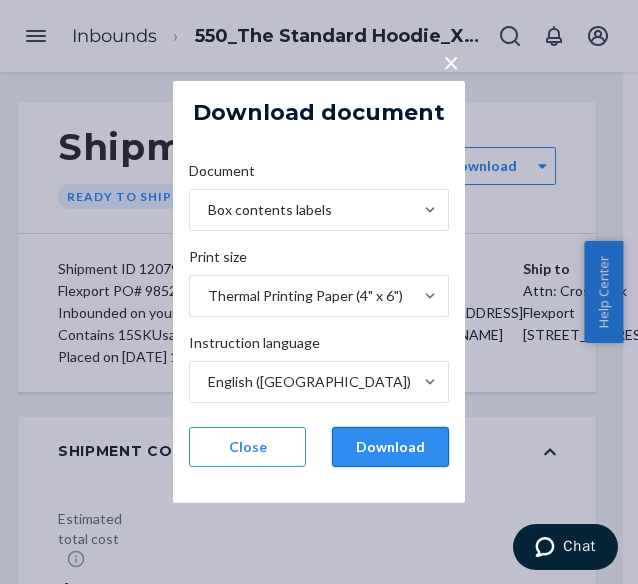 click on "Download" at bounding box center (390, 447) 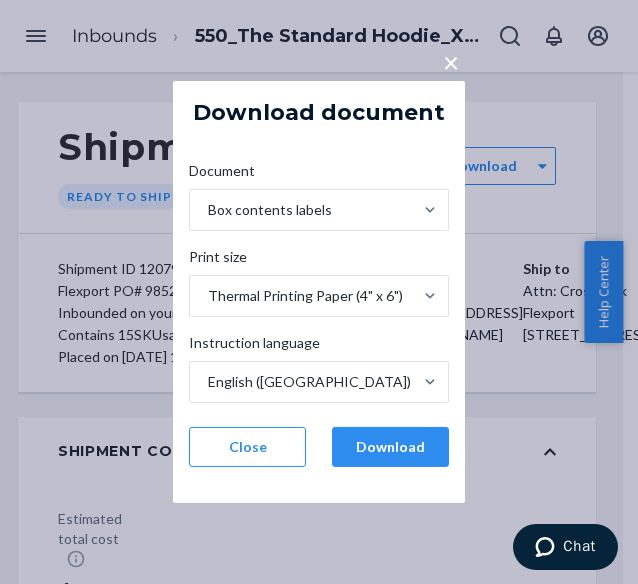 click on "×" at bounding box center [451, 62] 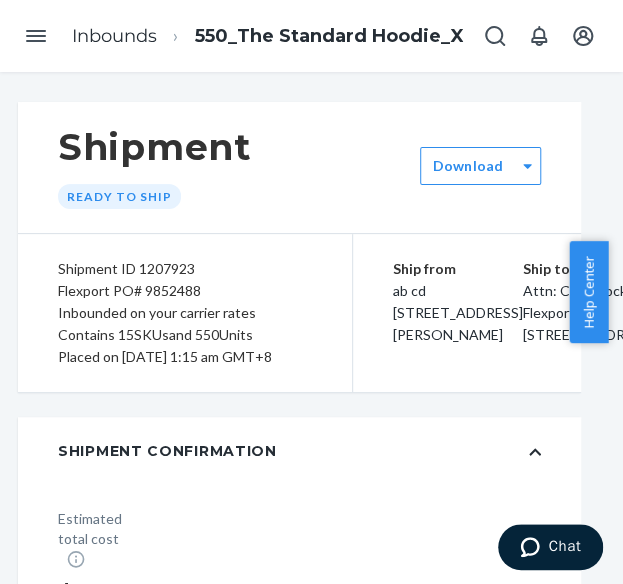 click on "Shipment ID 1207923 Flexport PO# 9852488 Inbounded on your carrier rates Contains 15  SKUs  and 550  Units Placed on [DATE] 1:15 am GMT+8" at bounding box center (185, 313) 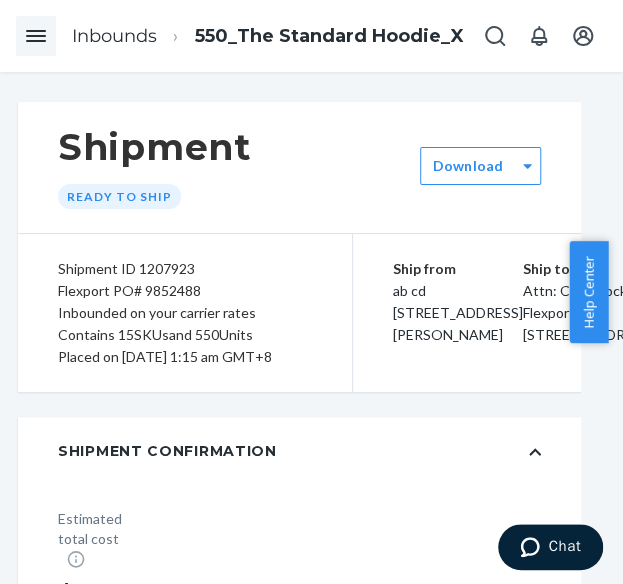 click 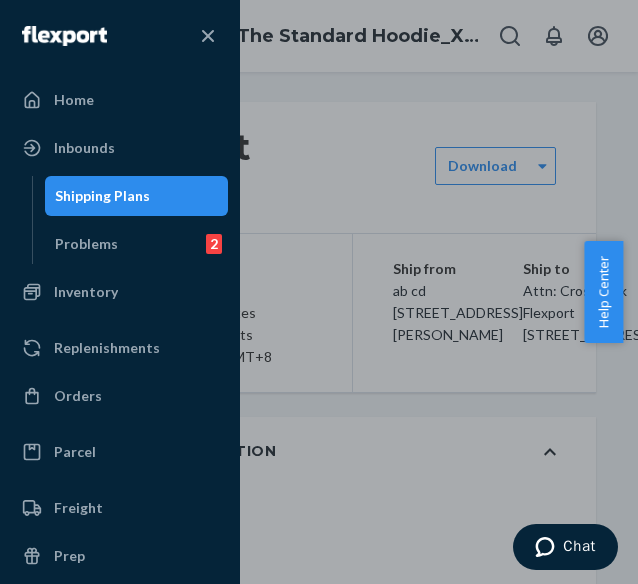 click on "Shipping Plans" at bounding box center [102, 196] 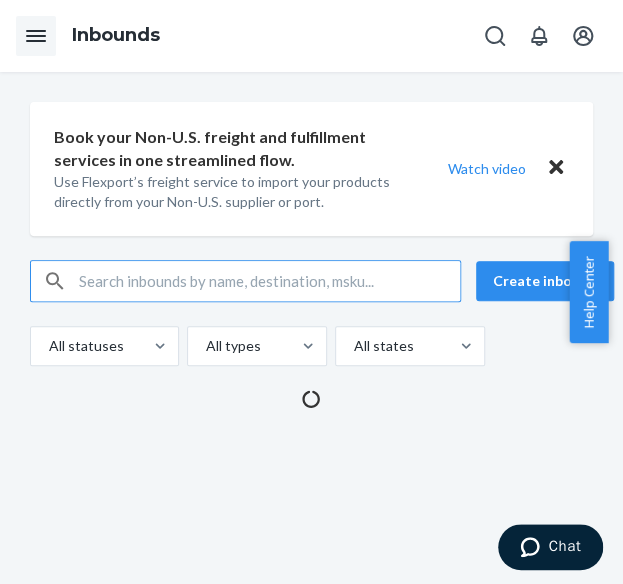 scroll, scrollTop: 0, scrollLeft: 0, axis: both 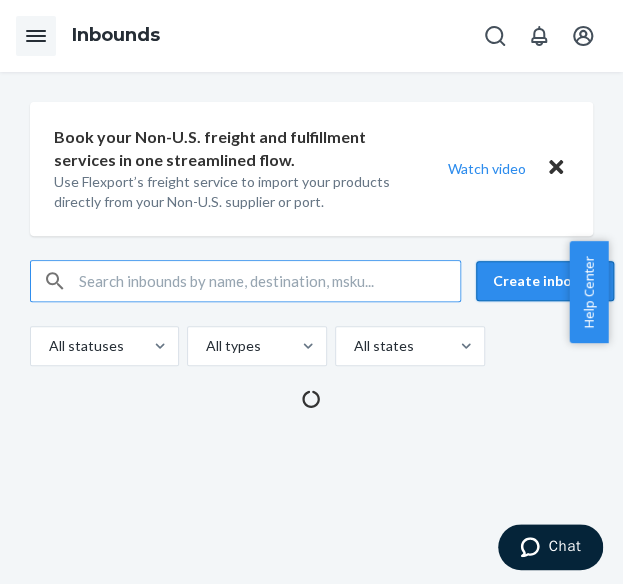 click on "Create inbound" at bounding box center [545, 281] 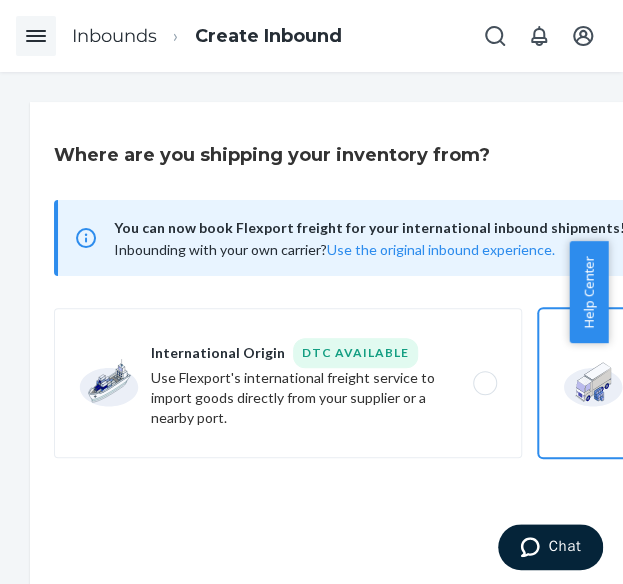 click on "Domestic Origin Use Flexport’s extensive US trucking network or your own carrier to inbound your products from any location, or ship parcel from anywhere in the world" at bounding box center (772, 383) 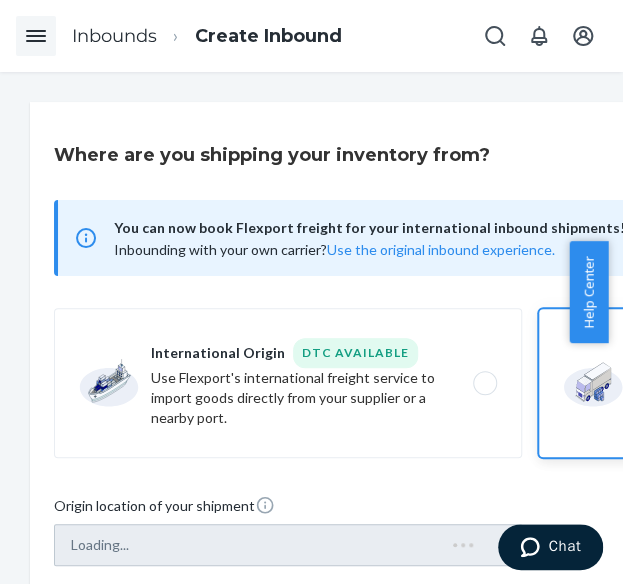 scroll, scrollTop: 304, scrollLeft: 54, axis: both 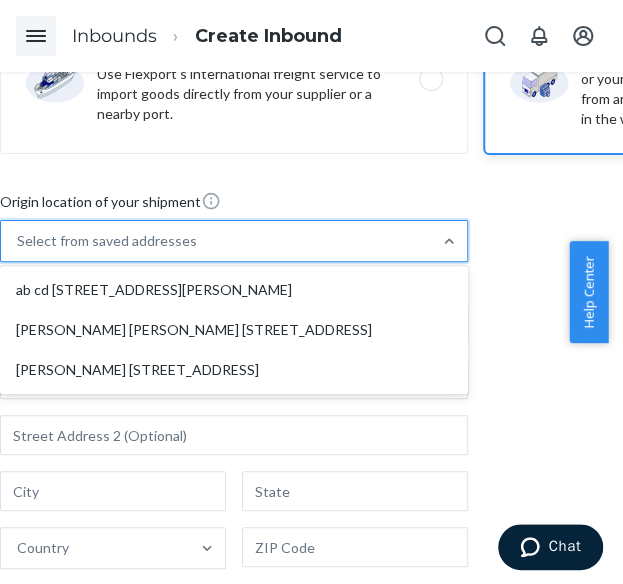 click on "Select from saved addresses" at bounding box center (107, 241) 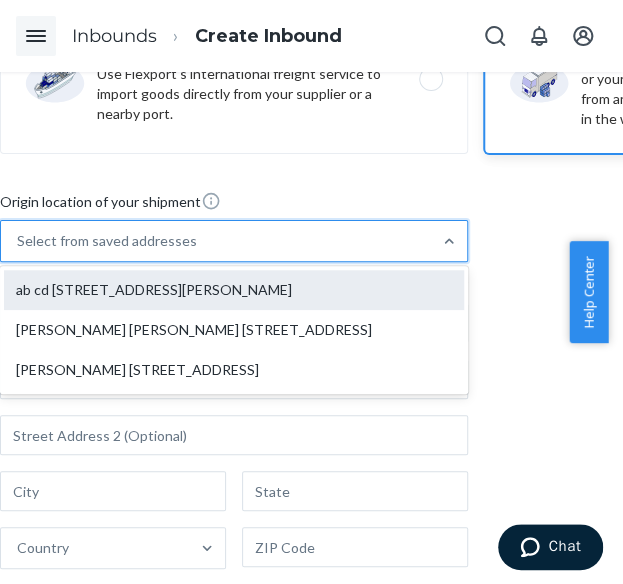 click on "ab cd
[STREET_ADDRESS][PERSON_NAME]" at bounding box center (234, 290) 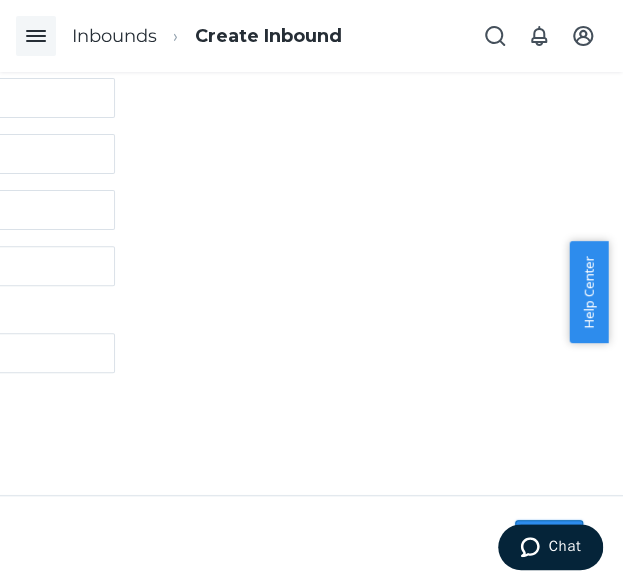 click on "Next" at bounding box center (549, 540) 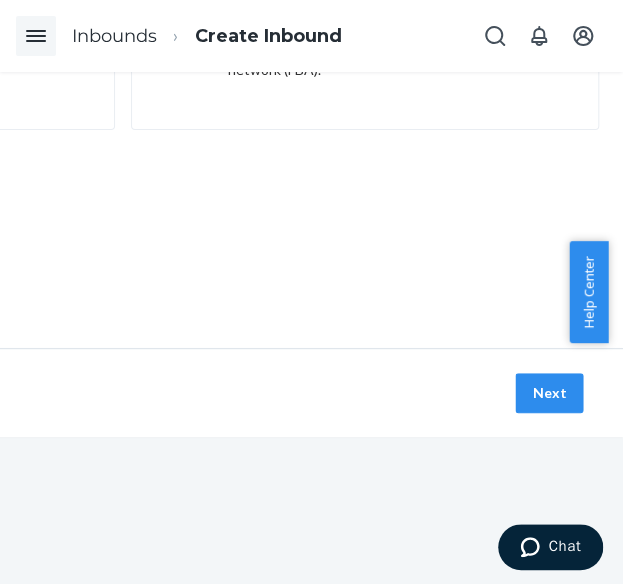 scroll, scrollTop: 0, scrollLeft: 0, axis: both 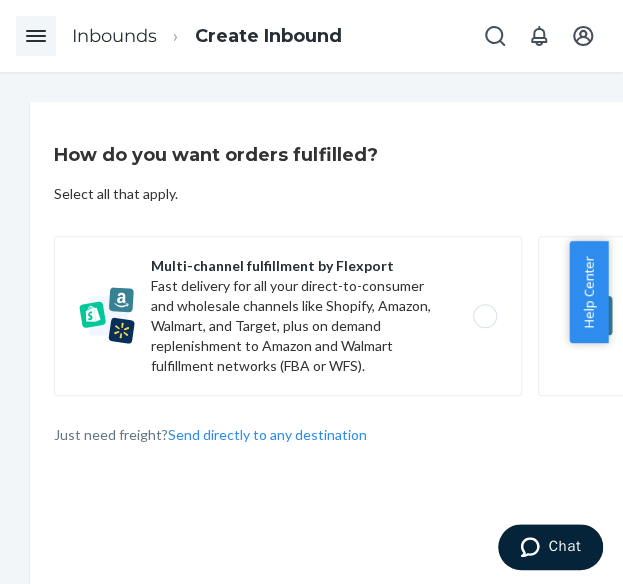 drag, startPoint x: 410, startPoint y: 379, endPoint x: 397, endPoint y: 461, distance: 83.02409 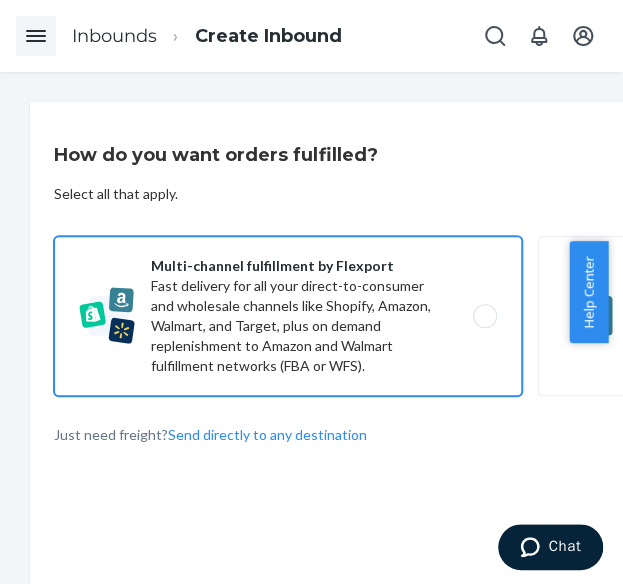 click on "Multi-channel fulfillment by Flexport Fast delivery for all your direct-to-consumer and wholesale channels like Shopify, Amazon, Walmart, and Target, plus on demand replenishment to Amazon and Walmart fulfillment networks (FBA or WFS)." at bounding box center (490, 316) 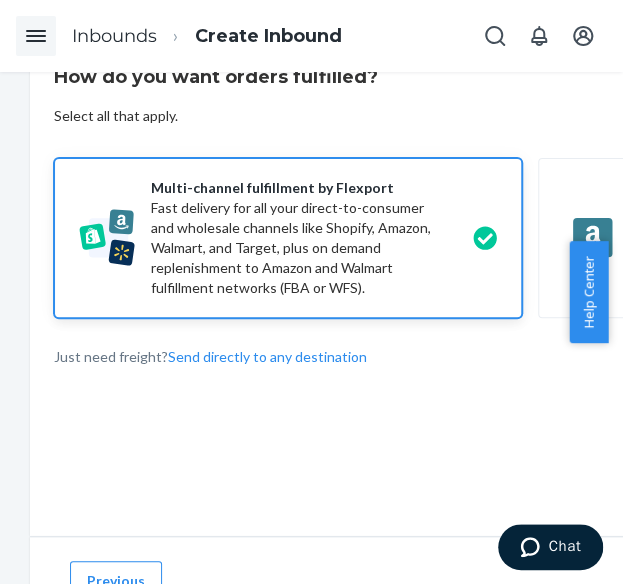 scroll, scrollTop: 281, scrollLeft: 0, axis: vertical 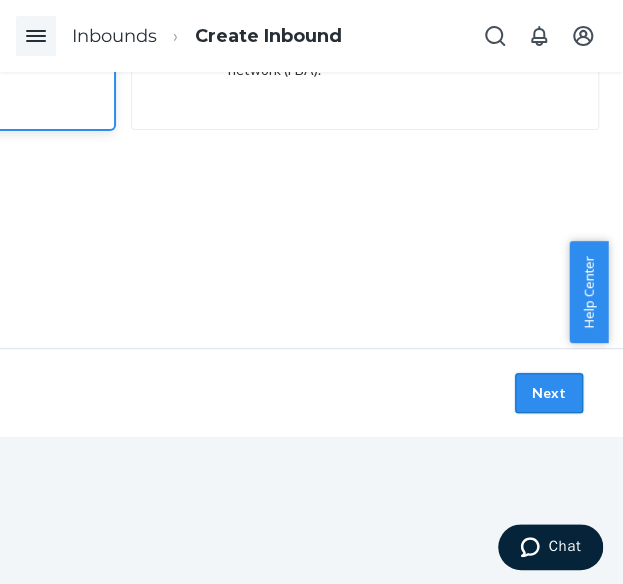 click on "Next" at bounding box center [549, 393] 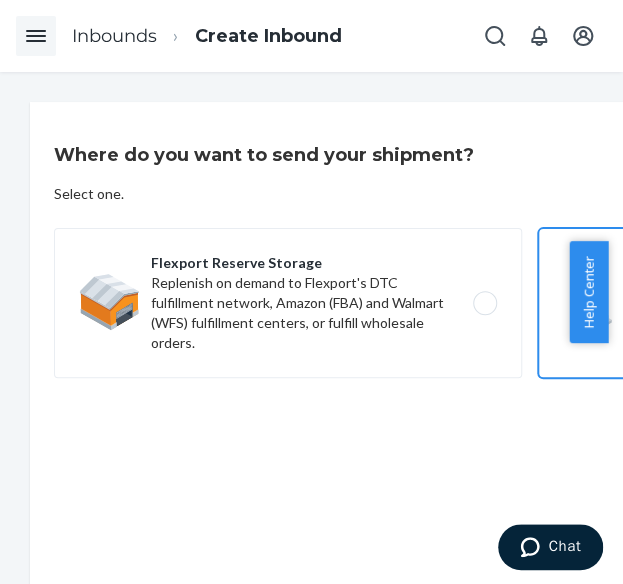 click on "Flexport DTC Fulfillment Network Send your shipment directly to Flexport's direct-to-consumer fulfillment network." at bounding box center (772, 303) 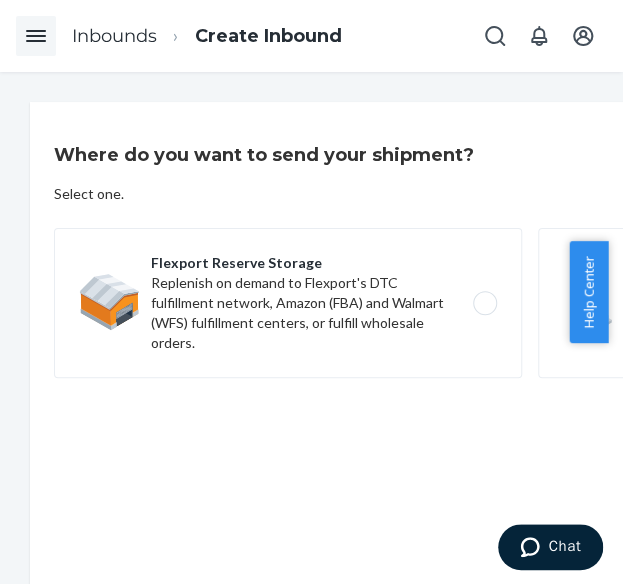 scroll, scrollTop: 0, scrollLeft: 422, axis: horizontal 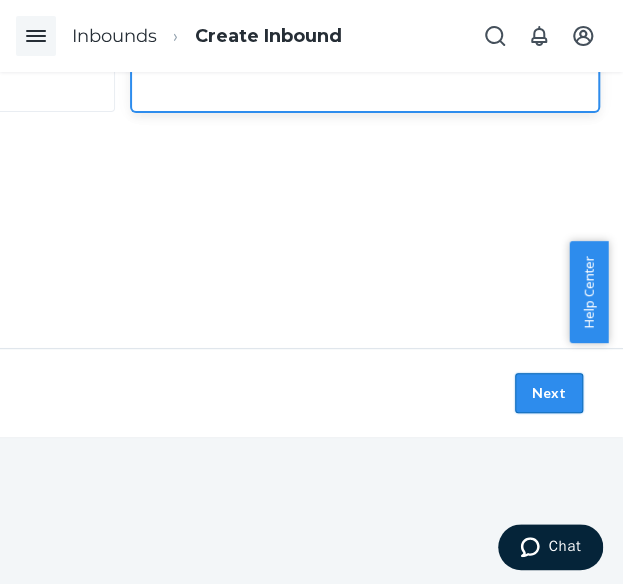 click on "Next" at bounding box center (549, 393) 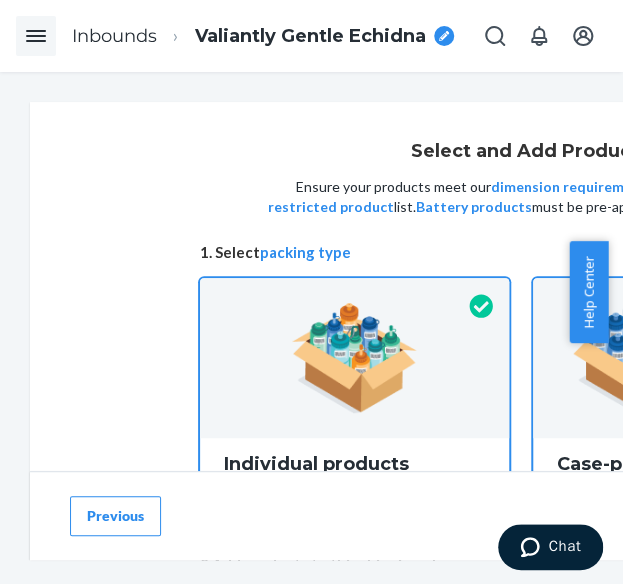 click at bounding box center (696, 358) 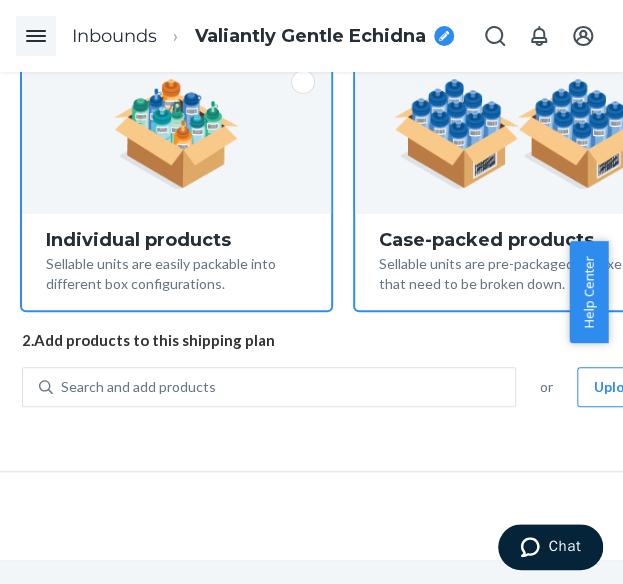 scroll, scrollTop: 238, scrollLeft: 178, axis: both 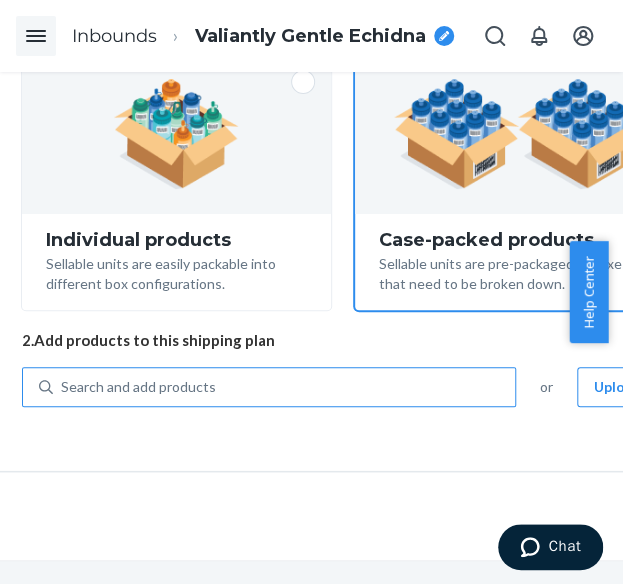 click on "Search and add products" at bounding box center (138, 387) 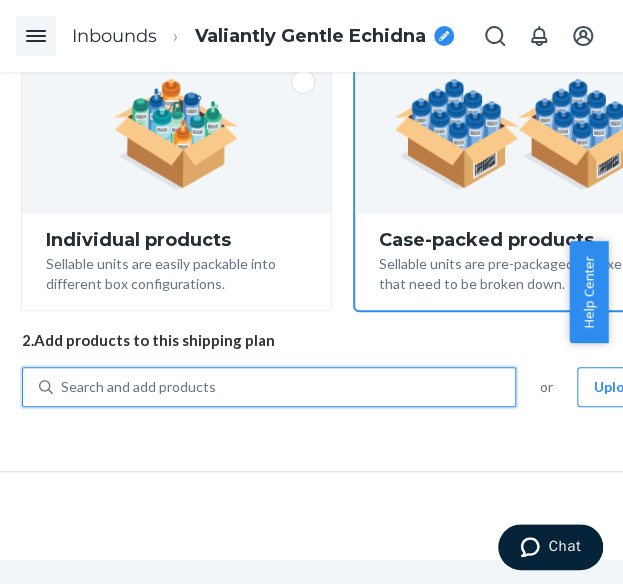 paste on "Cloud Zip Hoodie Buttercream" 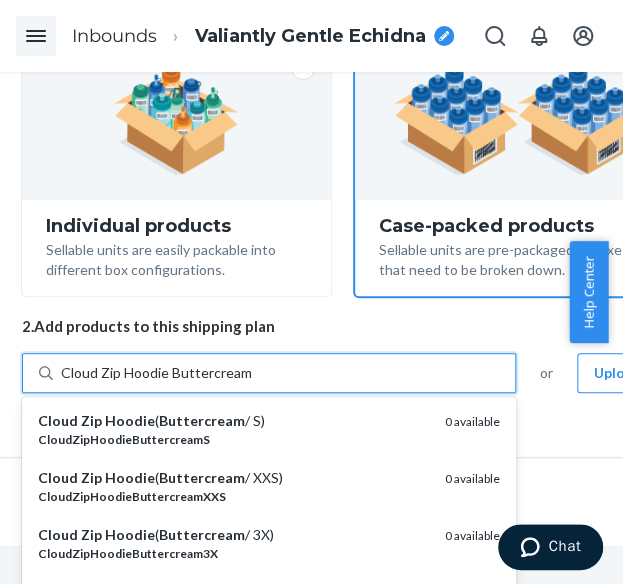 type on "Cloud Zip Hoodie Buttercream" 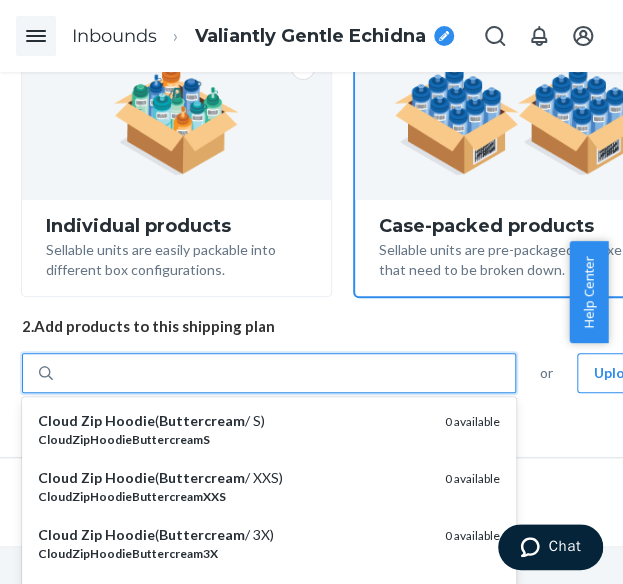 click on "Help Center" at bounding box center (596, 292) 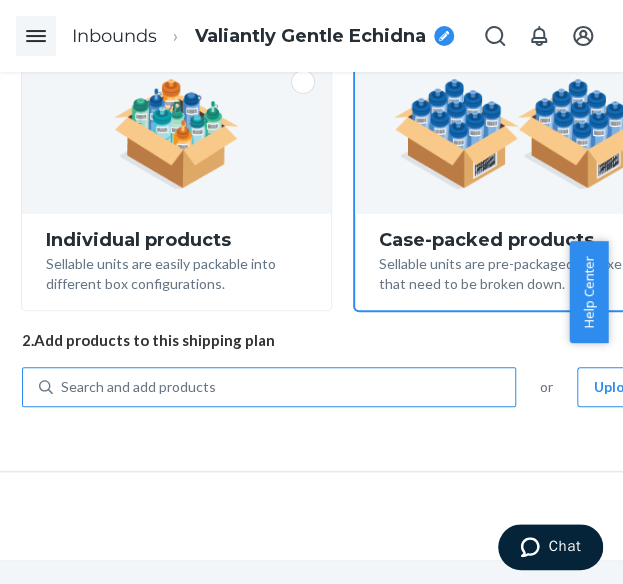 scroll, scrollTop: 72, scrollLeft: 0, axis: vertical 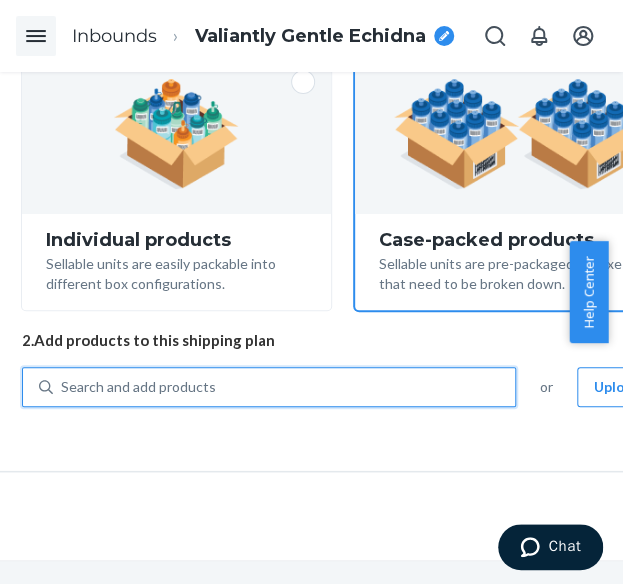 paste on "Cloud Zip Hoodie Buttercream" 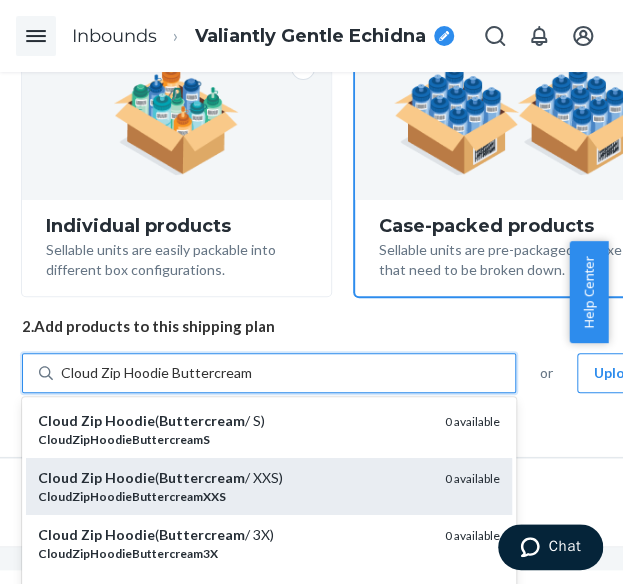 click on "CloudZipHoodieButtercreamXXS" at bounding box center (132, 496) 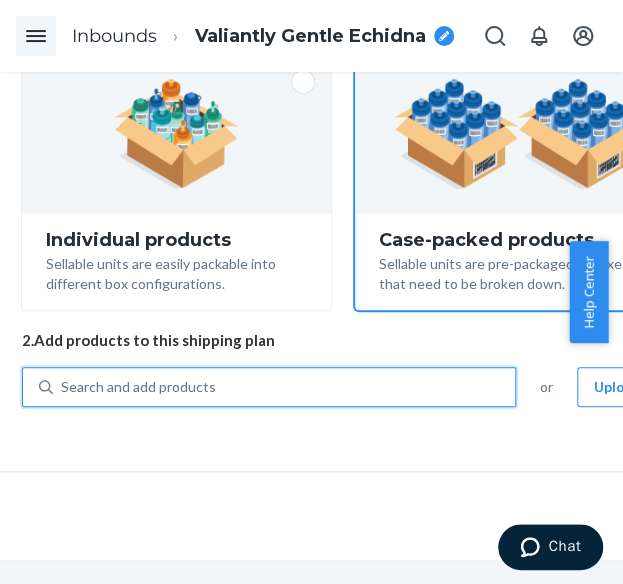 click on "Search and add products" at bounding box center [284, 387] 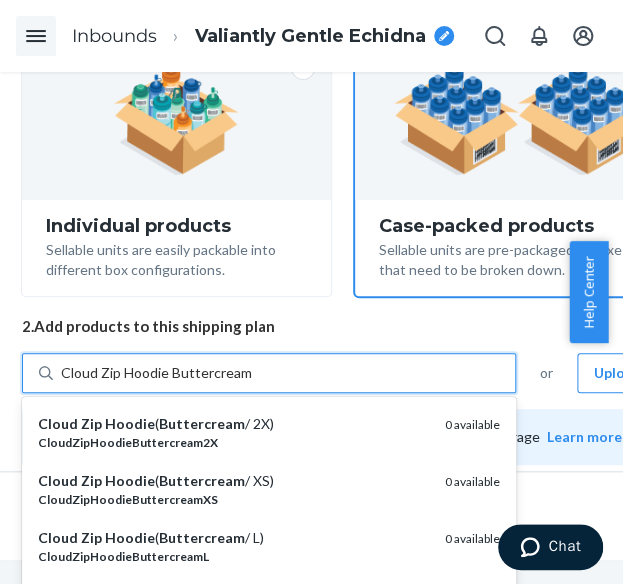 scroll, scrollTop: 200, scrollLeft: 0, axis: vertical 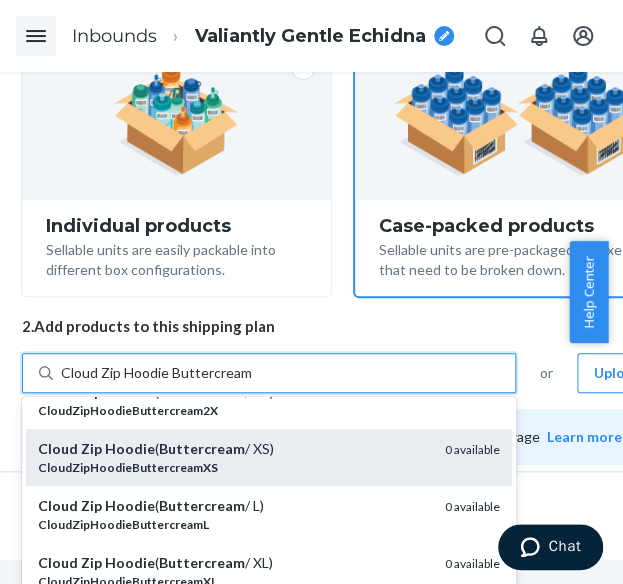 click on "CloudZipHoodieButtercreamXS" at bounding box center (233, 467) 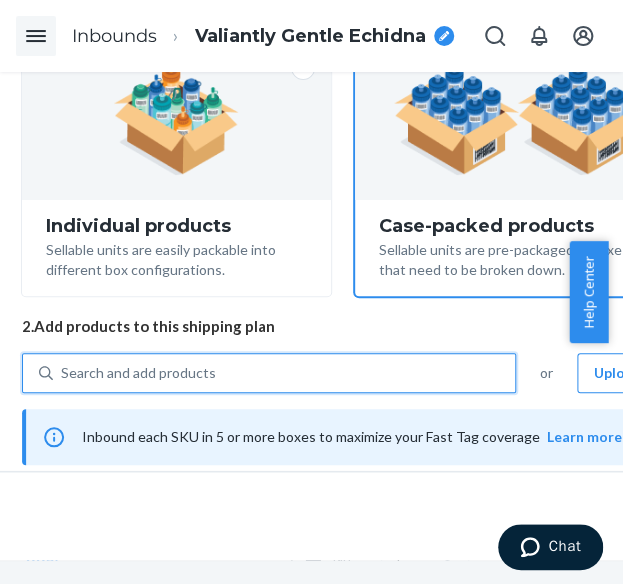 click on "Search and add products" at bounding box center (138, 373) 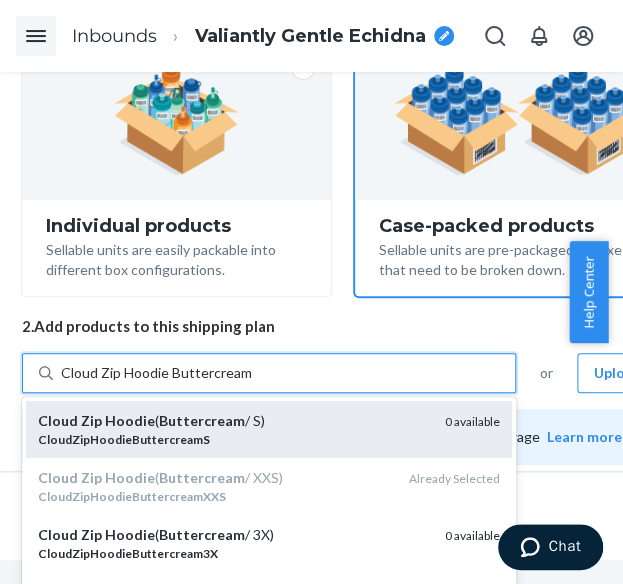 click on "Cloud   Zip   Hoodie  ( Buttercream  / S)" at bounding box center [233, 421] 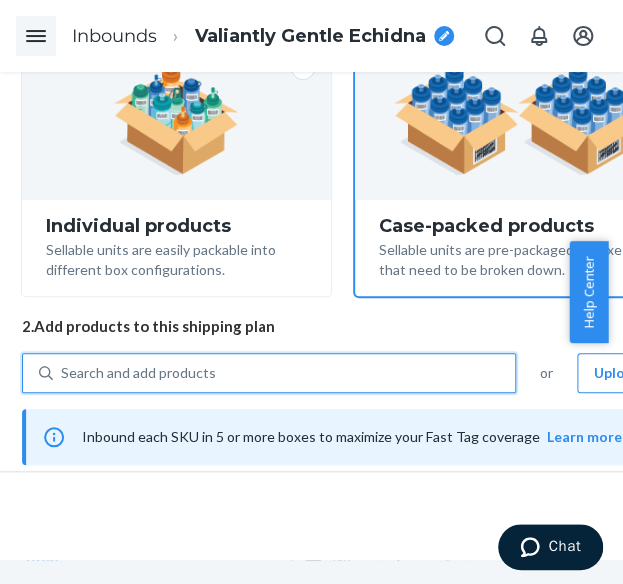 click on "Search and add products" at bounding box center (138, 373) 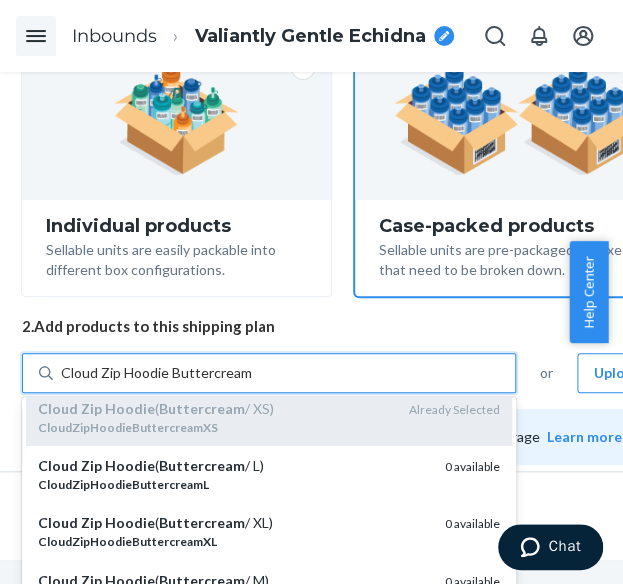 scroll, scrollTop: 300, scrollLeft: 0, axis: vertical 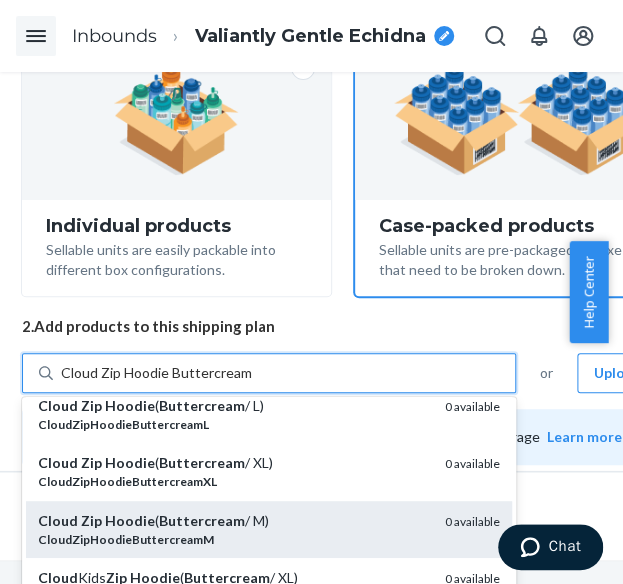 click on "Buttercream" at bounding box center (202, 520) 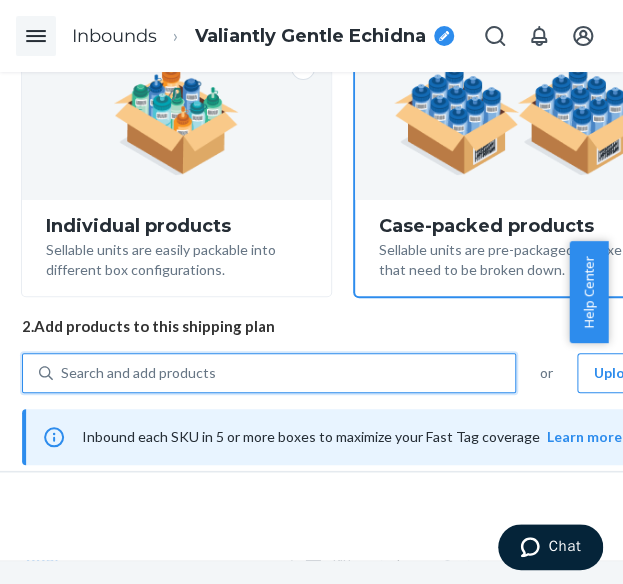 click on "Search and add products" at bounding box center [138, 373] 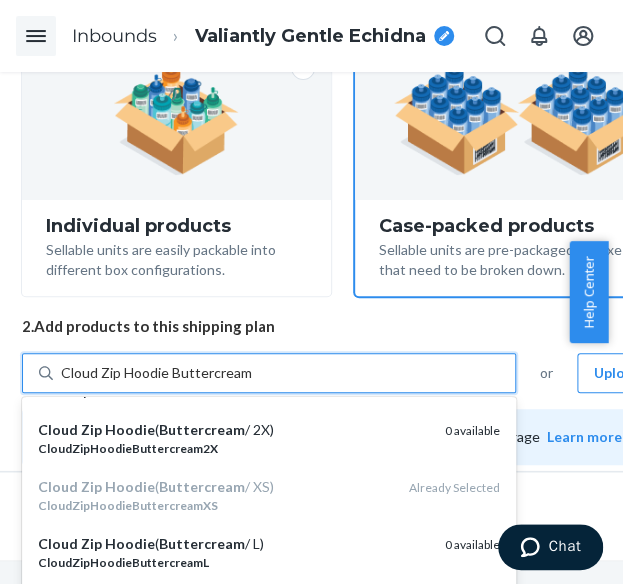 scroll, scrollTop: 200, scrollLeft: 0, axis: vertical 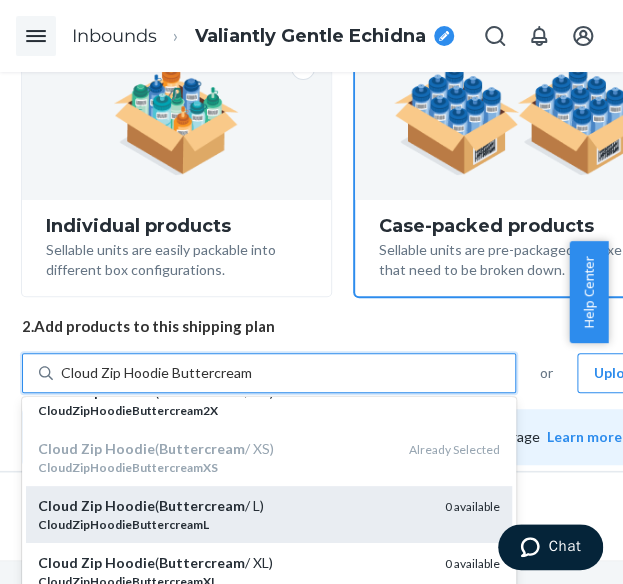 click on "CloudZipHoodieButtercreamL" at bounding box center [123, 524] 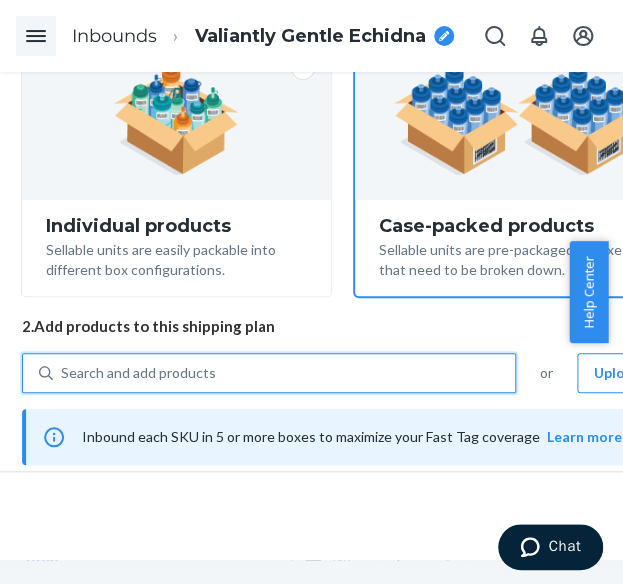 click on "Search and add products" at bounding box center (284, 373) 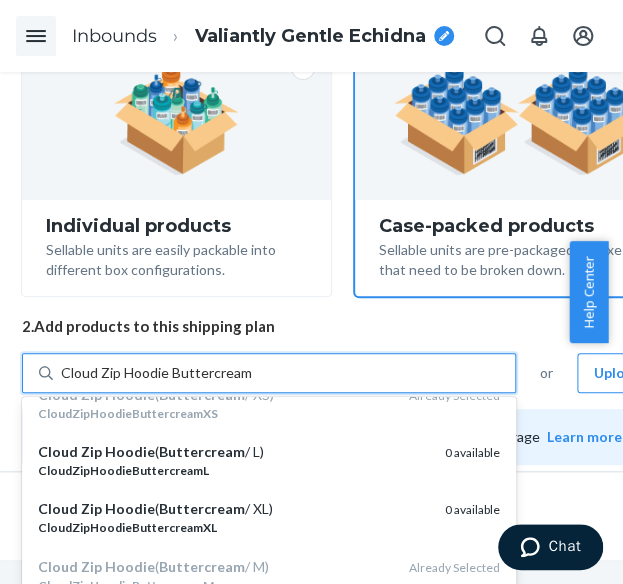 scroll, scrollTop: 300, scrollLeft: 0, axis: vertical 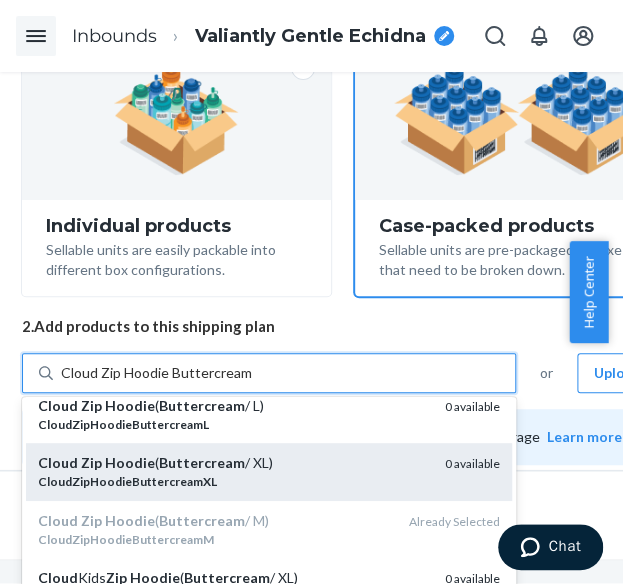 click on "Buttercream" at bounding box center [202, 462] 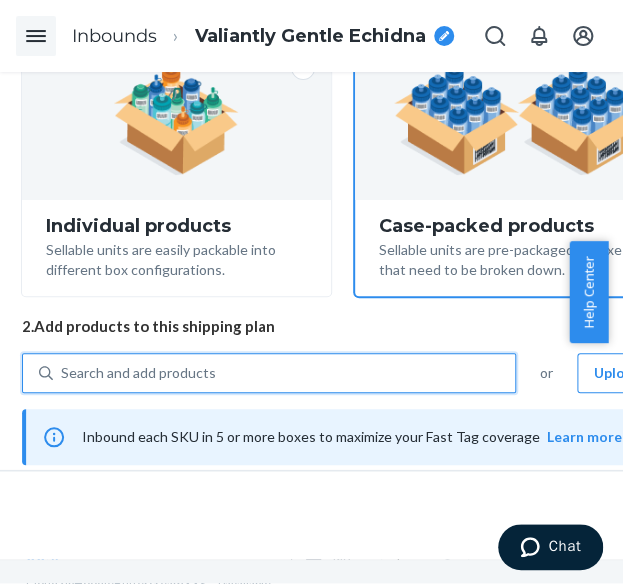 click on "Search and add products" at bounding box center (138, 373) 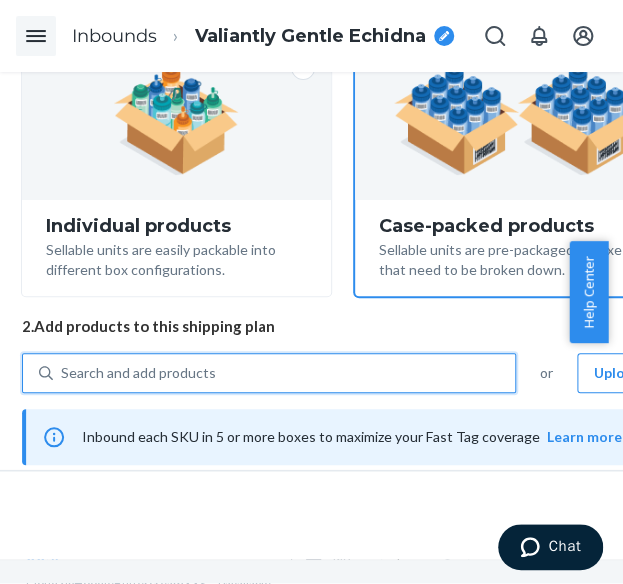 paste on "Cloud Zip Hoodie Buttercream" 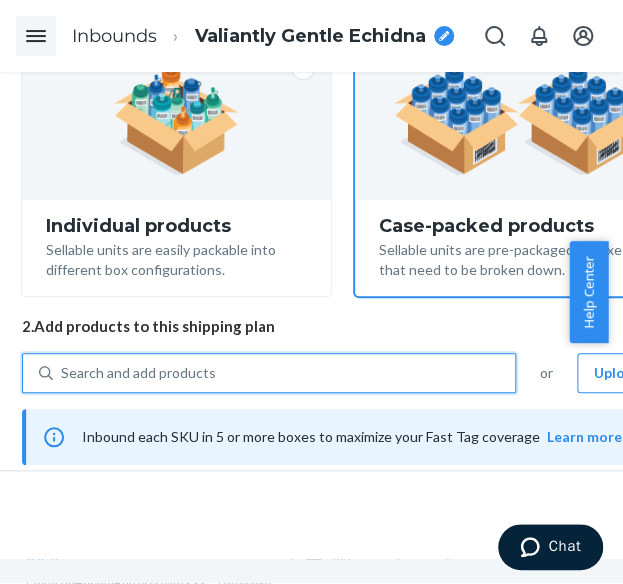 type on "Cloud Zip Hoodie Buttercream" 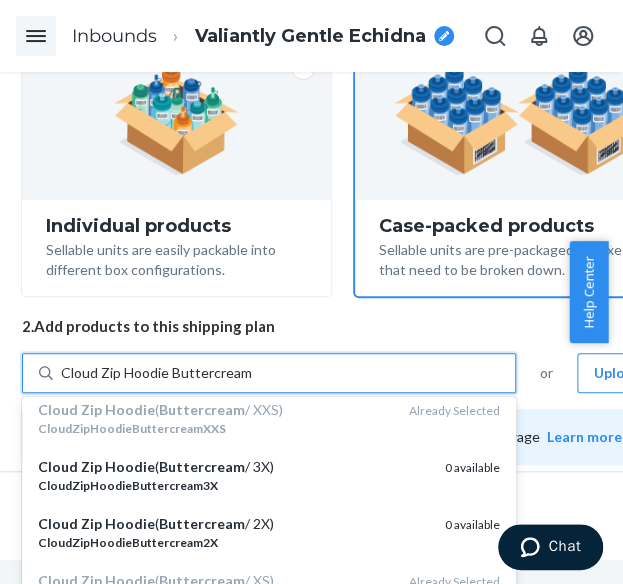 scroll, scrollTop: 100, scrollLeft: 0, axis: vertical 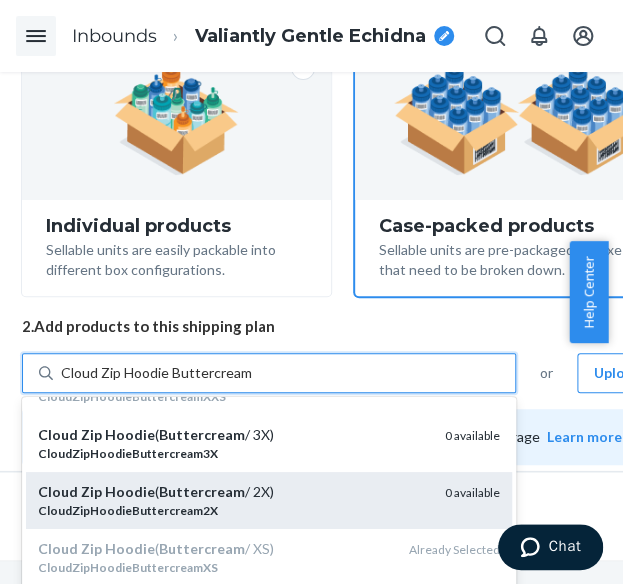 click on "CloudZipHoodieButtercream2X" at bounding box center (233, 510) 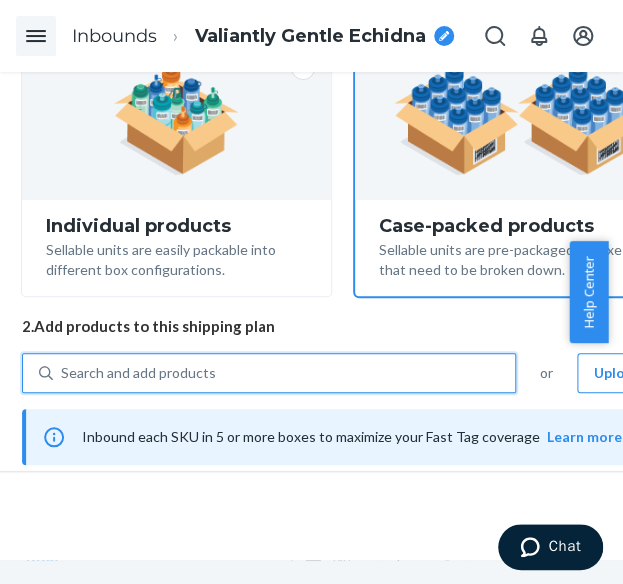 click on "Search and add products" at bounding box center [138, 373] 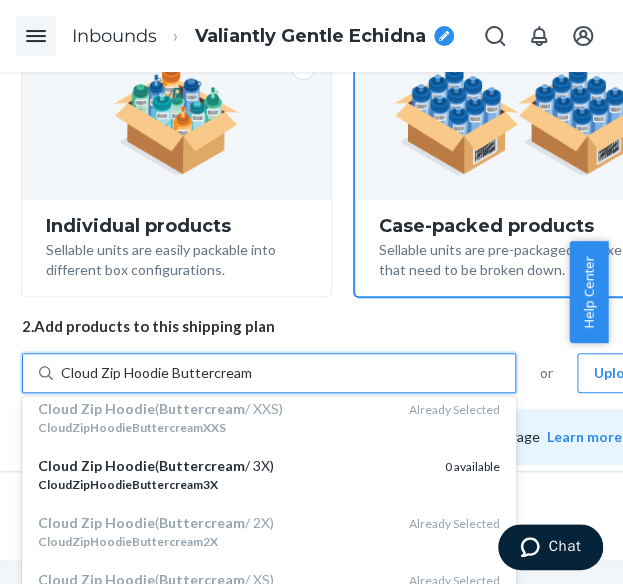 scroll, scrollTop: 100, scrollLeft: 0, axis: vertical 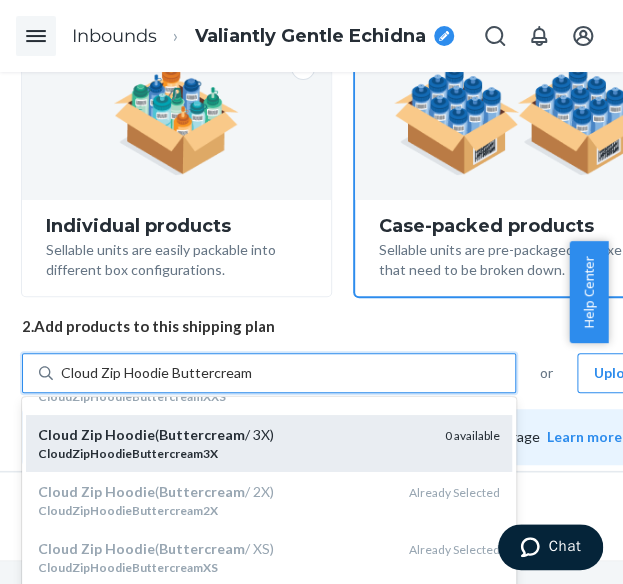 click on "Cloud   Zip   Hoodie  ( Buttercream  / 3X)" at bounding box center (233, 435) 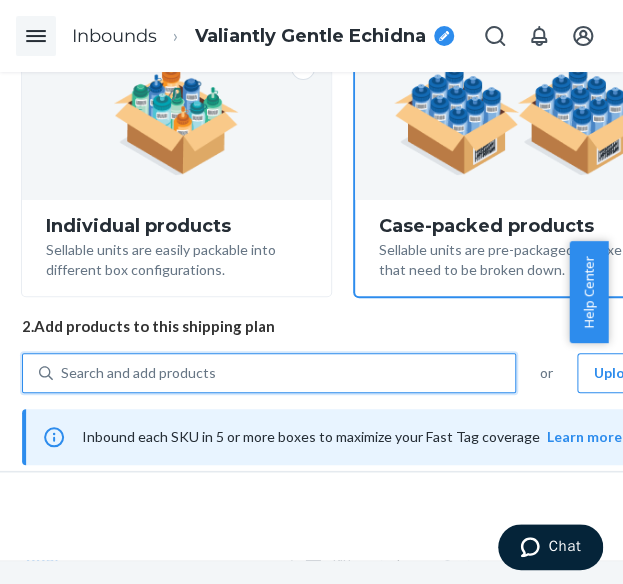 click on "Search and add products" at bounding box center [138, 373] 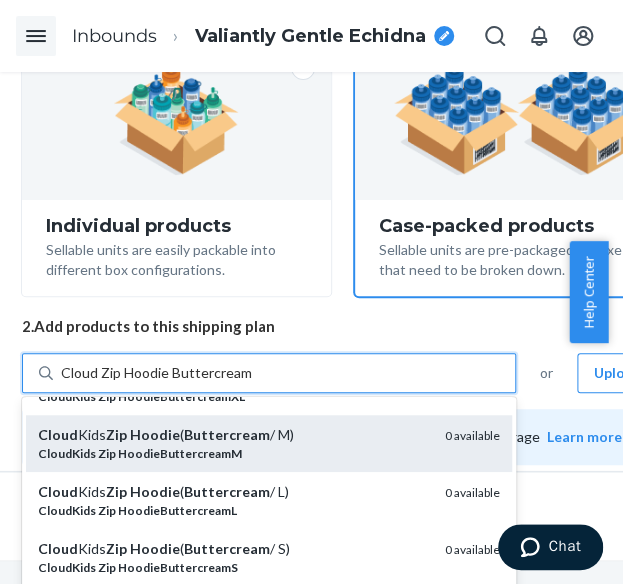 scroll, scrollTop: 400, scrollLeft: 0, axis: vertical 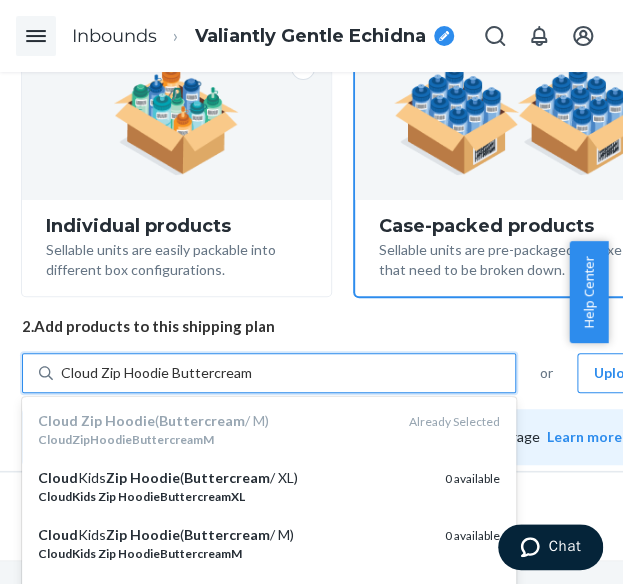 type on "Cloud Zip Hoodie Buttercream" 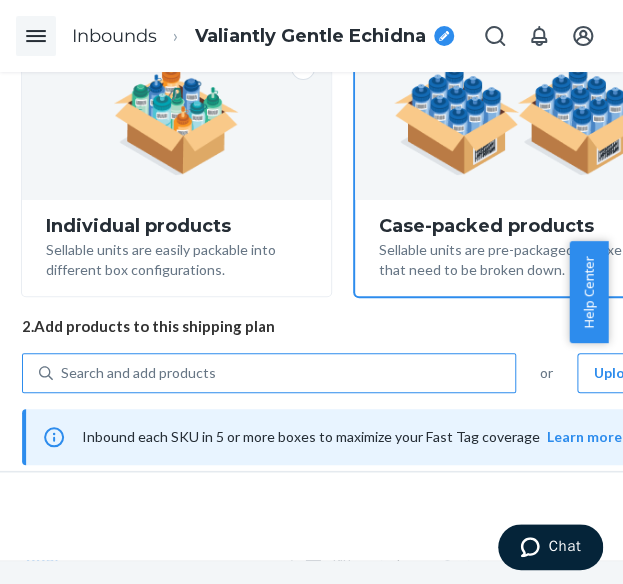 drag, startPoint x: 614, startPoint y: 243, endPoint x: 624, endPoint y: 291, distance: 49.0306 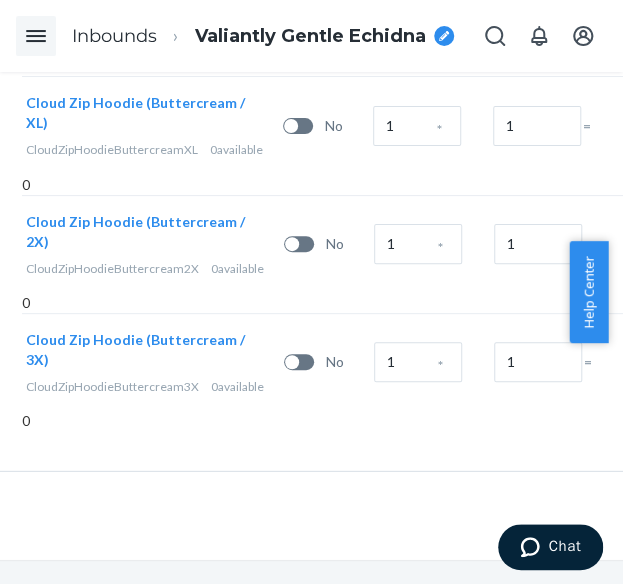 scroll, scrollTop: 1284, scrollLeft: 178, axis: both 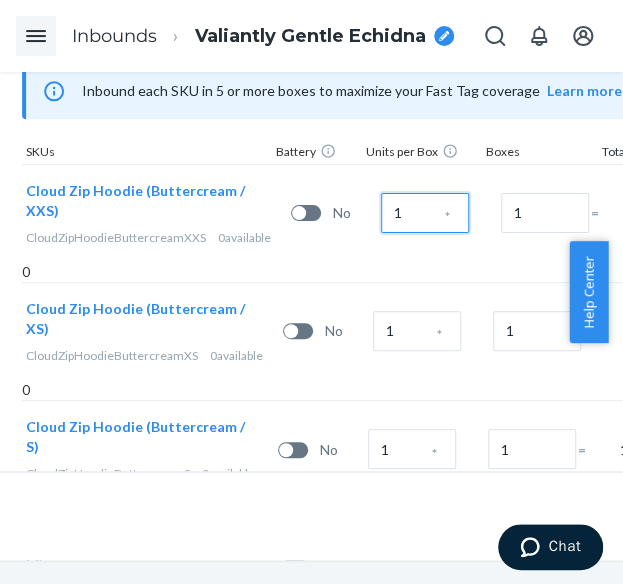 click on "1" at bounding box center (425, 213) 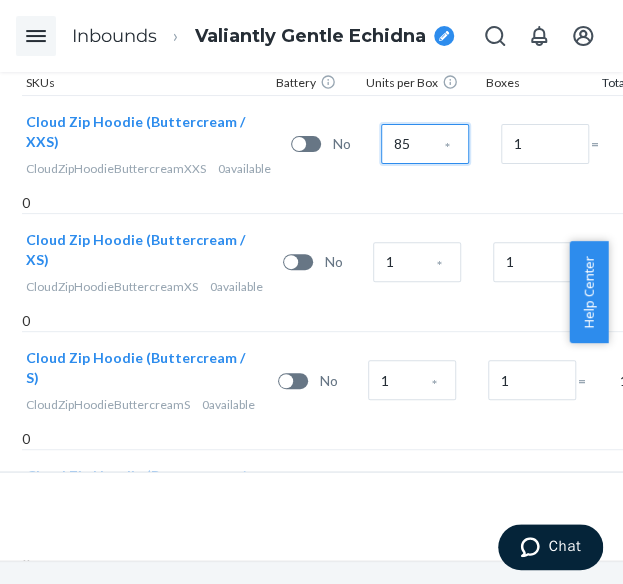 scroll, scrollTop: 684, scrollLeft: 178, axis: both 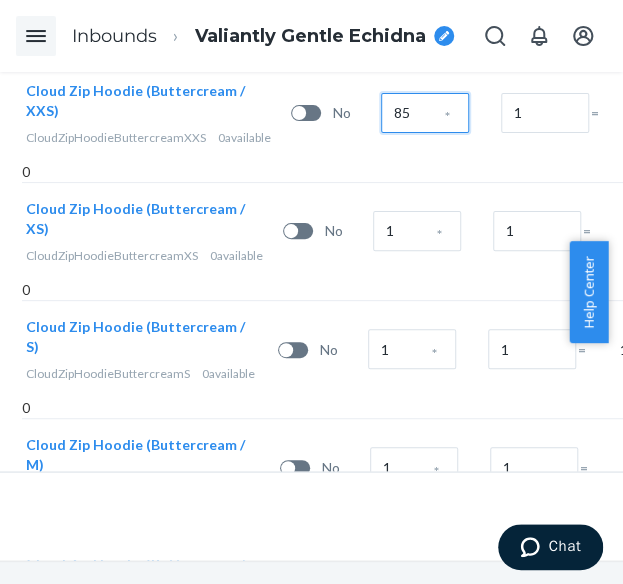 type on "85" 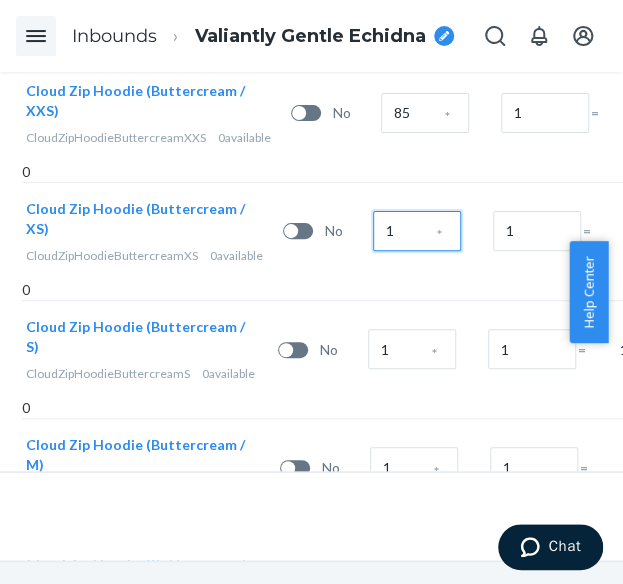 click on "1" at bounding box center [417, 231] 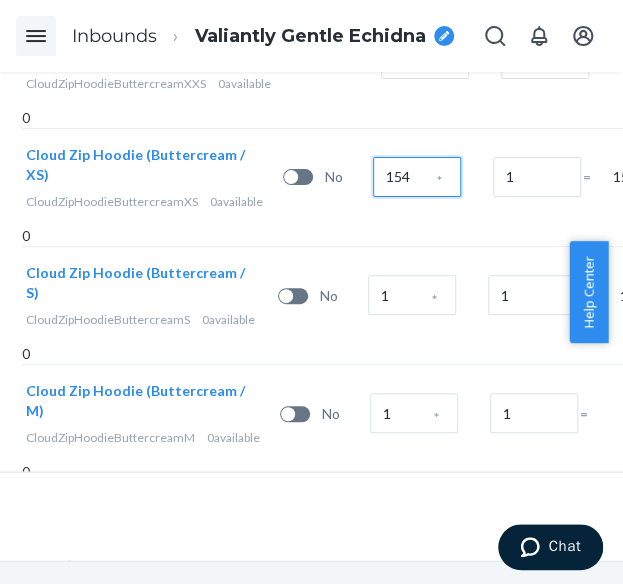 scroll, scrollTop: 784, scrollLeft: 178, axis: both 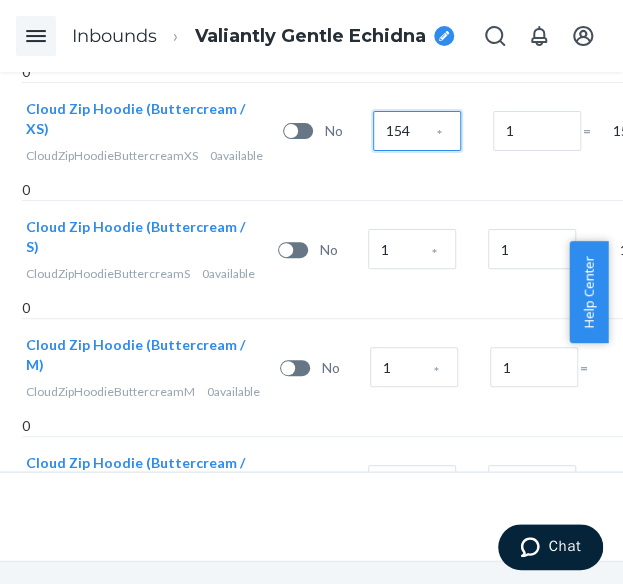type on "154" 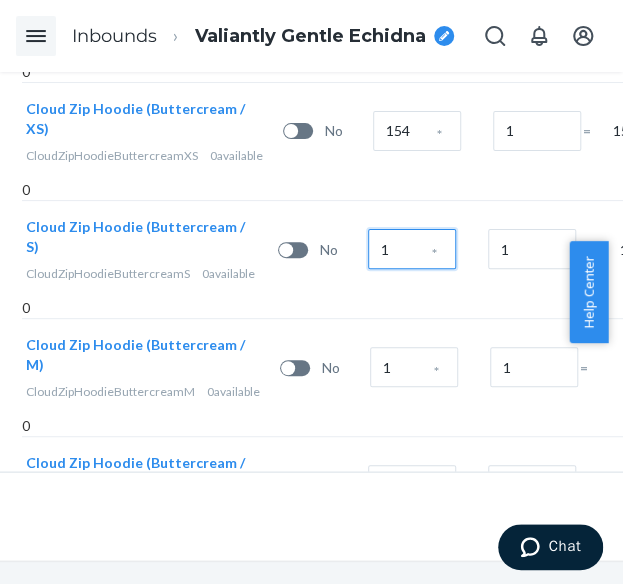 click on "1" at bounding box center [412, 249] 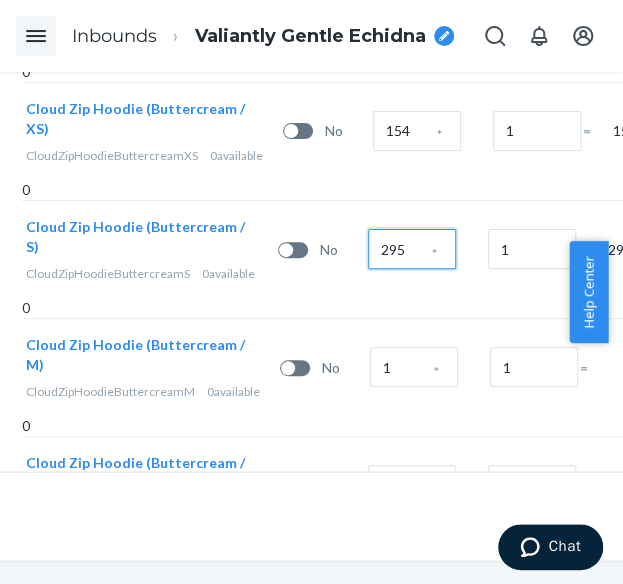 type on "295" 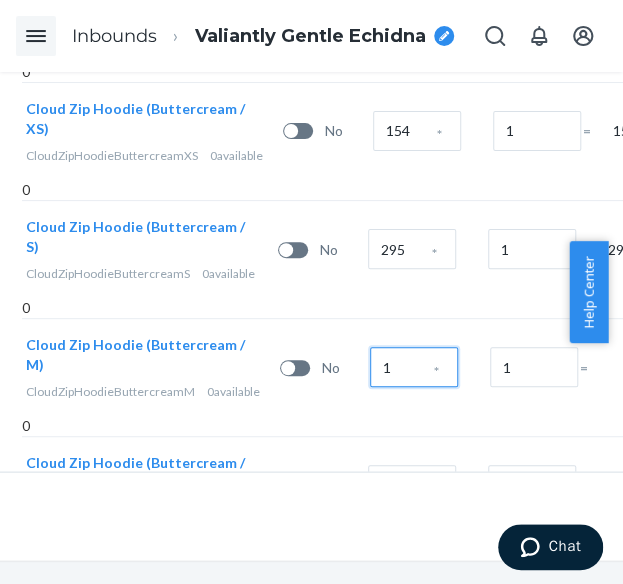 click on "1" at bounding box center (414, 367) 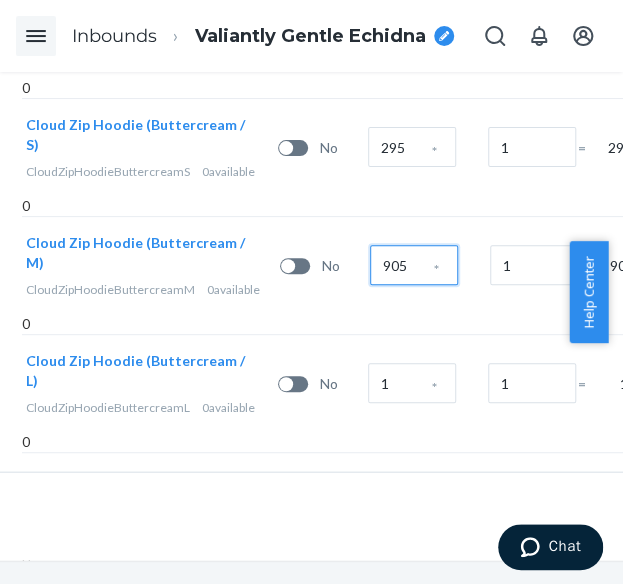 scroll, scrollTop: 984, scrollLeft: 178, axis: both 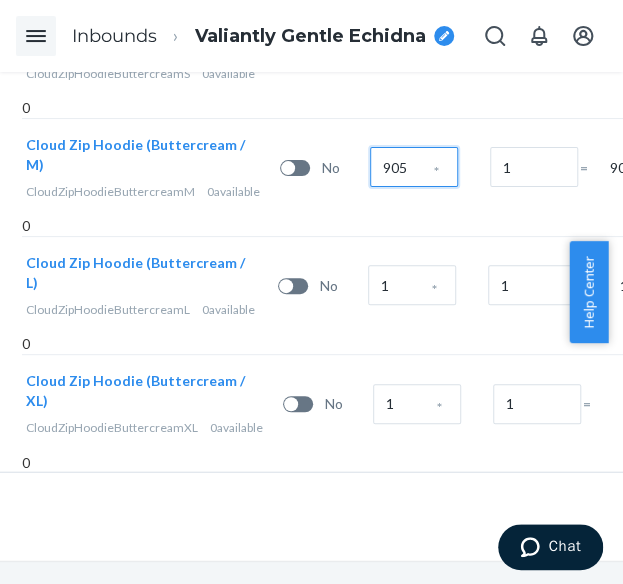 type on "905" 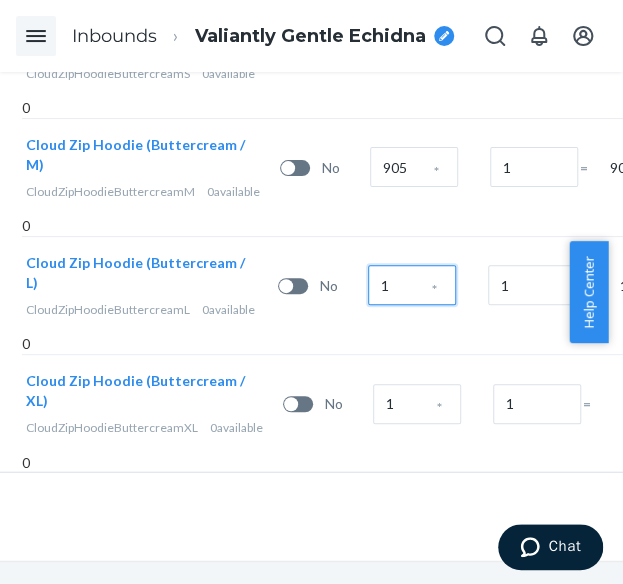 click on "1" at bounding box center (412, 285) 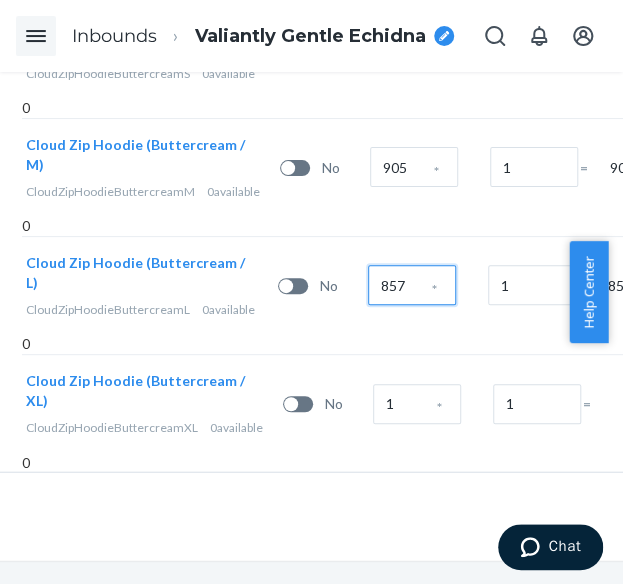 type on "857" 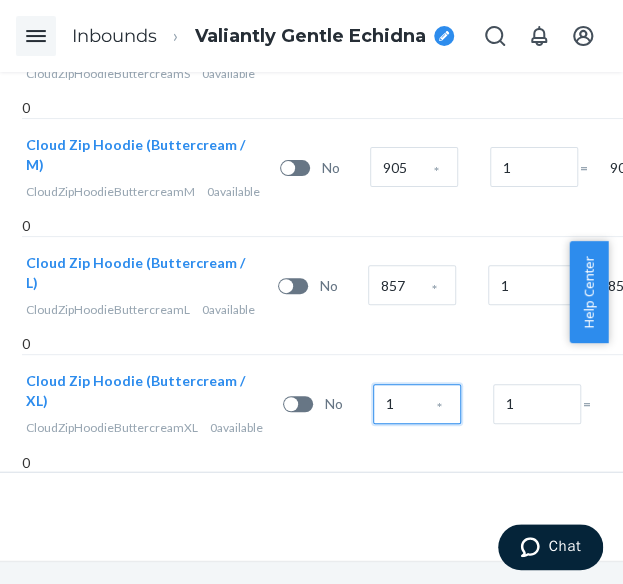 click on "1" at bounding box center [417, 404] 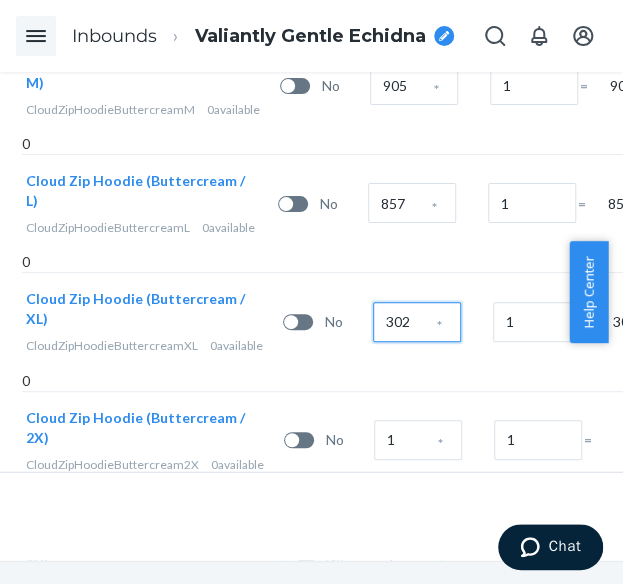 scroll, scrollTop: 1084, scrollLeft: 178, axis: both 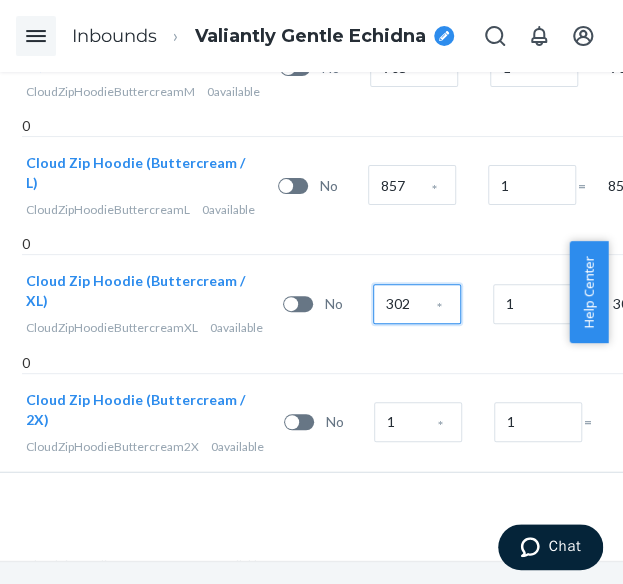 type on "302" 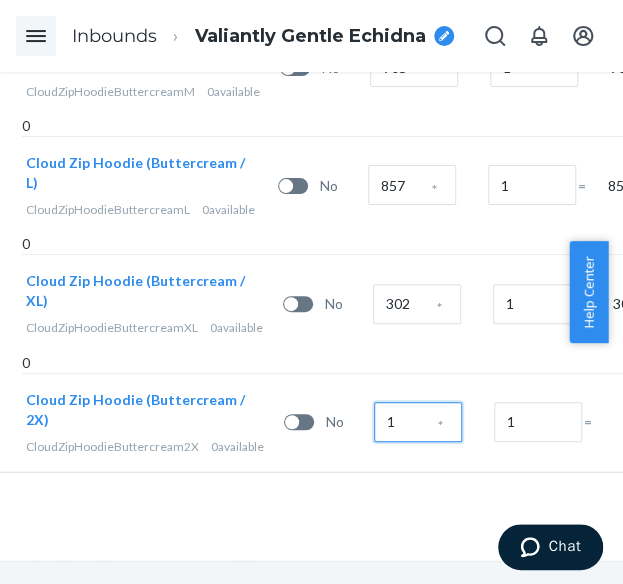 click on "1" at bounding box center (418, 422) 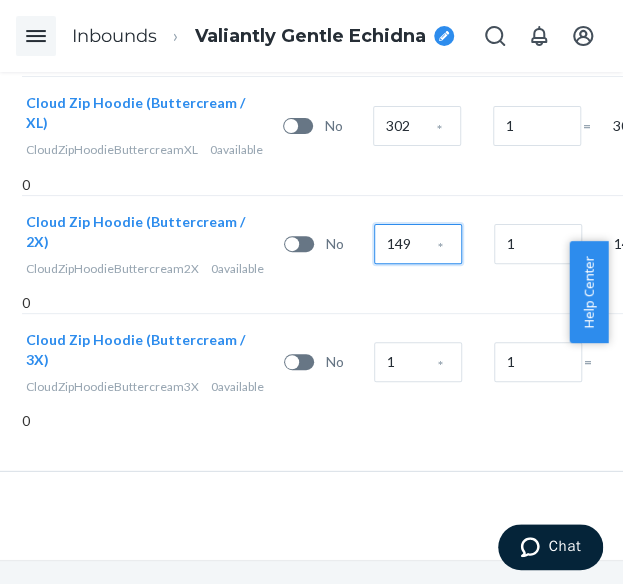 scroll, scrollTop: 1284, scrollLeft: 178, axis: both 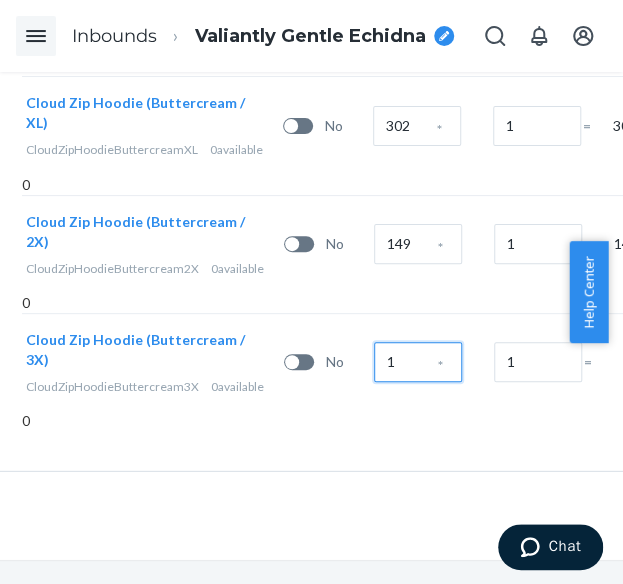 click on "1" at bounding box center (418, 362) 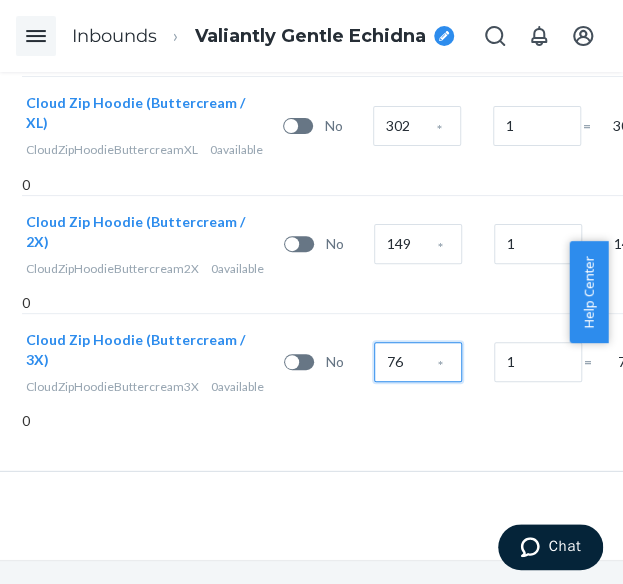 type on "76" 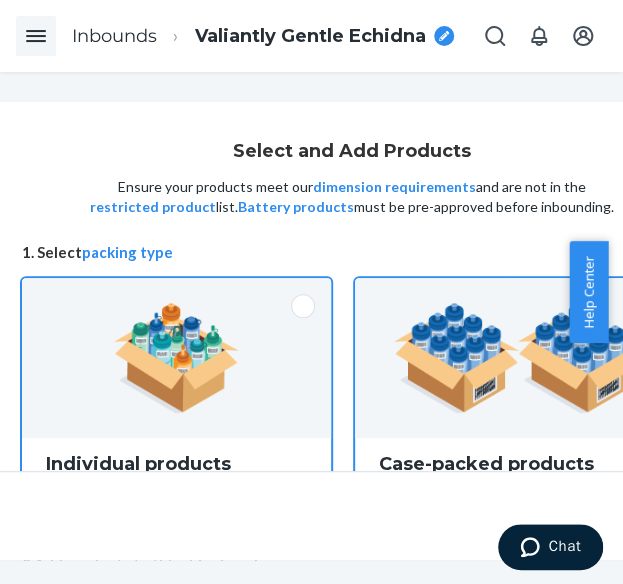 scroll, scrollTop: 300, scrollLeft: 178, axis: both 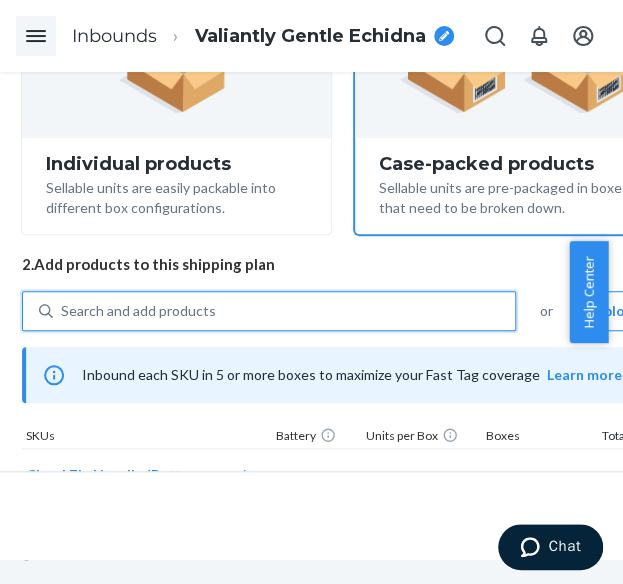 click on "Search and add products" at bounding box center [138, 311] 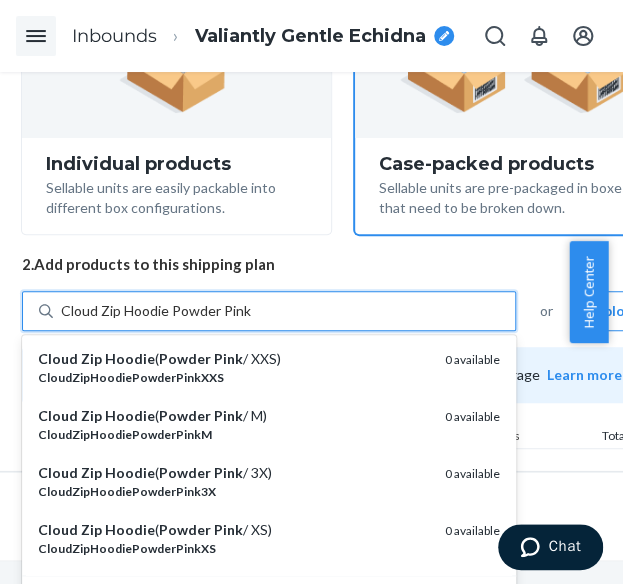 click on "CloudZipHoodiePowderPinkXXS" at bounding box center [131, 377] 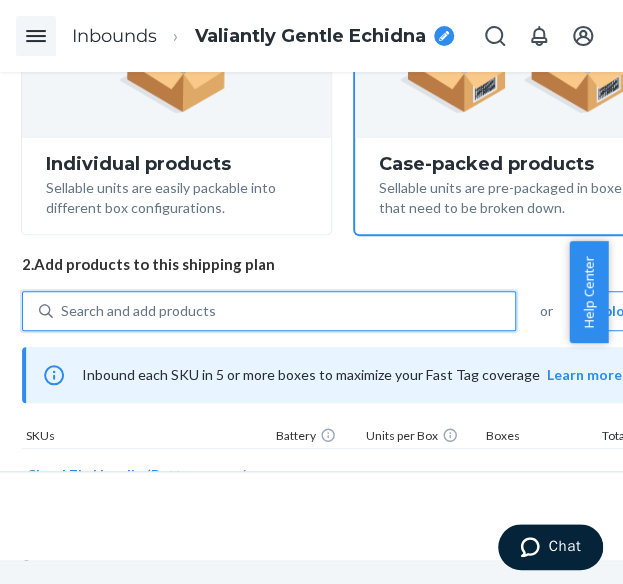click on "Search and add products" at bounding box center [138, 311] 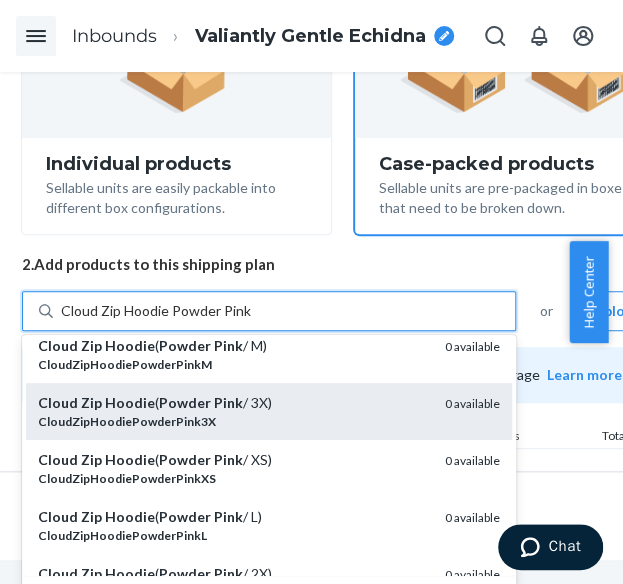scroll, scrollTop: 200, scrollLeft: 0, axis: vertical 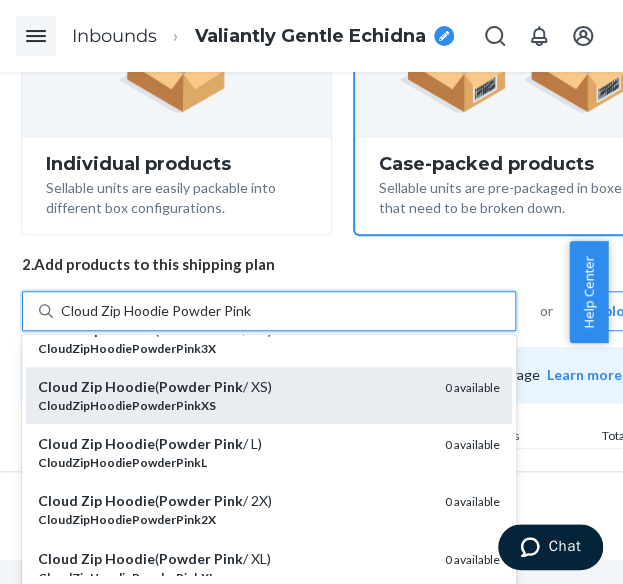 click on "CloudZipHoodiePowderPinkXS" at bounding box center [127, 405] 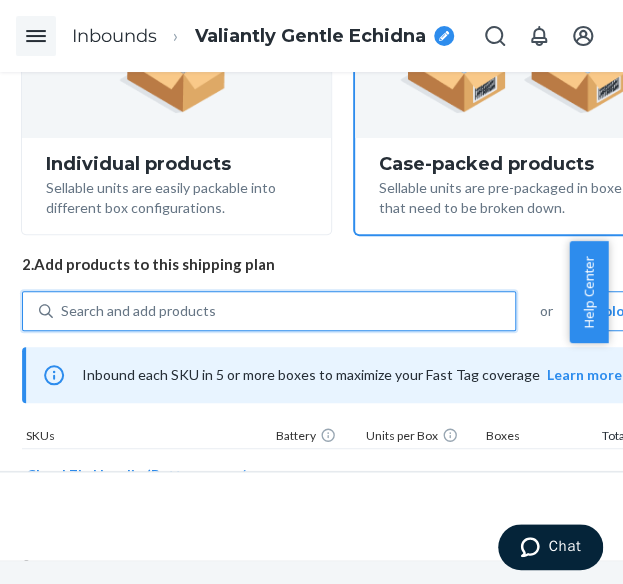 click on "Search and add products" at bounding box center [284, 311] 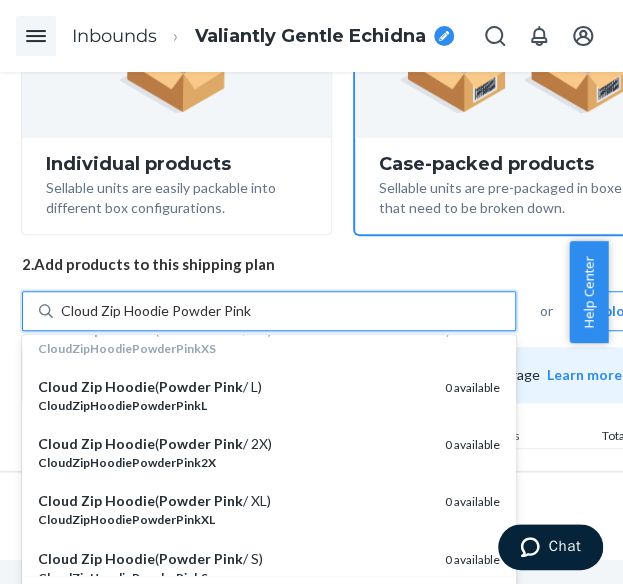 scroll, scrollTop: 300, scrollLeft: 0, axis: vertical 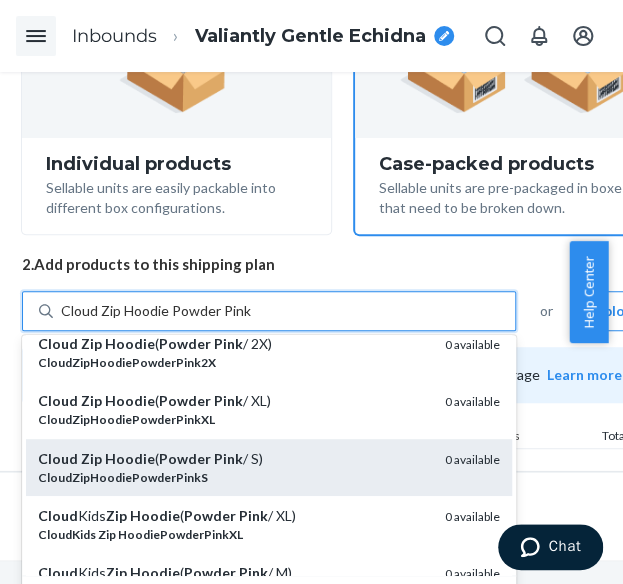 click on "Powder" at bounding box center (185, 458) 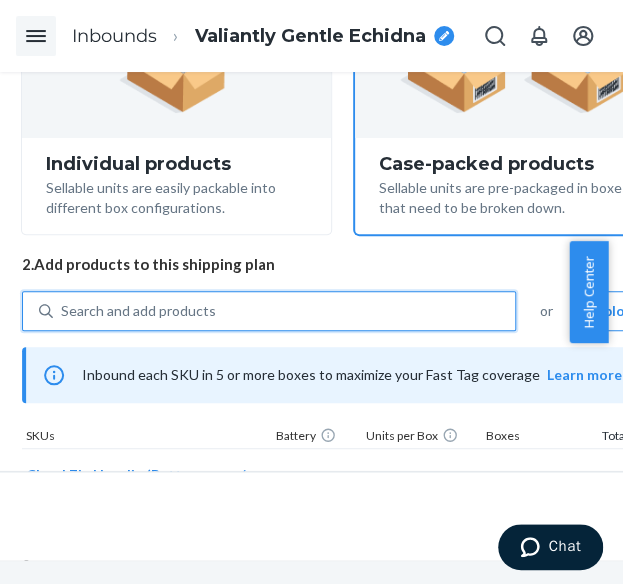 click on "Search and add products" at bounding box center (138, 311) 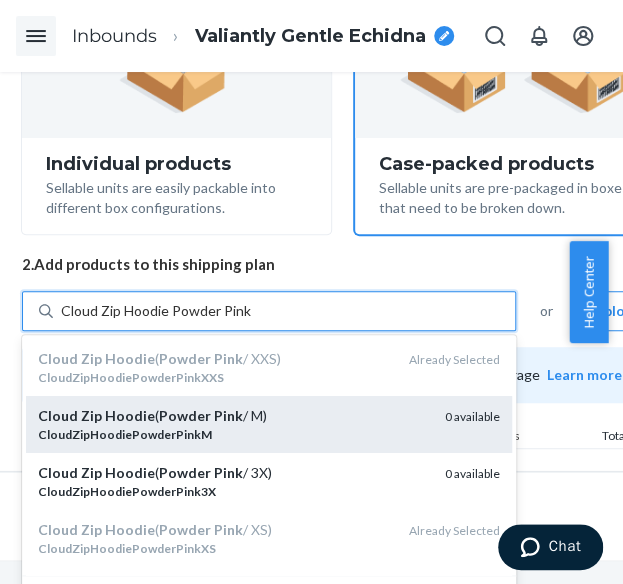 click on "Cloud   Zip   Hoodie  ( Powder   Pink  / M)" at bounding box center (233, 416) 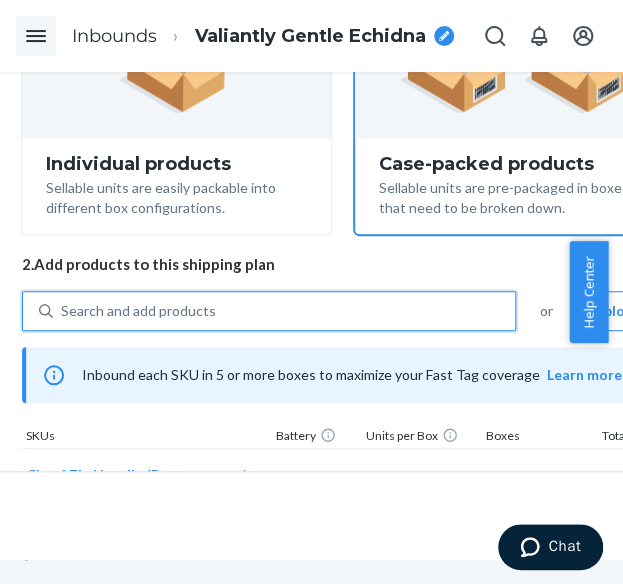 click on "Search and add products" at bounding box center [138, 311] 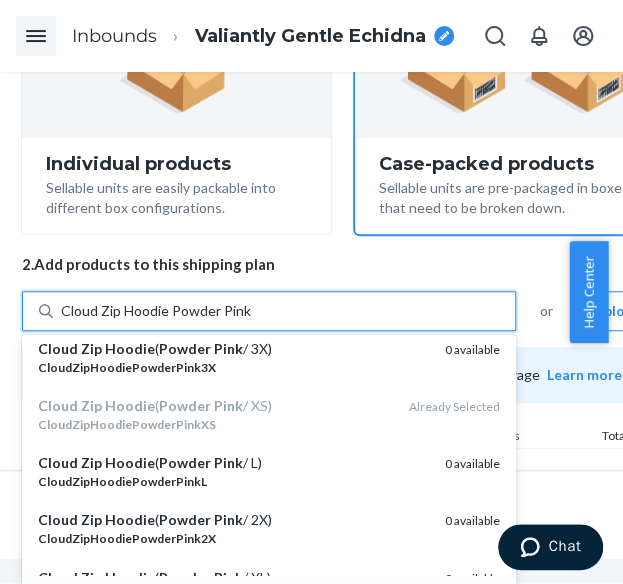 scroll, scrollTop: 200, scrollLeft: 0, axis: vertical 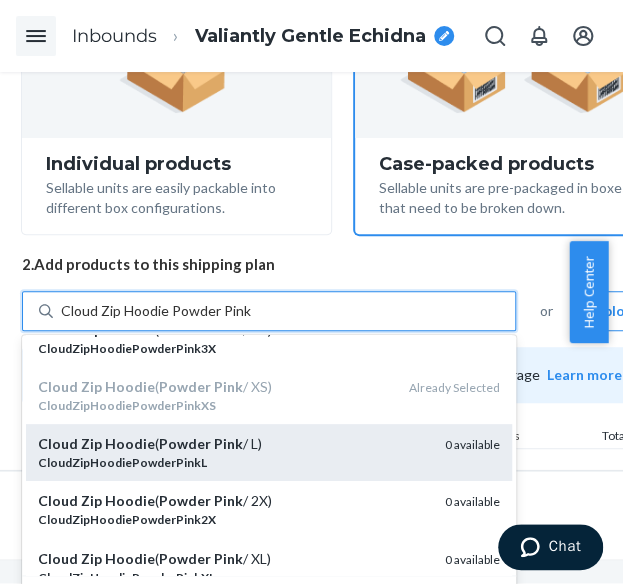 click on "CloudZipHoodiePowderPinkL" at bounding box center [233, 462] 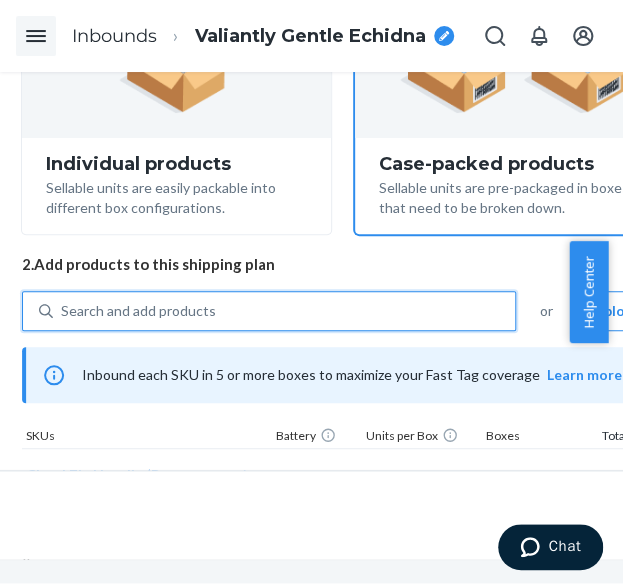 click on "Search and add products" at bounding box center (138, 311) 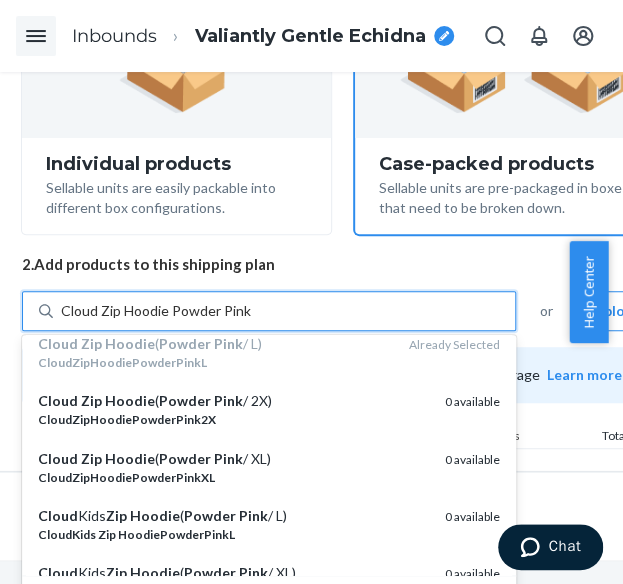 scroll, scrollTop: 400, scrollLeft: 0, axis: vertical 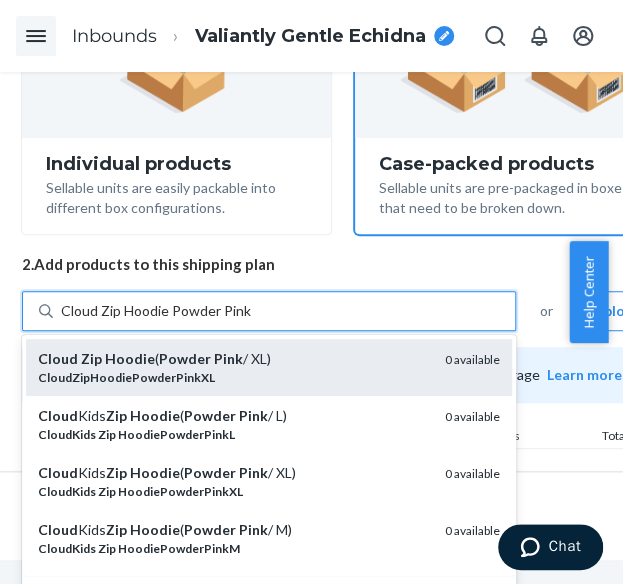 click on "CloudZipHoodiePowderPinkXL" at bounding box center [126, 377] 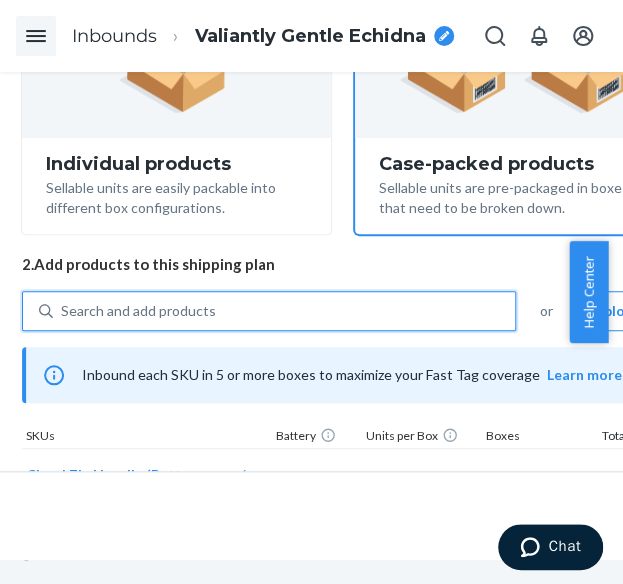click on "Search and add products" at bounding box center [284, 311] 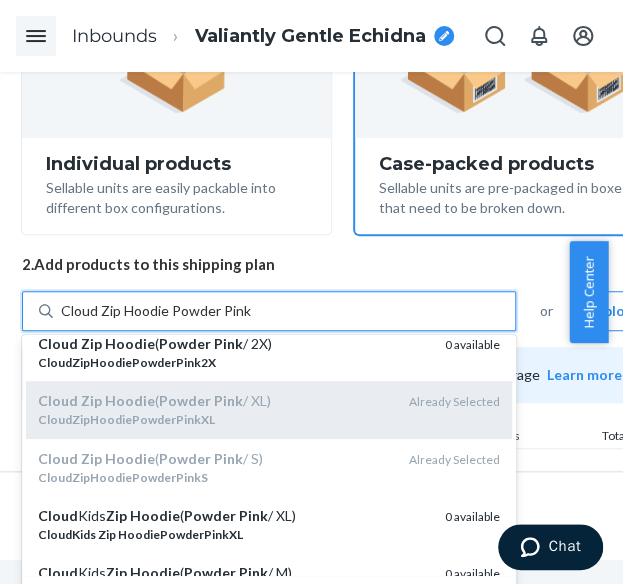 scroll, scrollTop: 200, scrollLeft: 0, axis: vertical 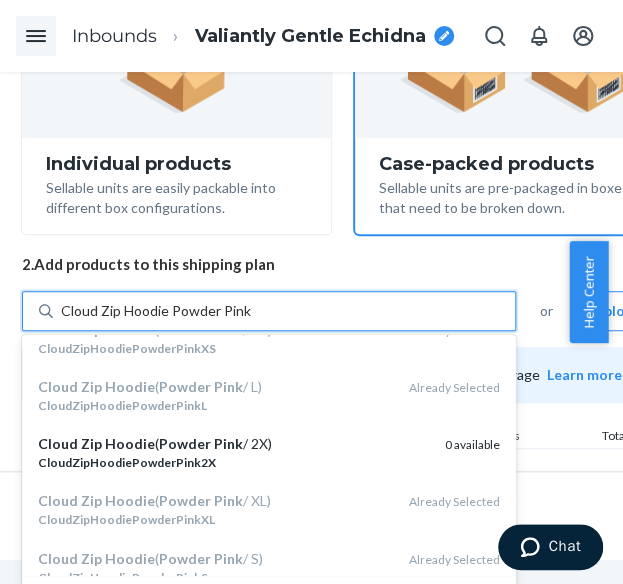 click on "CloudZipHoodiePowderPink2X" at bounding box center [233, 462] 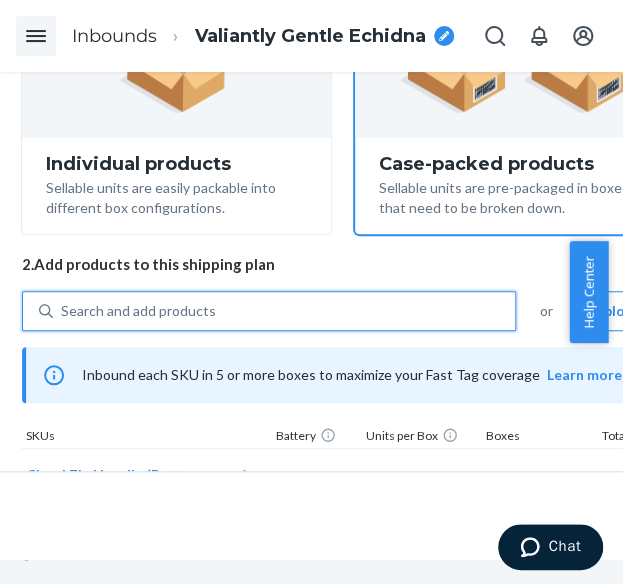 click on "Search and add products" at bounding box center (138, 311) 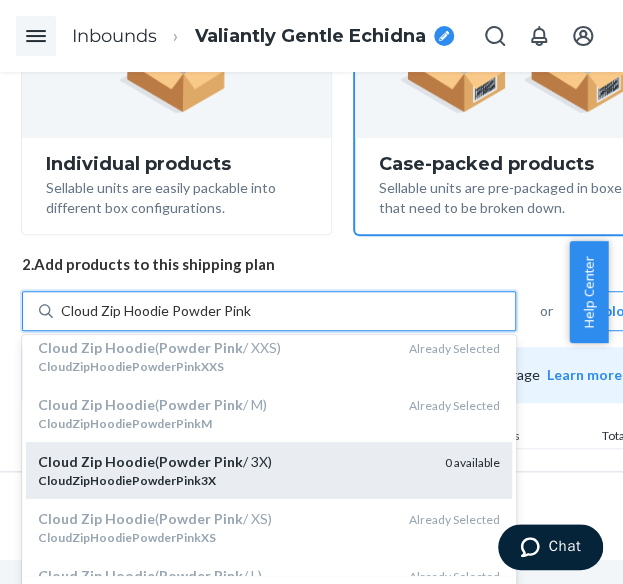 scroll, scrollTop: 100, scrollLeft: 0, axis: vertical 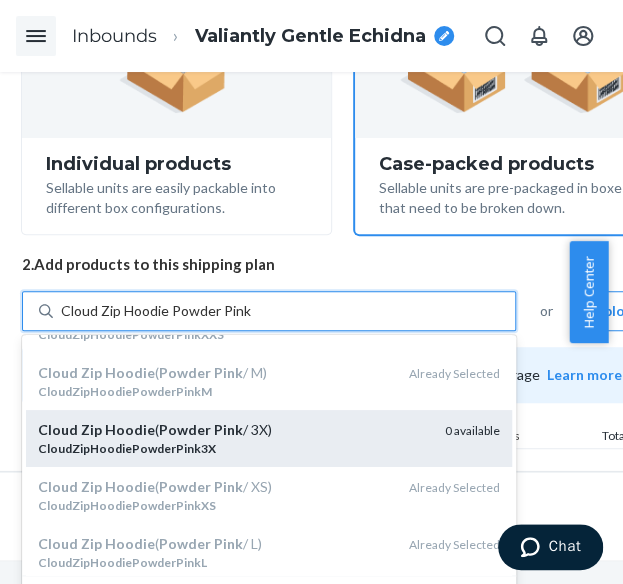 click on "CloudZipHoodiePowderPink3X" at bounding box center (127, 448) 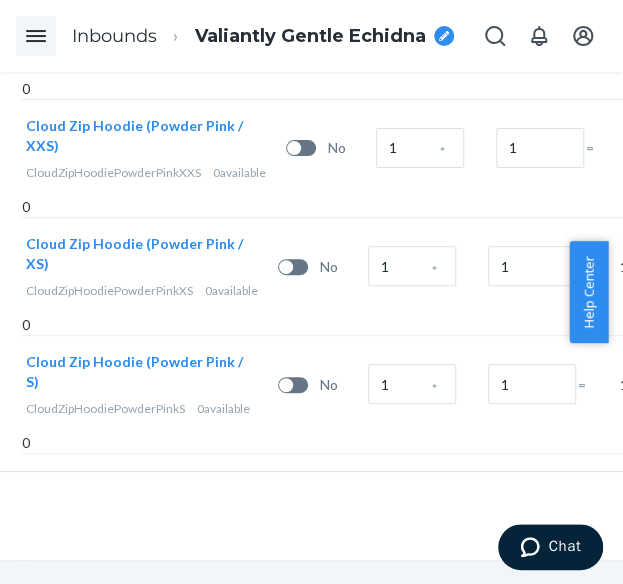 scroll, scrollTop: 1626, scrollLeft: 178, axis: both 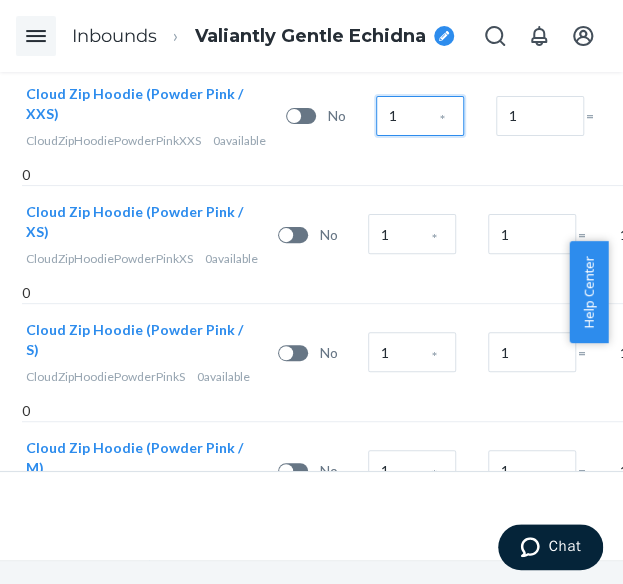 click on "1" at bounding box center [420, 116] 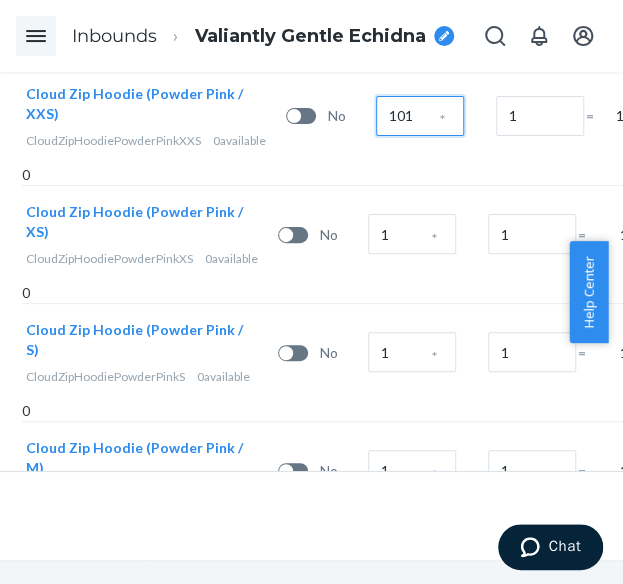 type on "101" 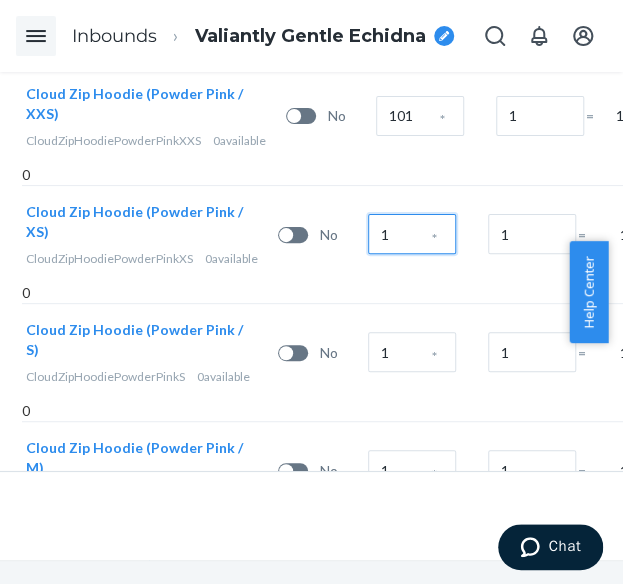 click on "1" at bounding box center [412, 234] 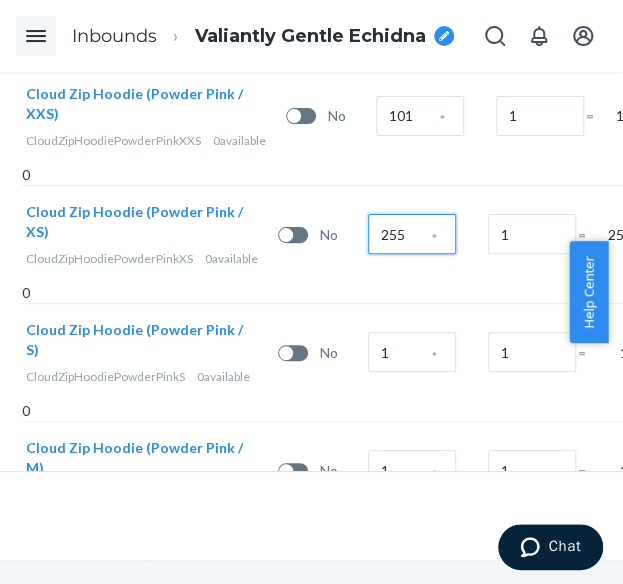type on "255" 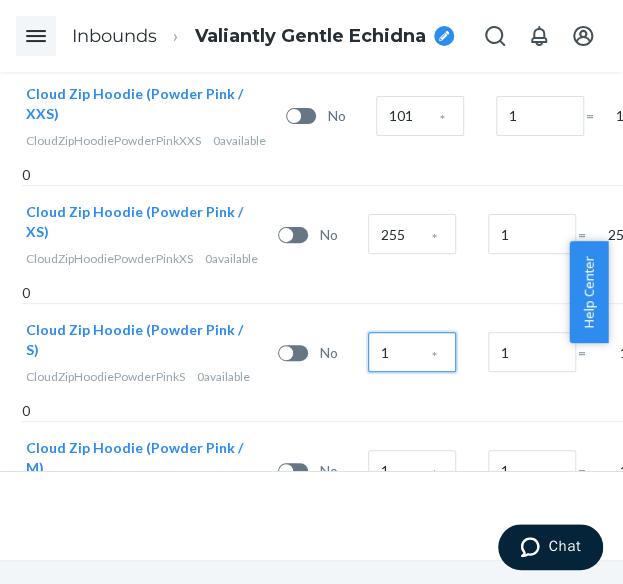click on "1" at bounding box center (412, 352) 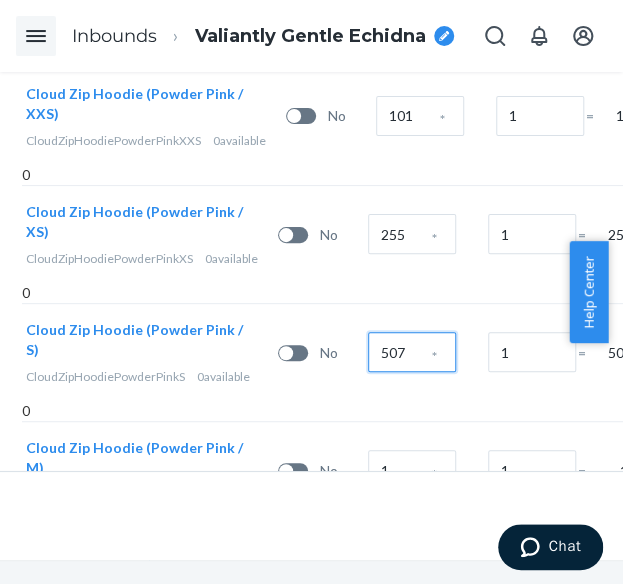 scroll, scrollTop: 1726, scrollLeft: 178, axis: both 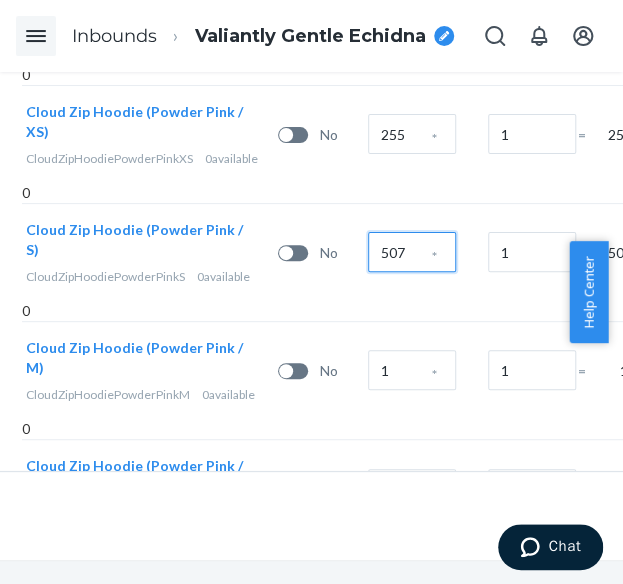 type on "507" 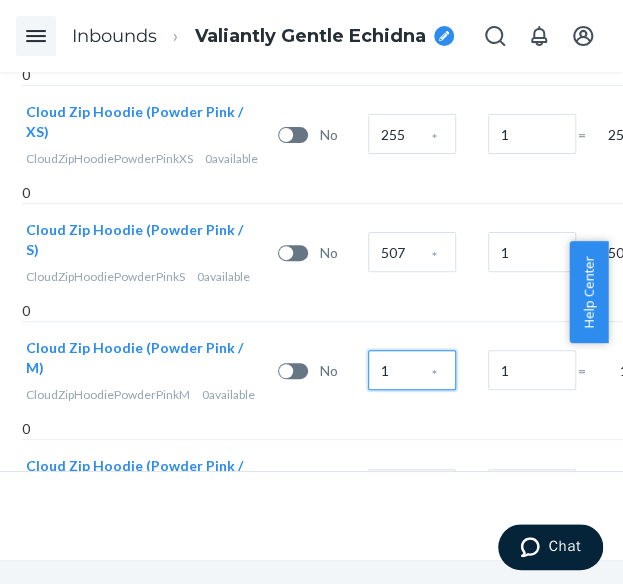 click on "1" at bounding box center (412, 370) 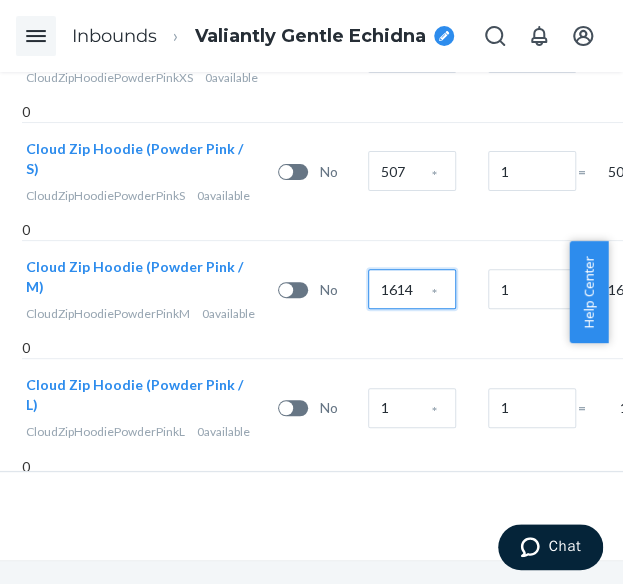 scroll, scrollTop: 1826, scrollLeft: 178, axis: both 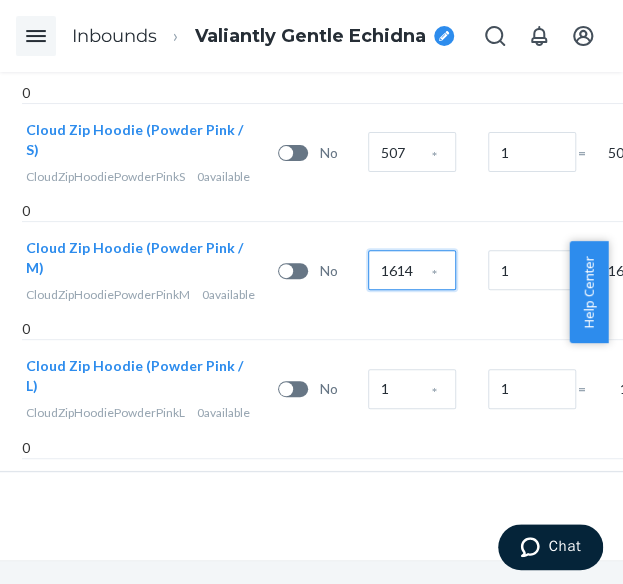 type on "1614" 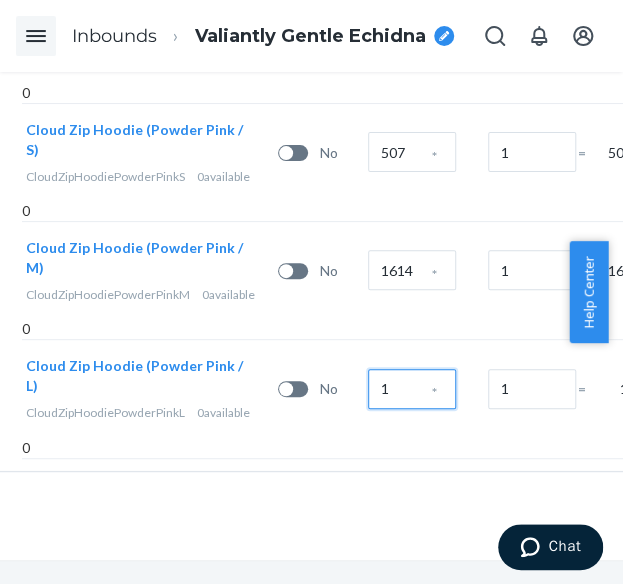 click on "1" at bounding box center [412, 389] 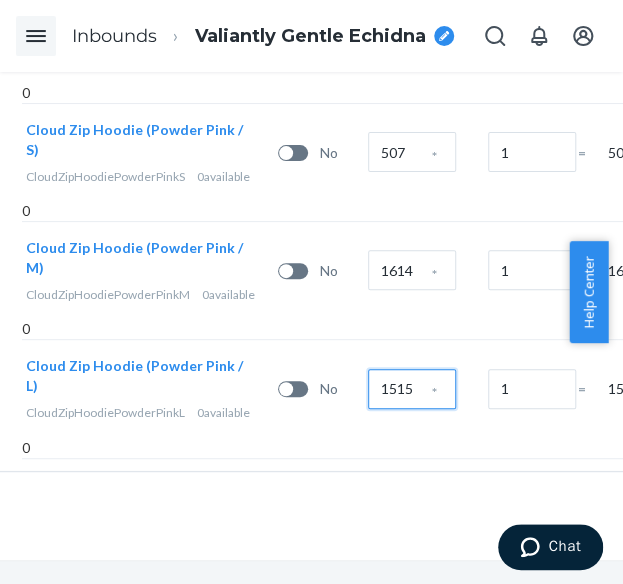 scroll, scrollTop: 1926, scrollLeft: 178, axis: both 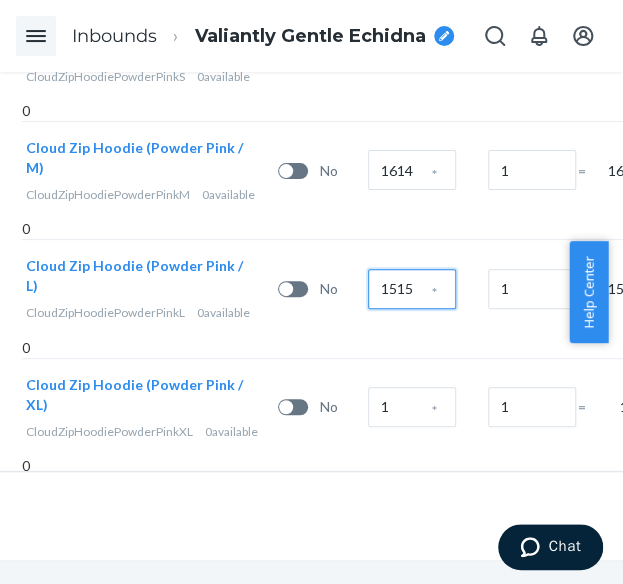 type on "1515" 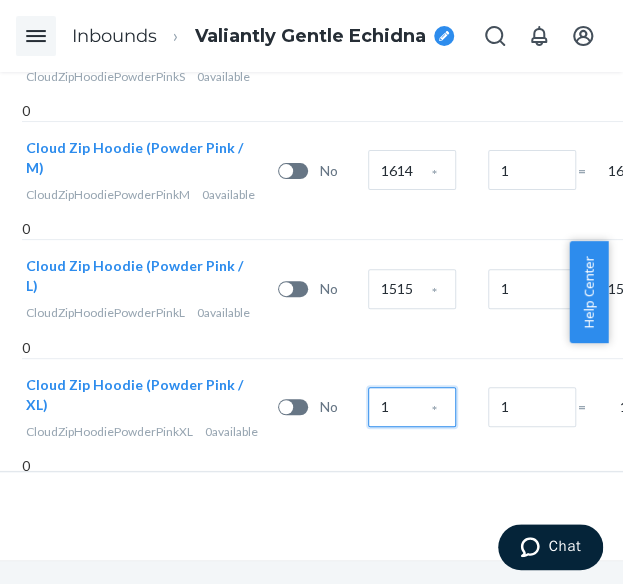 click on "1" at bounding box center (412, 407) 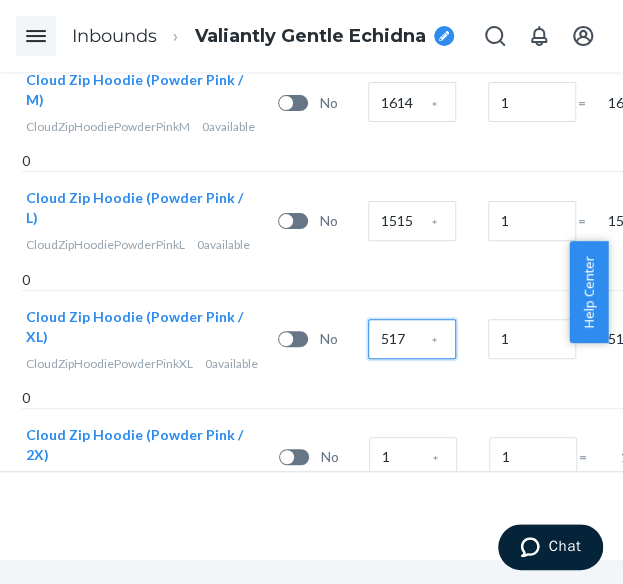 scroll, scrollTop: 2026, scrollLeft: 178, axis: both 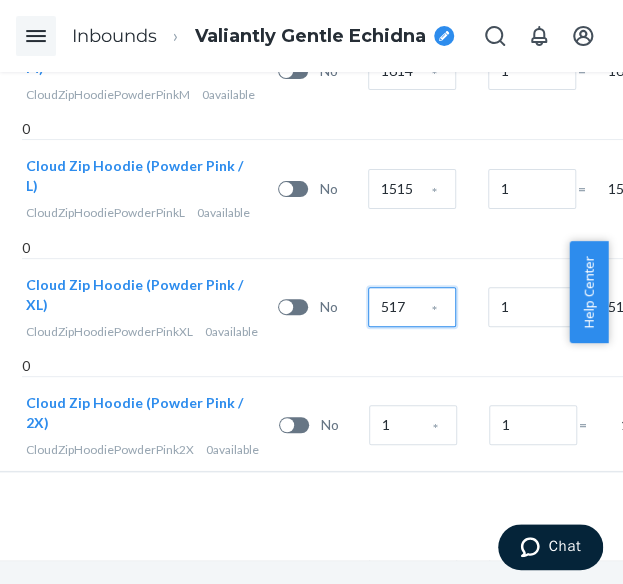 type on "517" 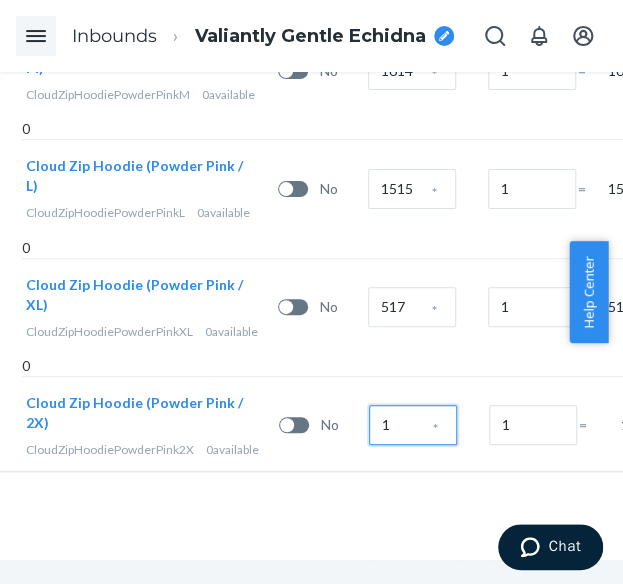 click on "1" at bounding box center [413, 425] 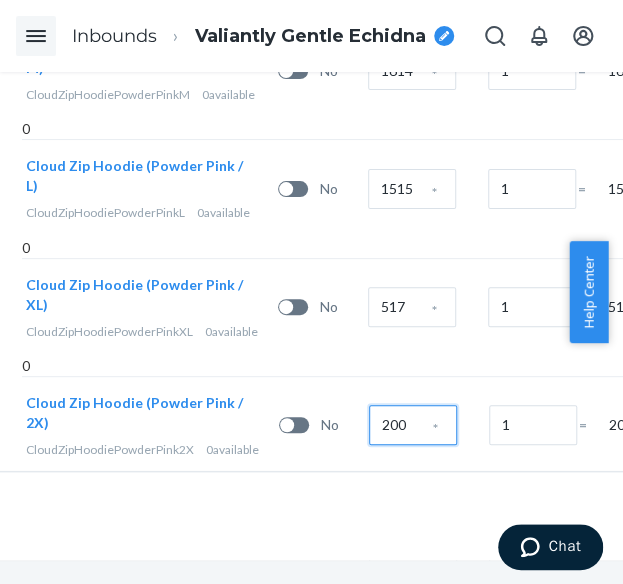 scroll, scrollTop: 2126, scrollLeft: 178, axis: both 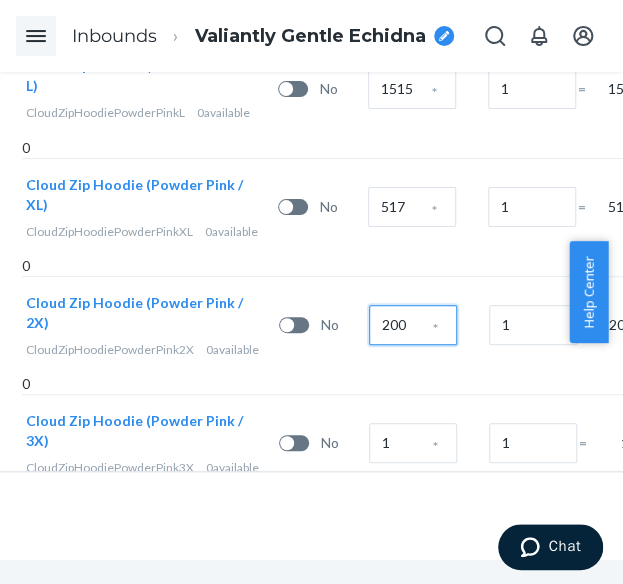 type on "200" 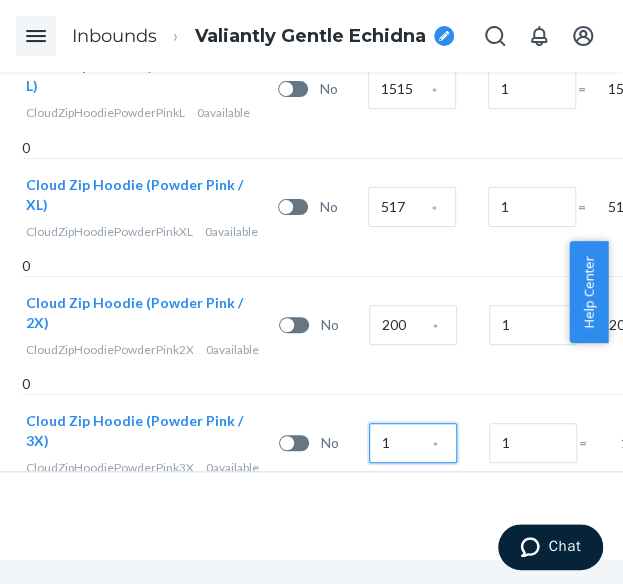 click on "1" at bounding box center (413, 443) 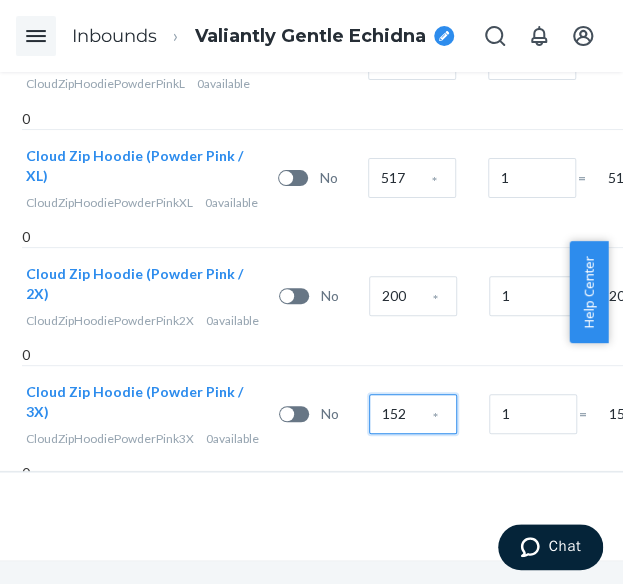 scroll, scrollTop: 2184, scrollLeft: 178, axis: both 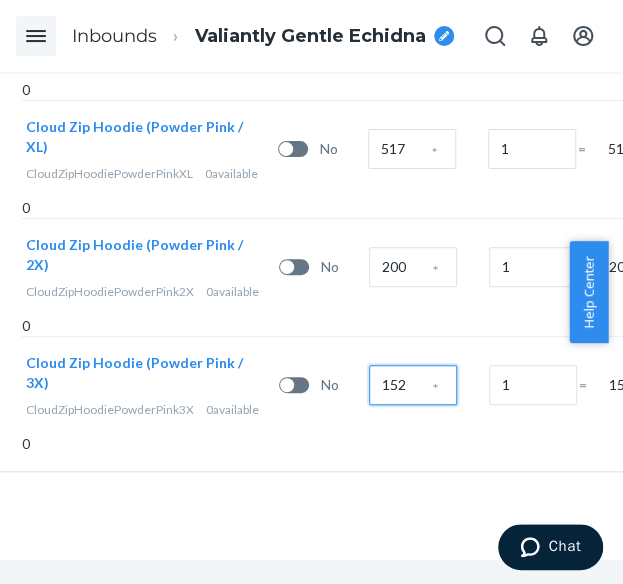 type on "152" 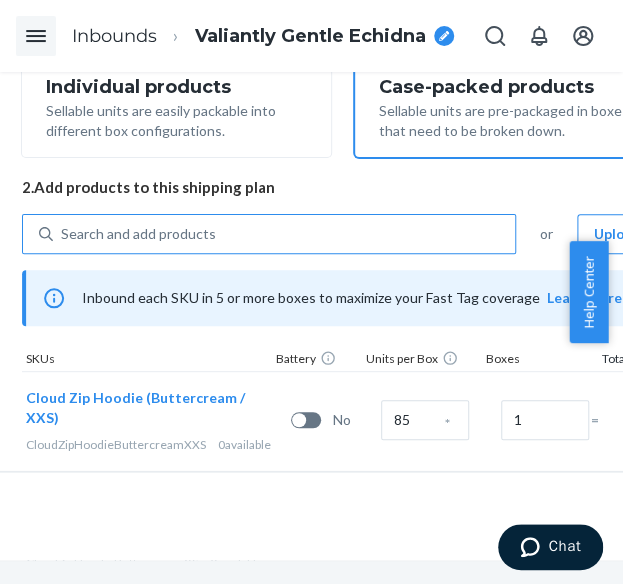 scroll, scrollTop: 284, scrollLeft: 178, axis: both 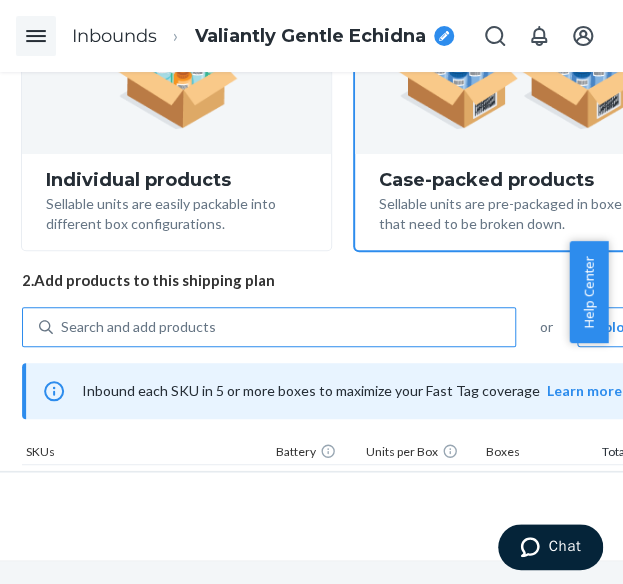 click on "Search and add products" at bounding box center [138, 327] 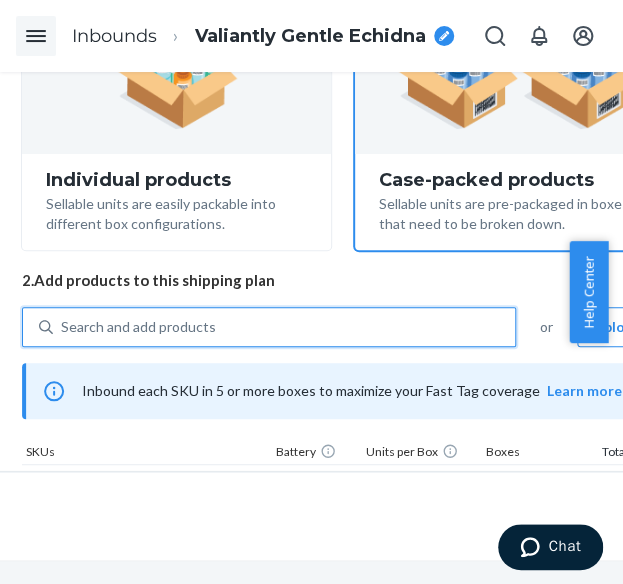 paste on "Cloud Zip Hoodie Pale Mint" 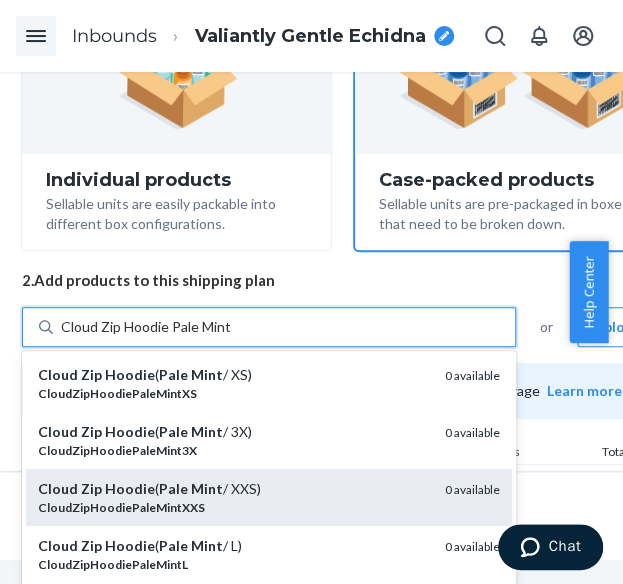 click on "CloudZipHoodiePaleMintXXS" at bounding box center (233, 507) 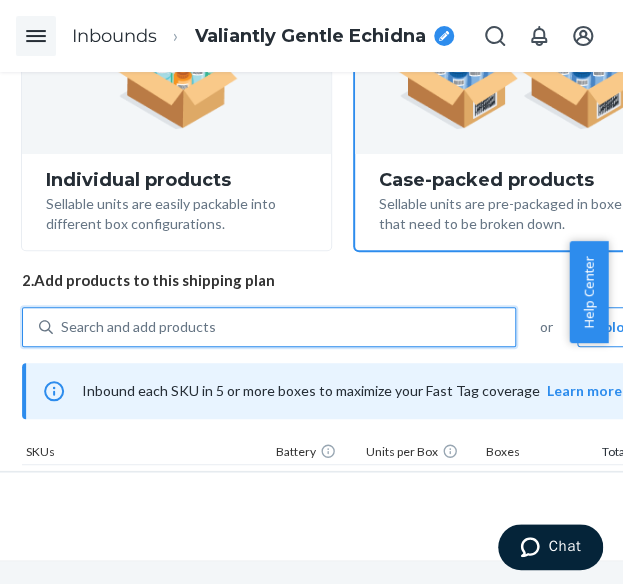 click on "Search and add products" at bounding box center [138, 327] 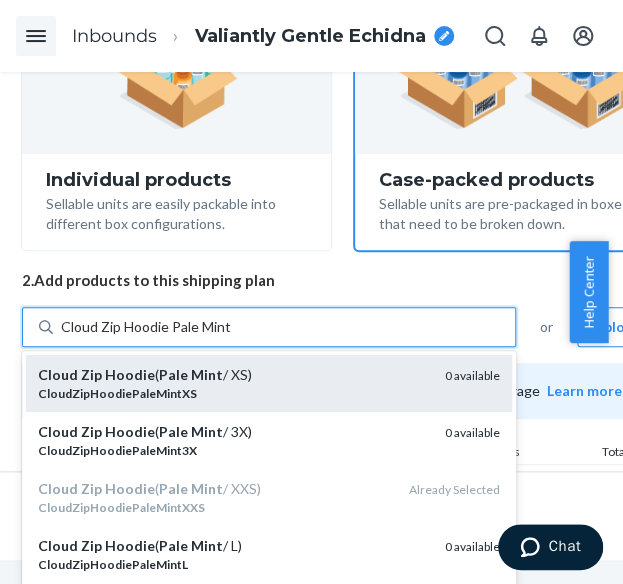 click on "CloudZipHoodiePaleMintXS" at bounding box center (233, 393) 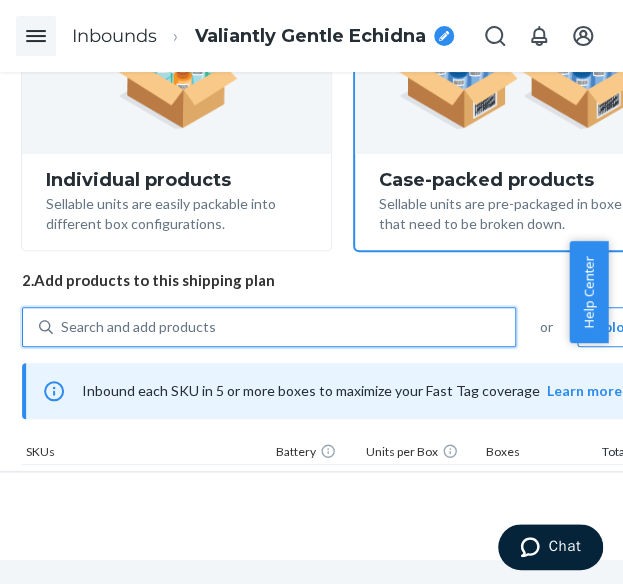 click on "Search and add products" at bounding box center (138, 327) 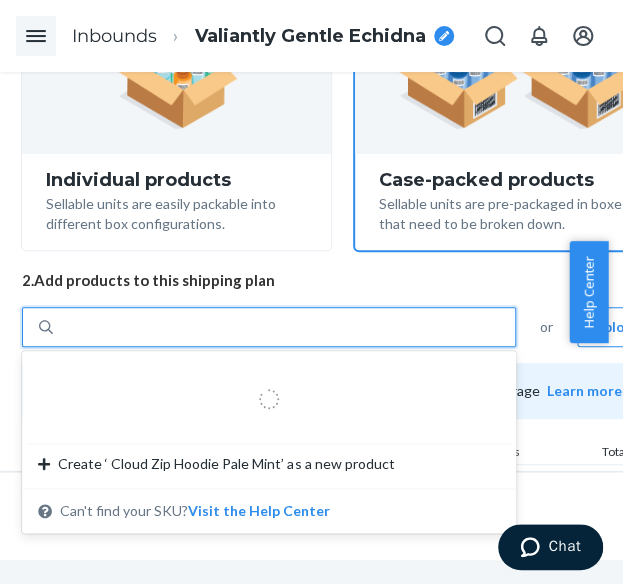 type on "Cloud Zip Hoodie Pale Mint" 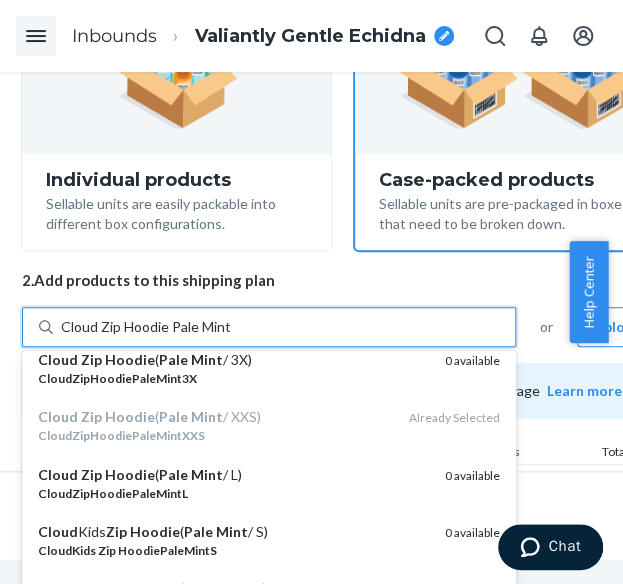 scroll, scrollTop: 200, scrollLeft: 0, axis: vertical 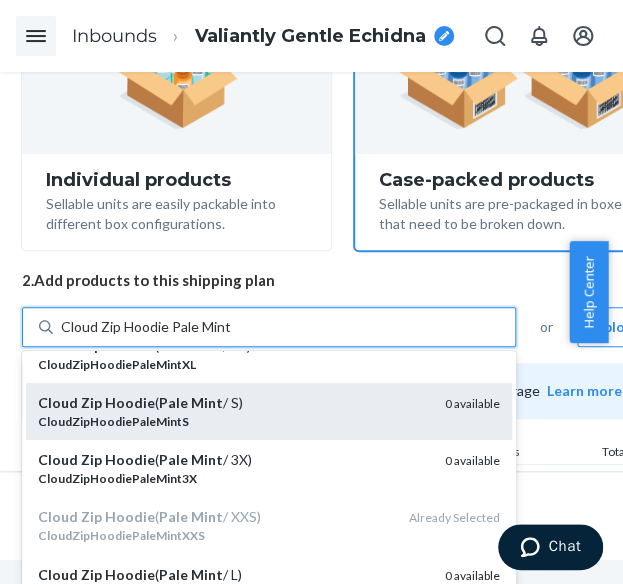 click on "CloudZipHoodiePaleMintS" at bounding box center (113, 421) 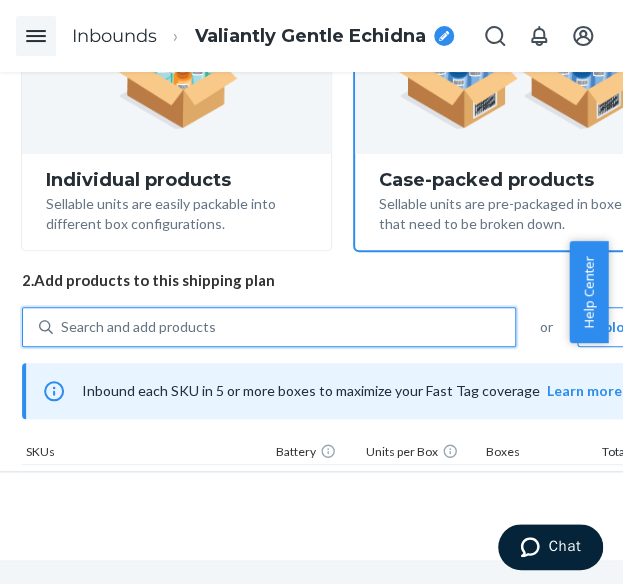 click on "Search and add products" at bounding box center [138, 327] 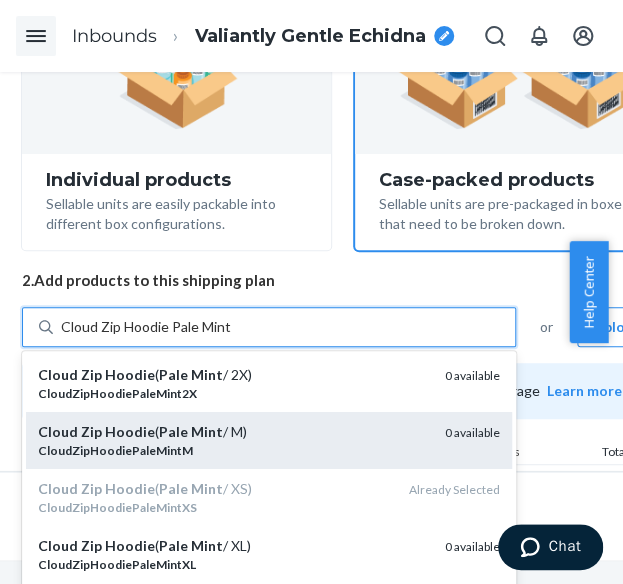click on "Cloud   Zip   Hoodie  ( Pale   Mint  / M)" at bounding box center [233, 432] 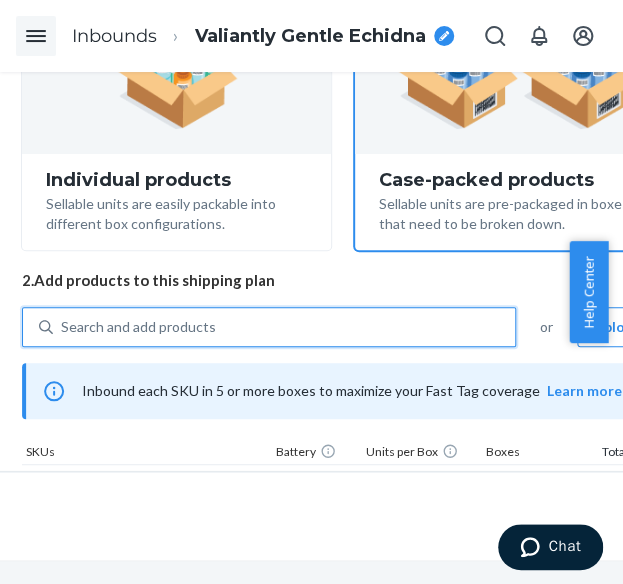 click on "Search and add products" at bounding box center [269, 327] 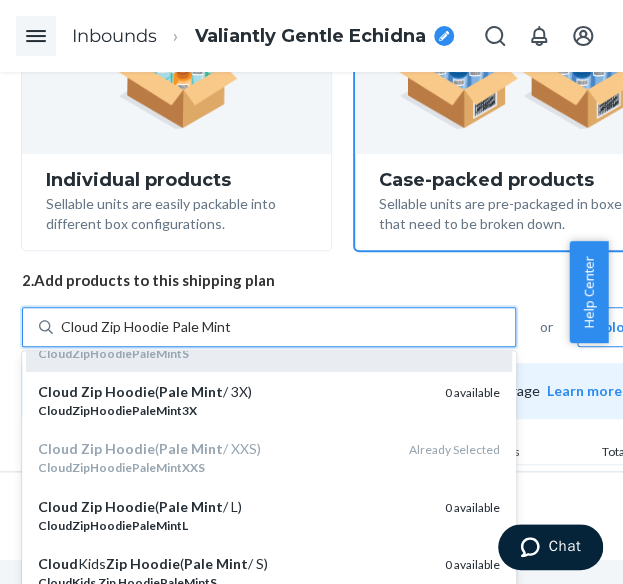 scroll, scrollTop: 300, scrollLeft: 0, axis: vertical 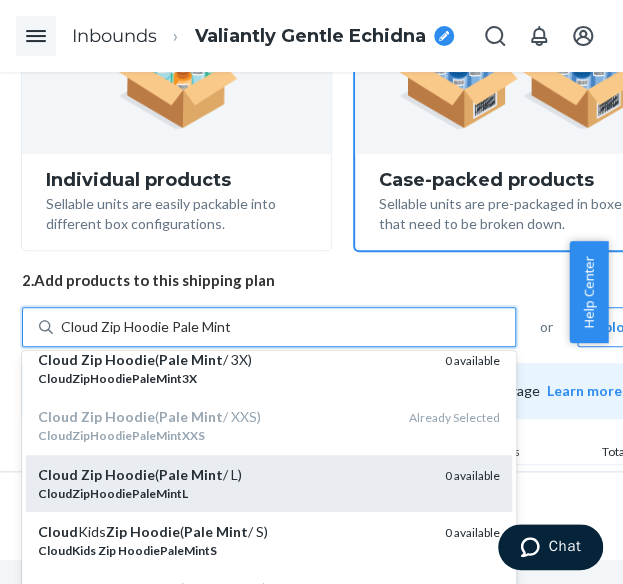click on "Mint" at bounding box center (207, 474) 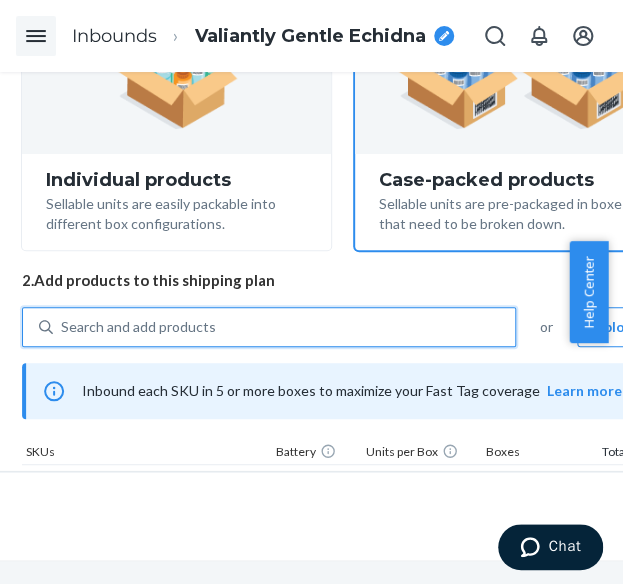 click on "Search and add products" at bounding box center (284, 327) 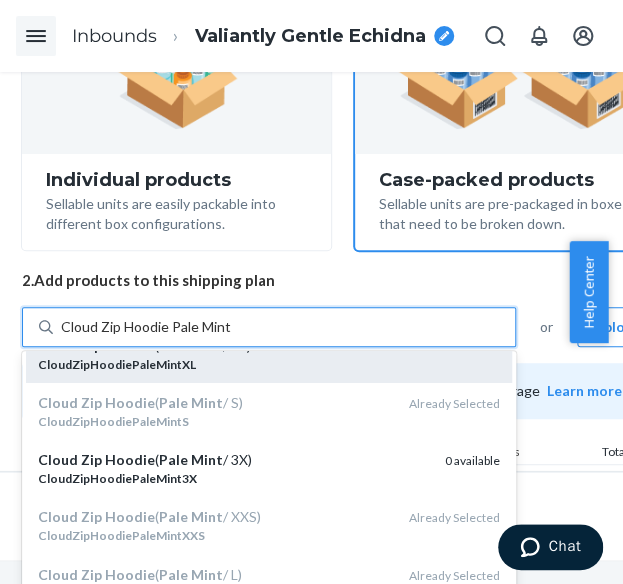 scroll, scrollTop: 100, scrollLeft: 0, axis: vertical 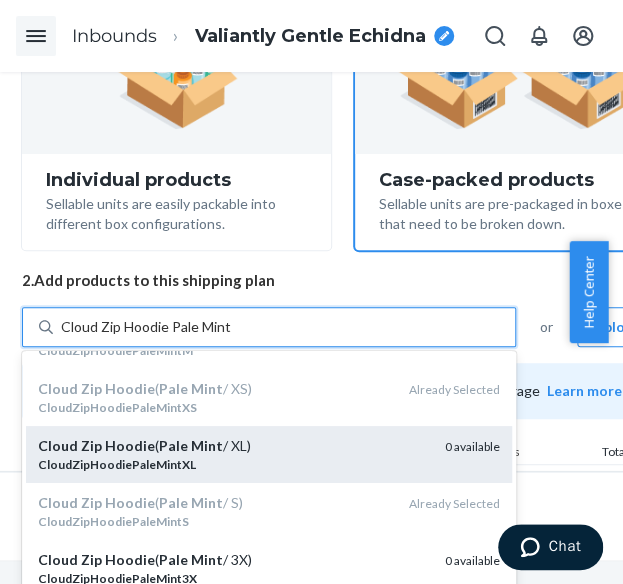 click on "Cloud   Zip   Hoodie  ( Pale   Mint  / XL)" at bounding box center (233, 446) 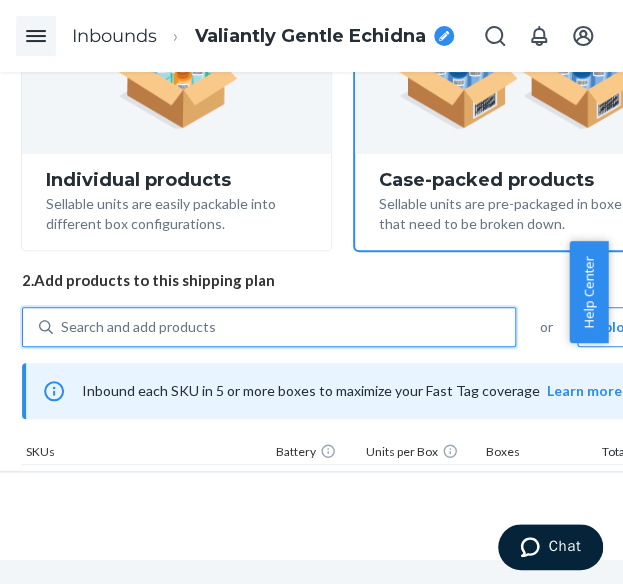 click on "Search and add products" at bounding box center [138, 327] 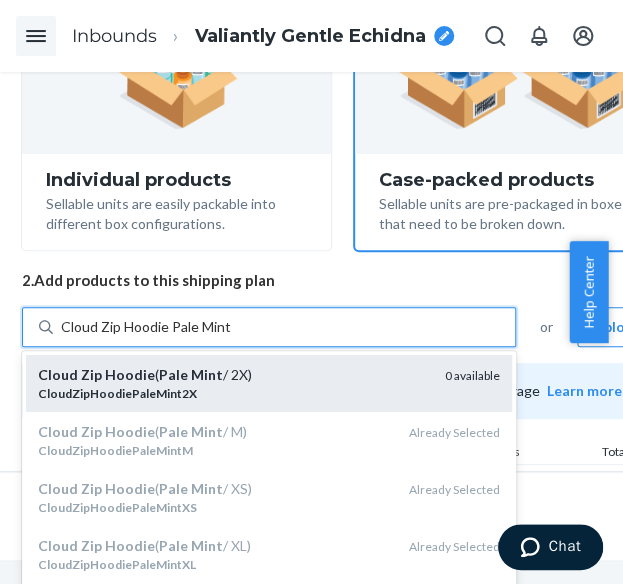 click on "Pale" at bounding box center [173, 374] 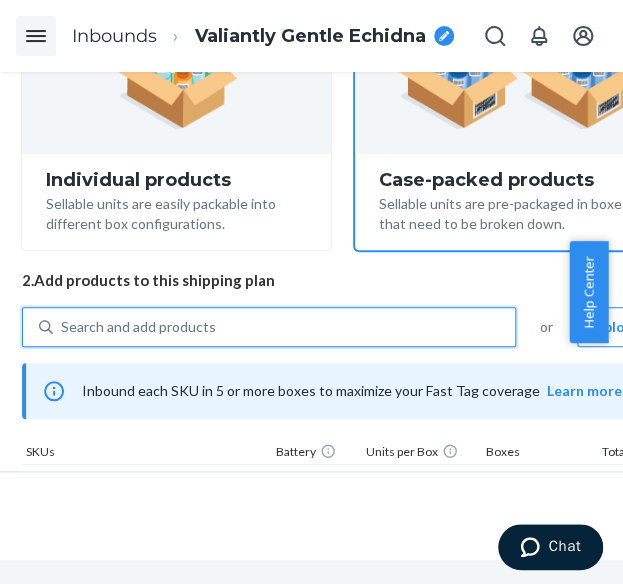 click on "Search and add products" at bounding box center (138, 327) 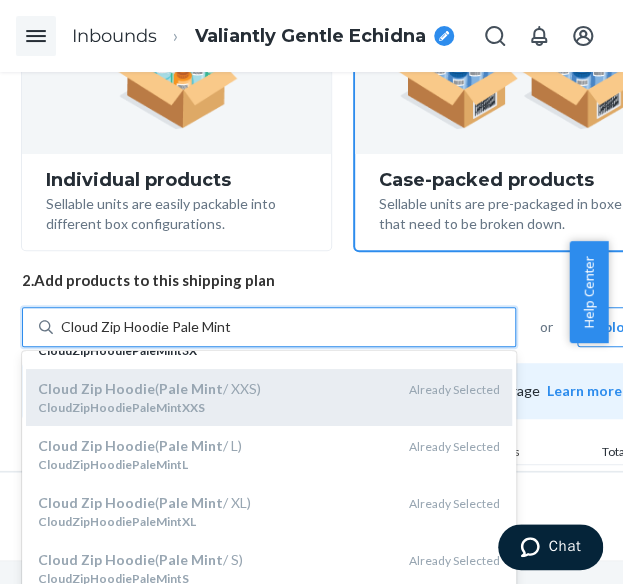 scroll, scrollTop: 0, scrollLeft: 0, axis: both 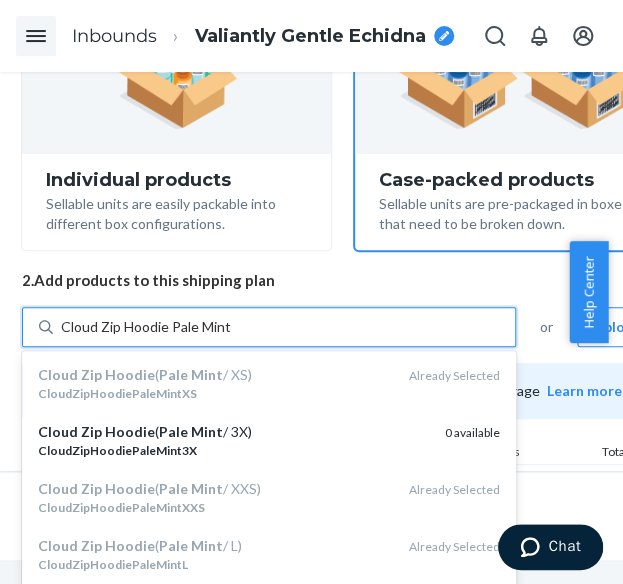 click on "Cloud   Zip   Hoodie  ( Pale   Mint  / 3X)" at bounding box center [233, 432] 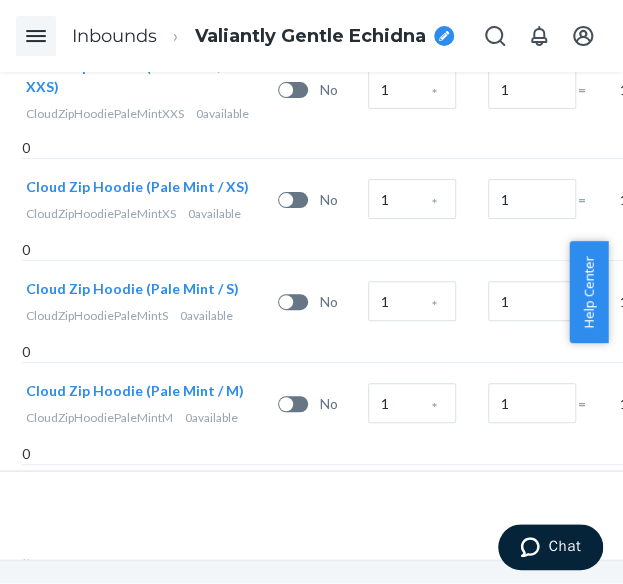 scroll, scrollTop: 2498, scrollLeft: 178, axis: both 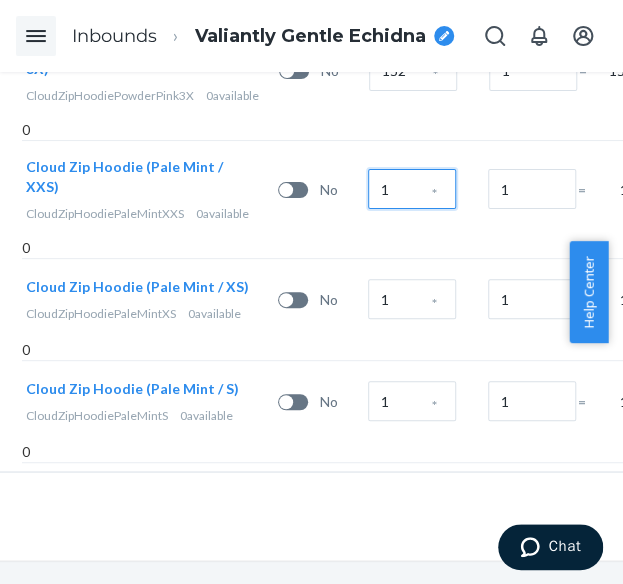 click on "1" at bounding box center (412, 189) 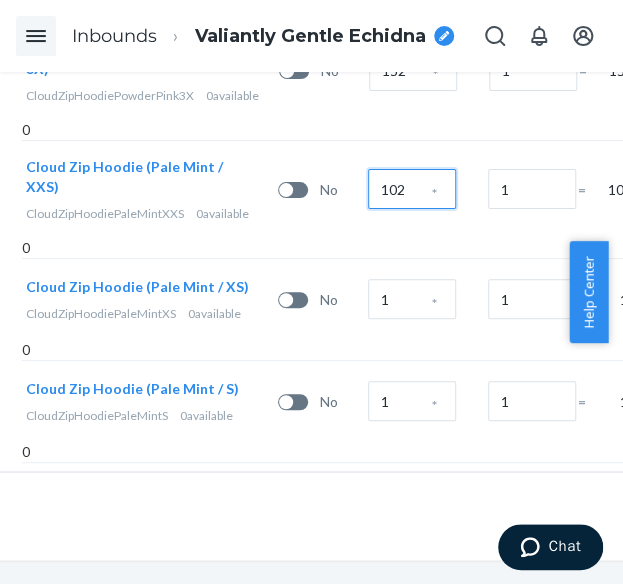 type on "102" 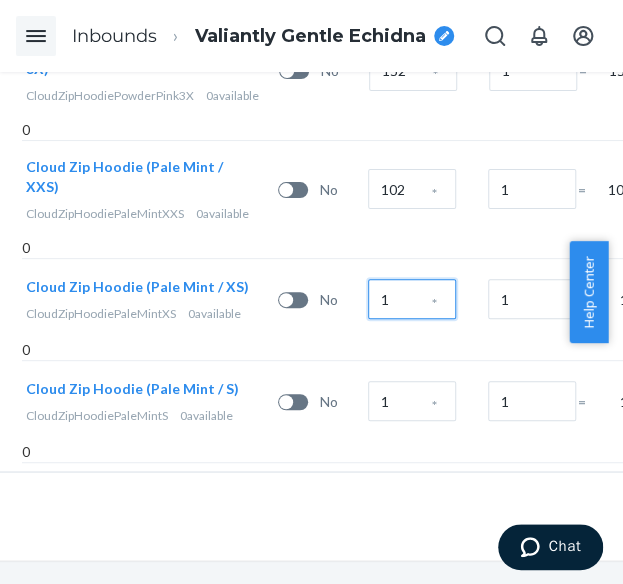 click on "1" at bounding box center (412, 299) 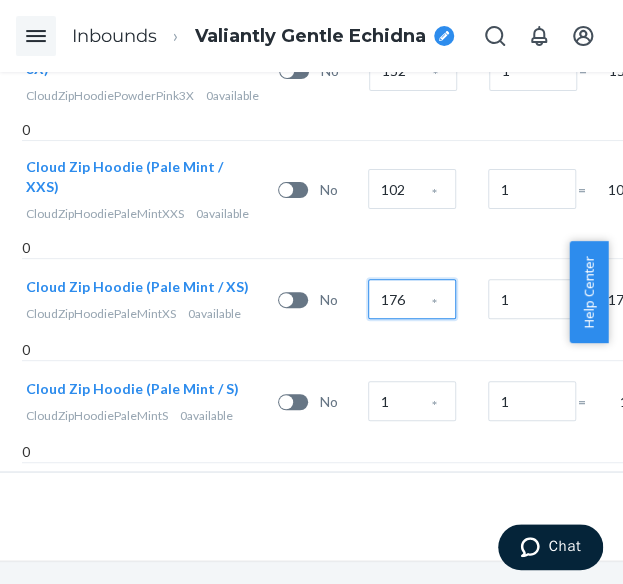 type on "176" 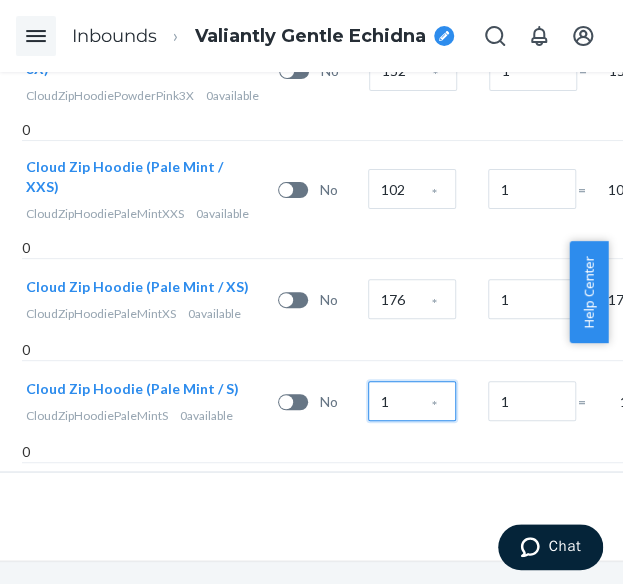 click on "1" at bounding box center (412, 401) 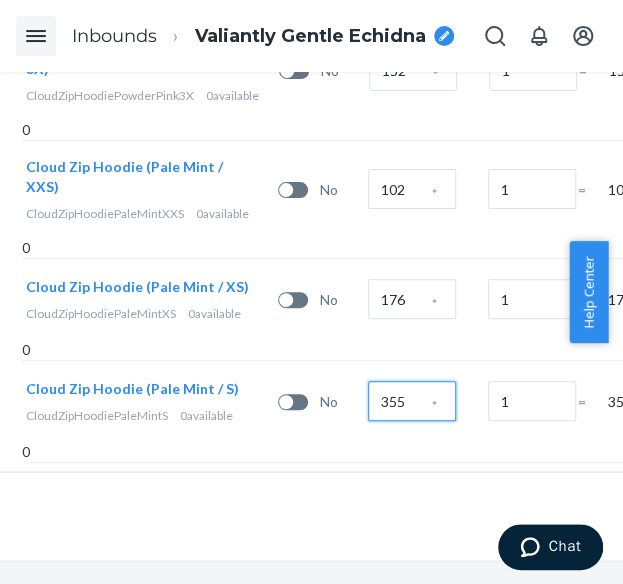 type on "355" 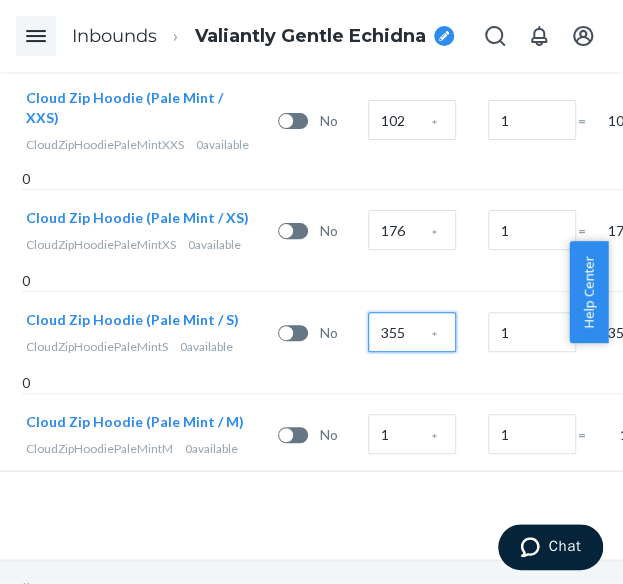 scroll, scrollTop: 2598, scrollLeft: 178, axis: both 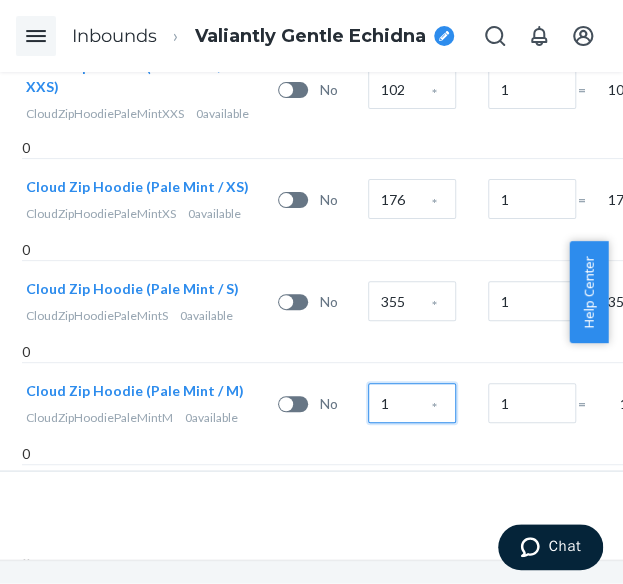 click on "1" at bounding box center [412, 403] 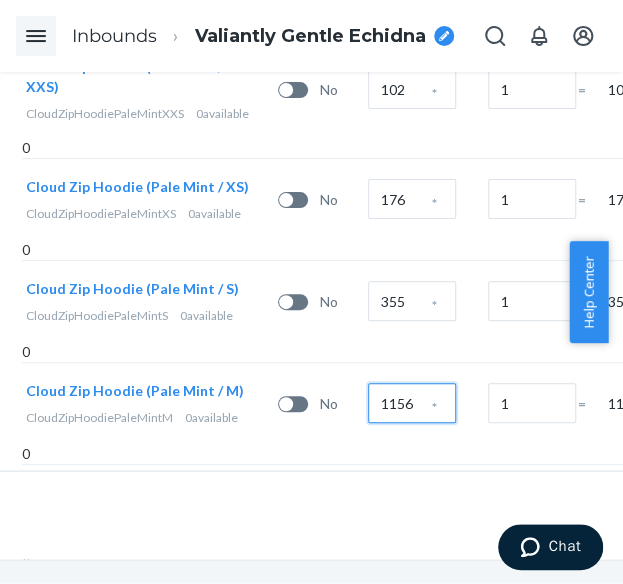 scroll, scrollTop: 2698, scrollLeft: 178, axis: both 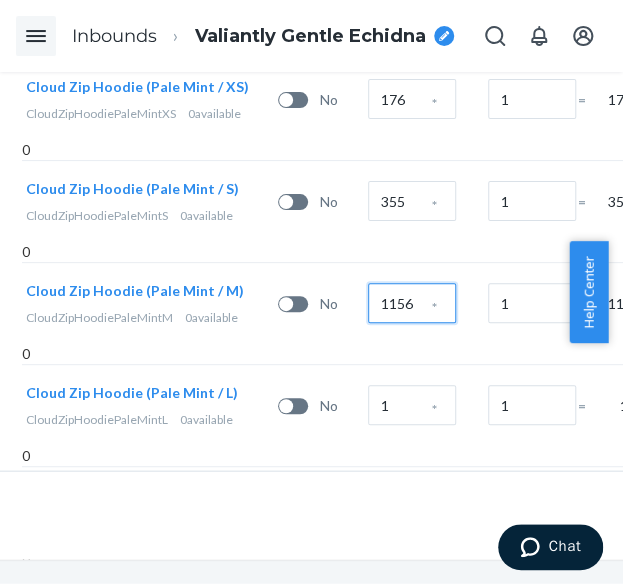 type on "1156" 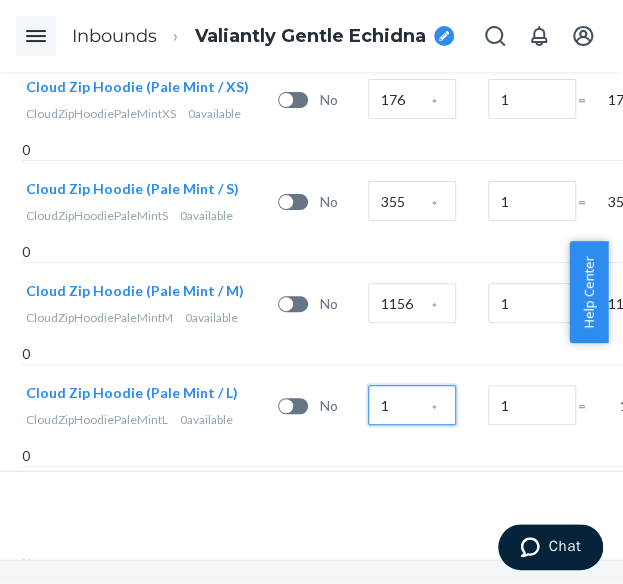 click on "1" at bounding box center [412, 405] 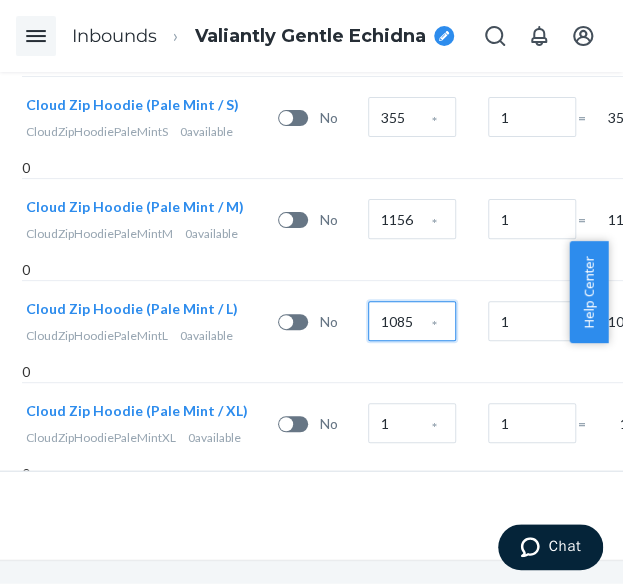 scroll, scrollTop: 2898, scrollLeft: 178, axis: both 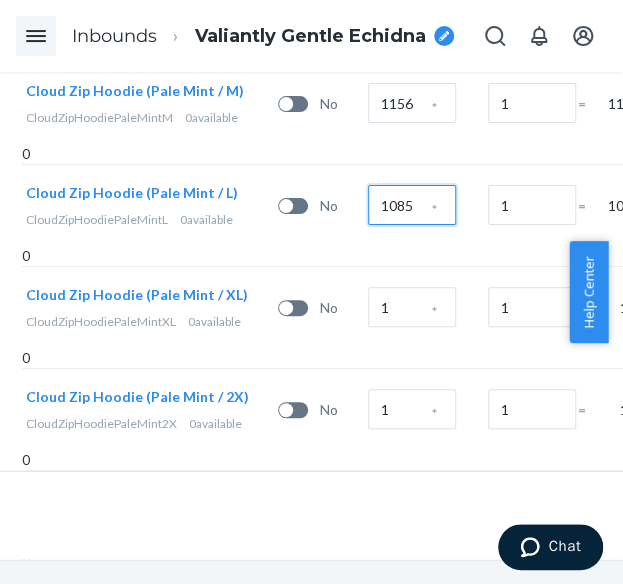 type on "1085" 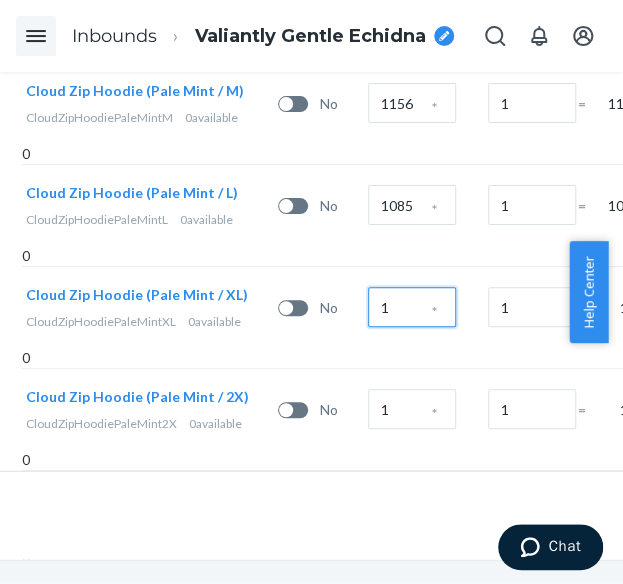click on "1" at bounding box center [412, 307] 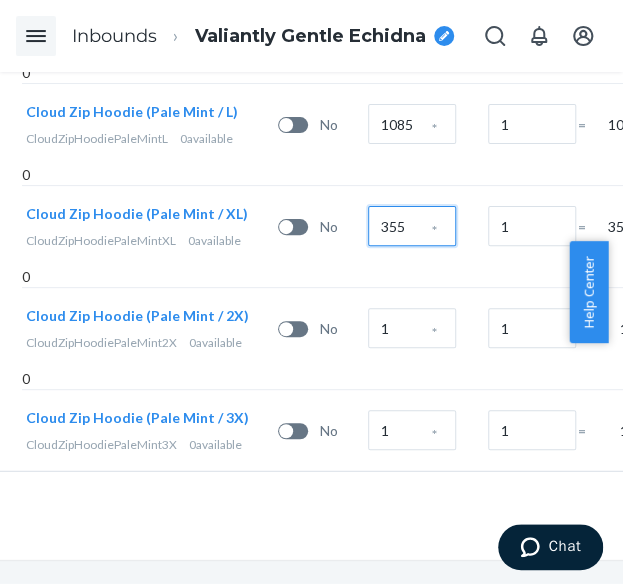 scroll, scrollTop: 2998, scrollLeft: 178, axis: both 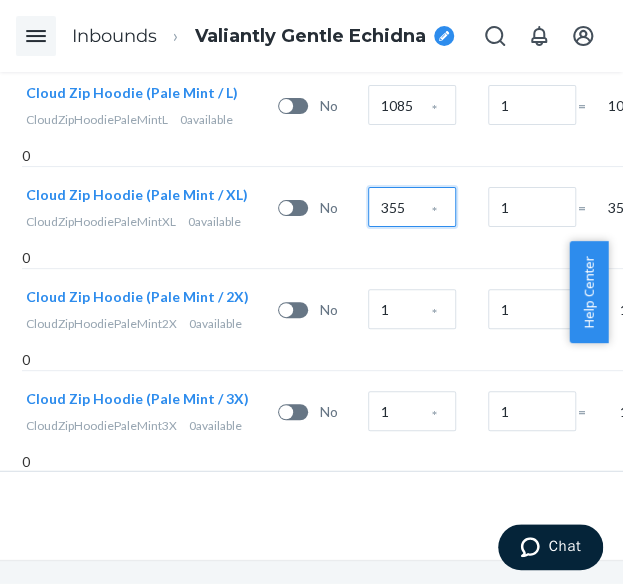 type on "355" 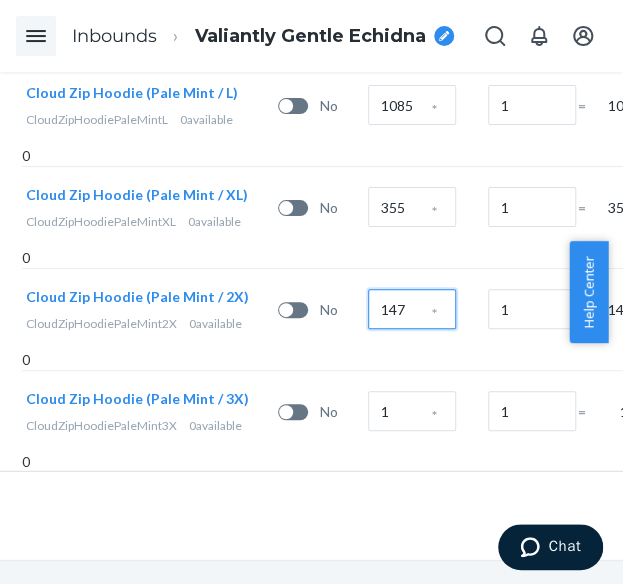 type on "147" 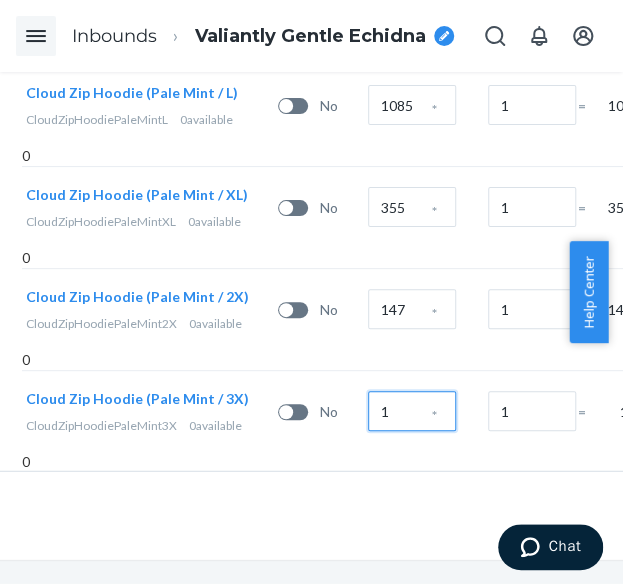 click on "1" at bounding box center [412, 411] 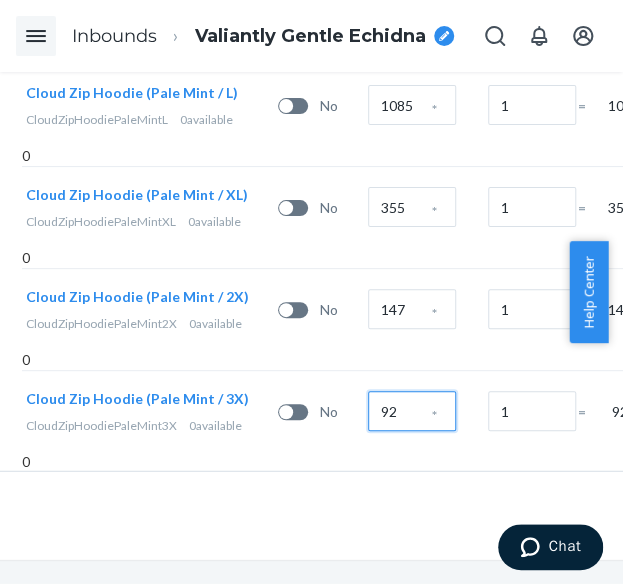 type on "92" 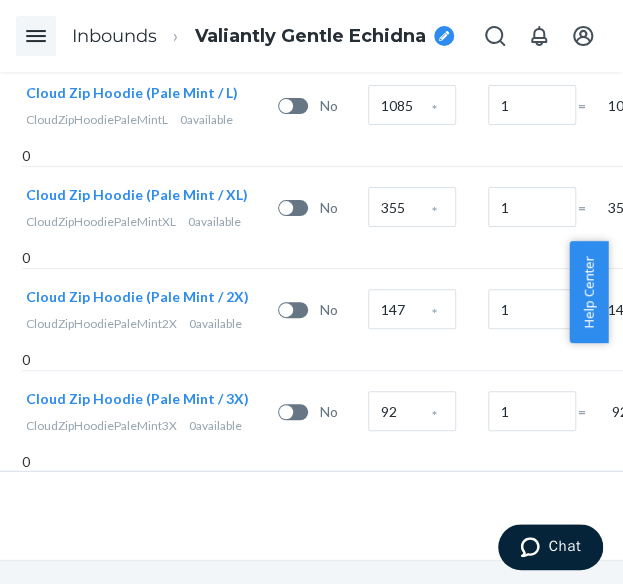 click on "Valiantly Gentle Echidna" at bounding box center [310, 37] 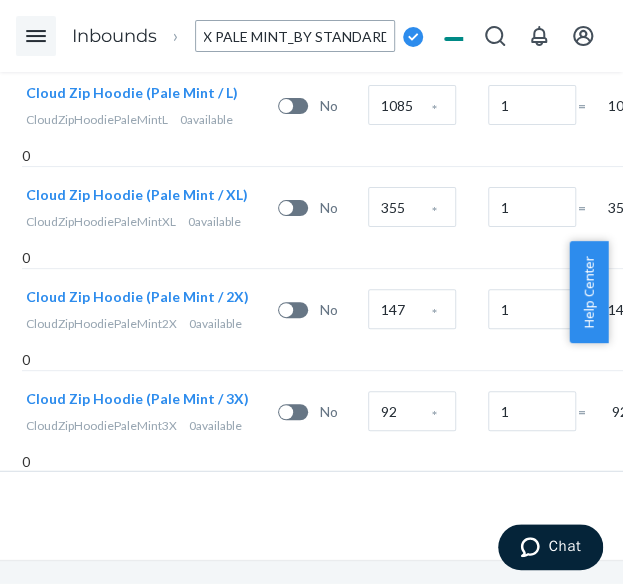 scroll, scrollTop: 0, scrollLeft: 490, axis: horizontal 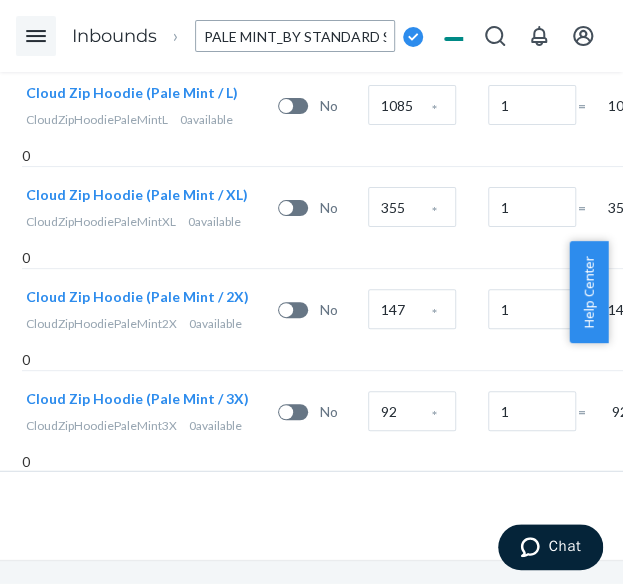 type on "Cloud Zip Hoodie_XXS-3X BUTTERCREAM, XXS-3X POWDER PINK, XXS-3X PALE MINT_BY STANDARD SEA" 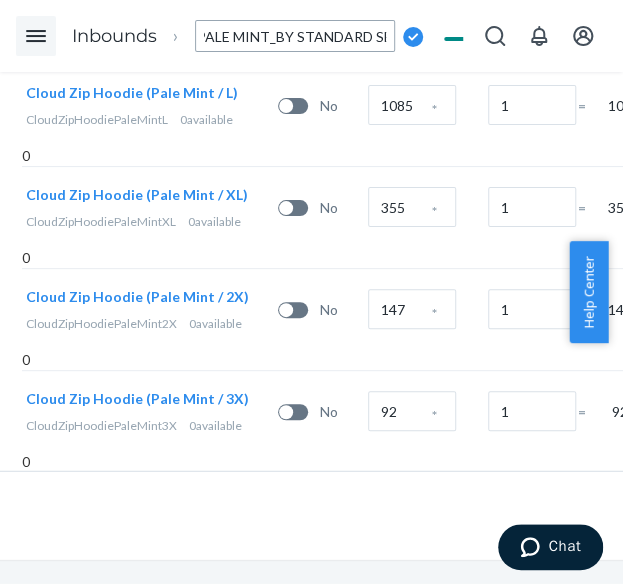 scroll, scrollTop: 2998, scrollLeft: 426, axis: both 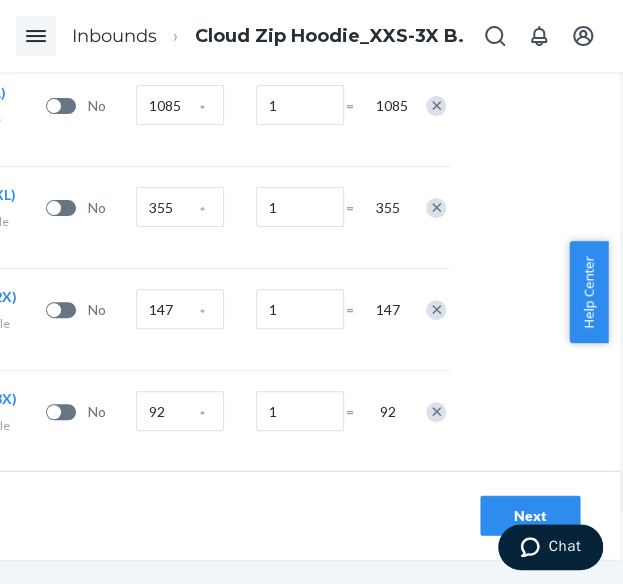 drag, startPoint x: 490, startPoint y: 511, endPoint x: 212, endPoint y: 537, distance: 279.21317 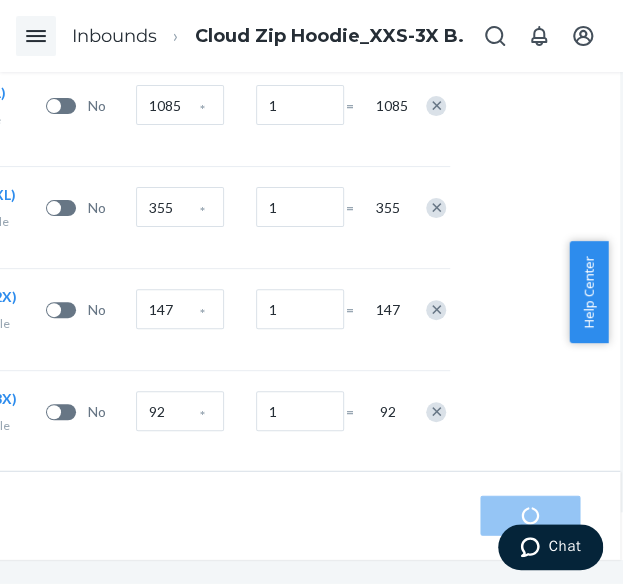 scroll, scrollTop: 0, scrollLeft: 0, axis: both 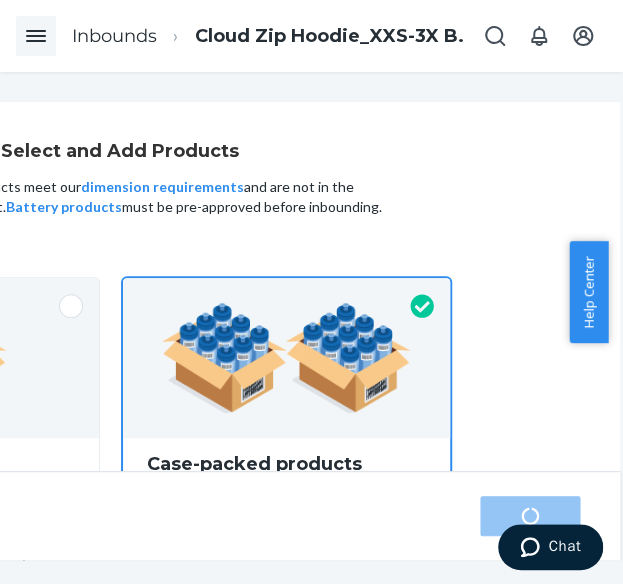 radio on "true" 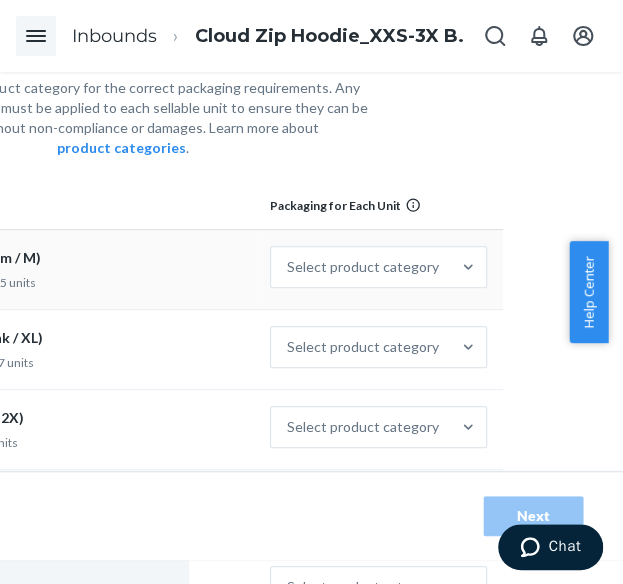 scroll, scrollTop: 0, scrollLeft: 0, axis: both 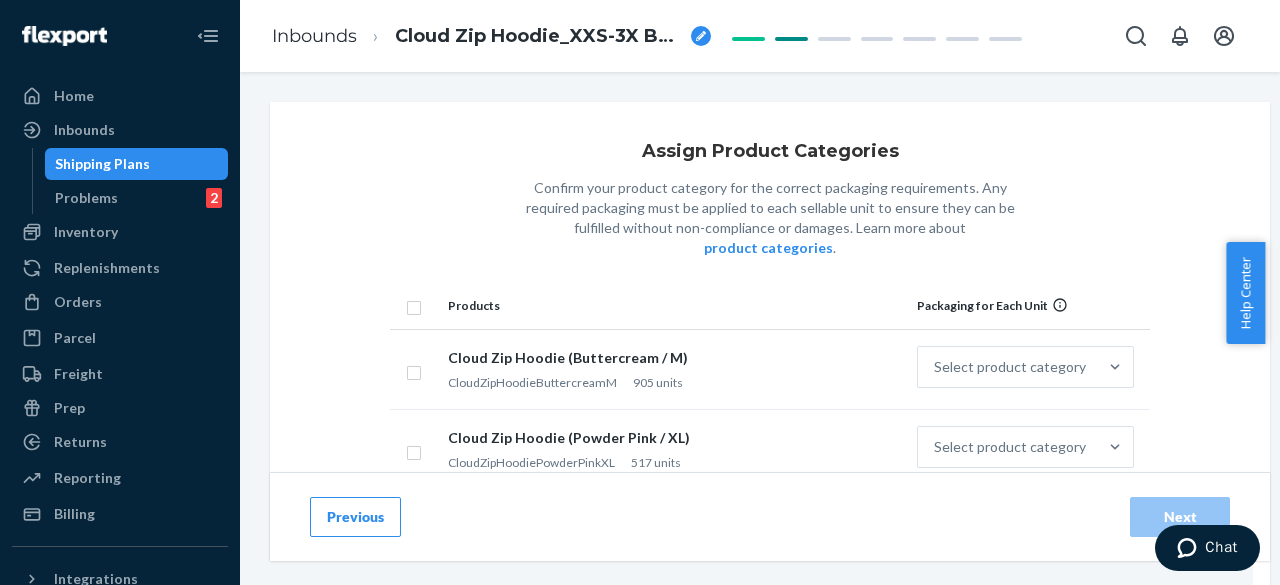 drag, startPoint x: 351, startPoint y: 164, endPoint x: 336, endPoint y: 177, distance: 19.849434 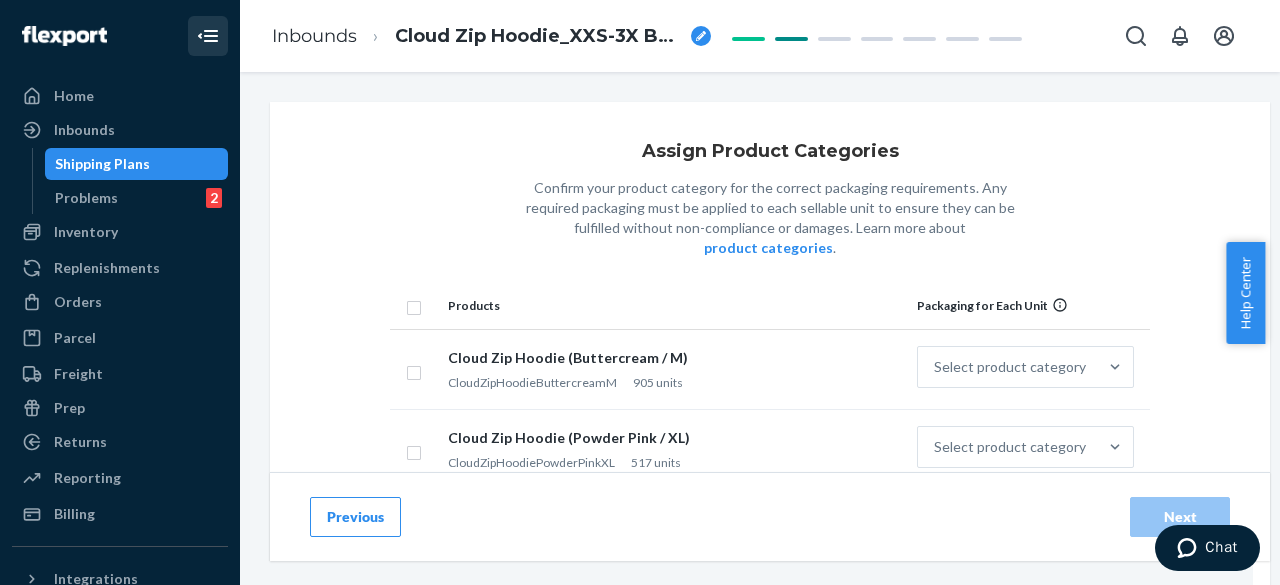 click 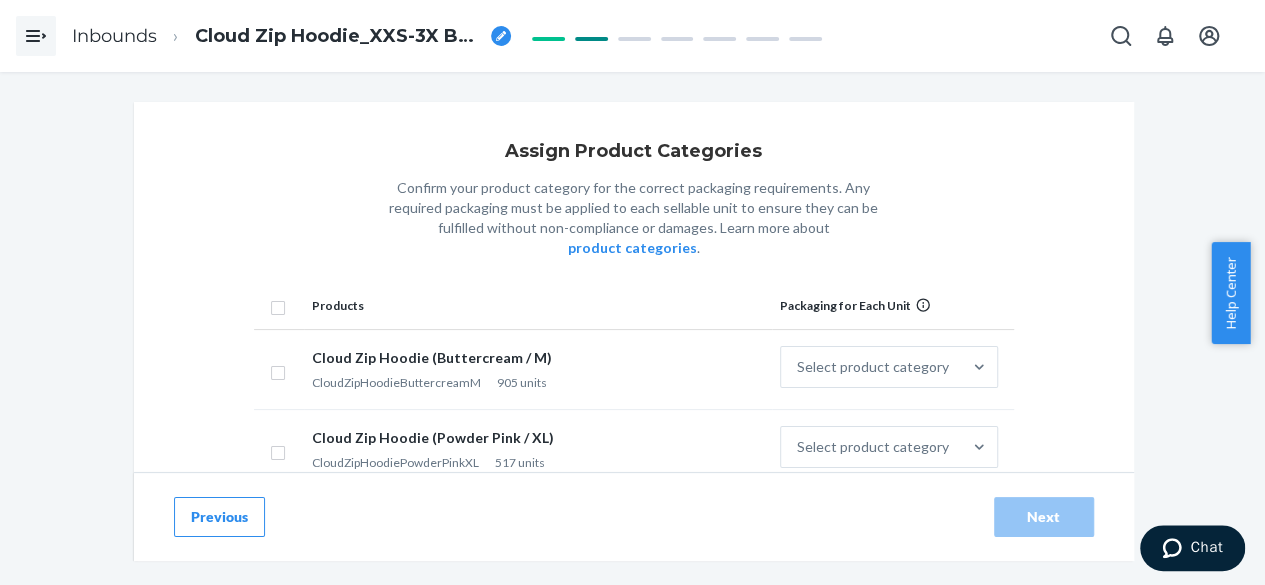 drag, startPoint x: 199, startPoint y: 115, endPoint x: 956, endPoint y: 127, distance: 757.0951 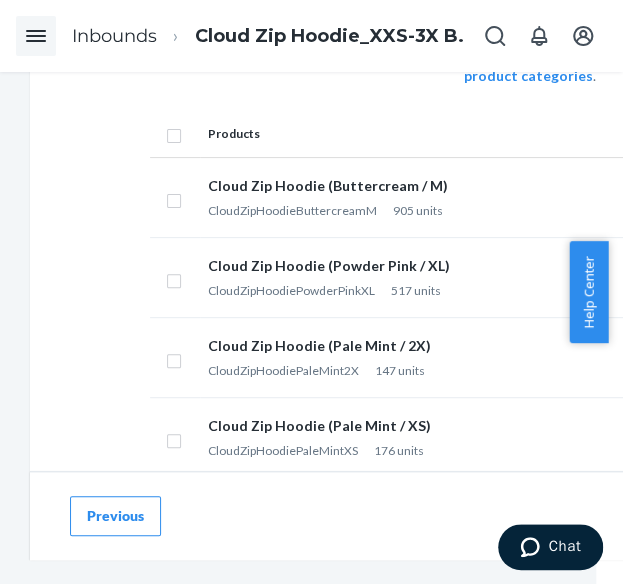 scroll, scrollTop: 0, scrollLeft: 0, axis: both 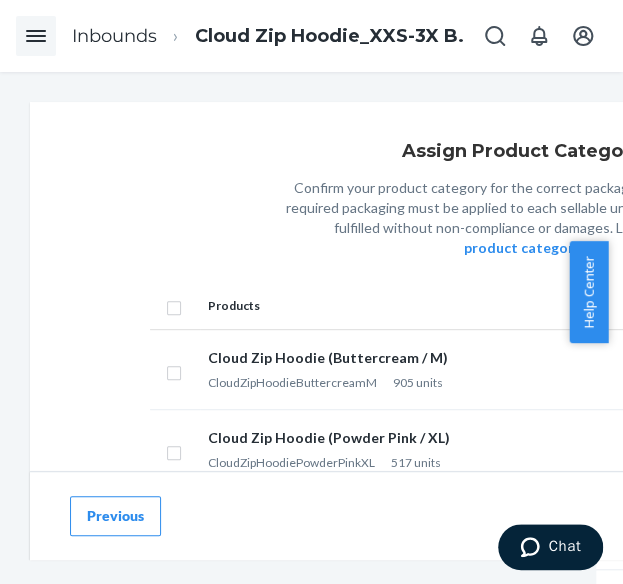 click at bounding box center [174, 305] 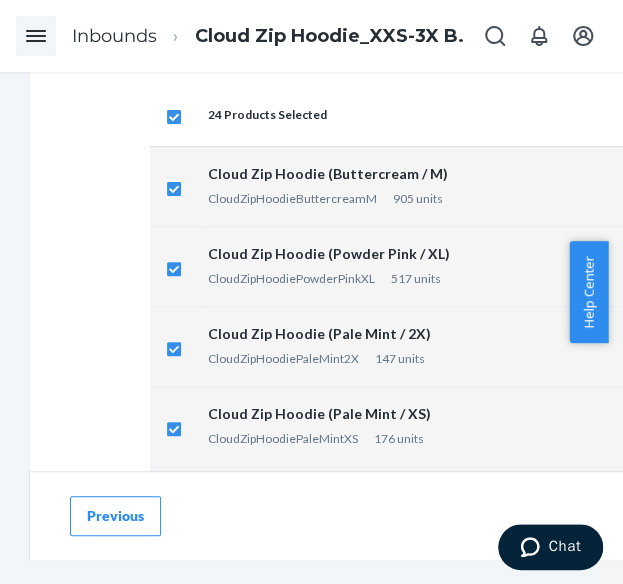 scroll, scrollTop: 200, scrollLeft: 0, axis: vertical 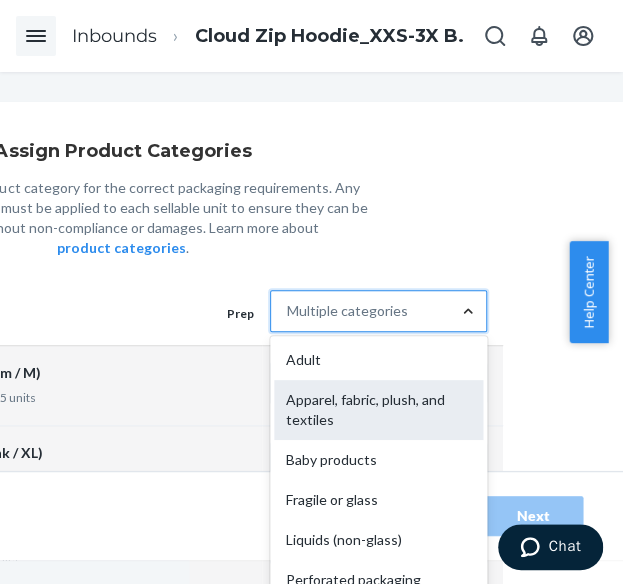 click on "Apparel, fabric, plush, and textiles" at bounding box center [378, 410] 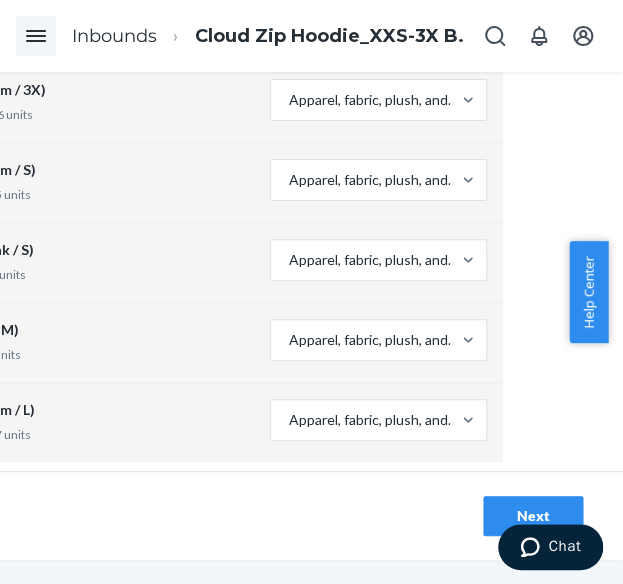 scroll, scrollTop: 1804, scrollLeft: 422, axis: both 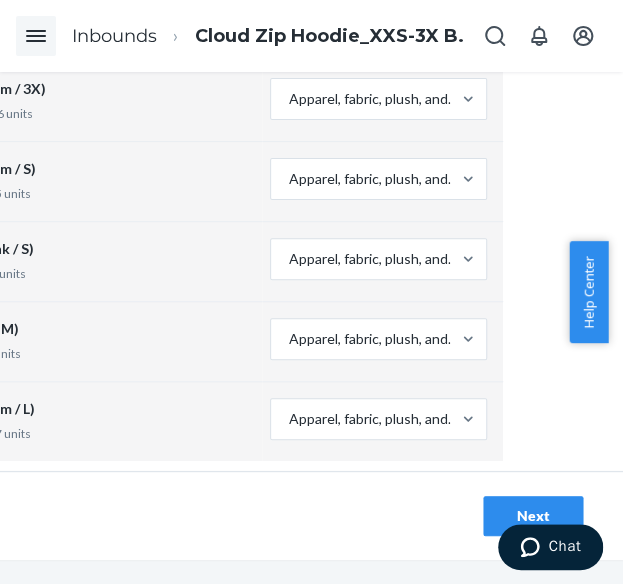 click on "Next" at bounding box center (533, 516) 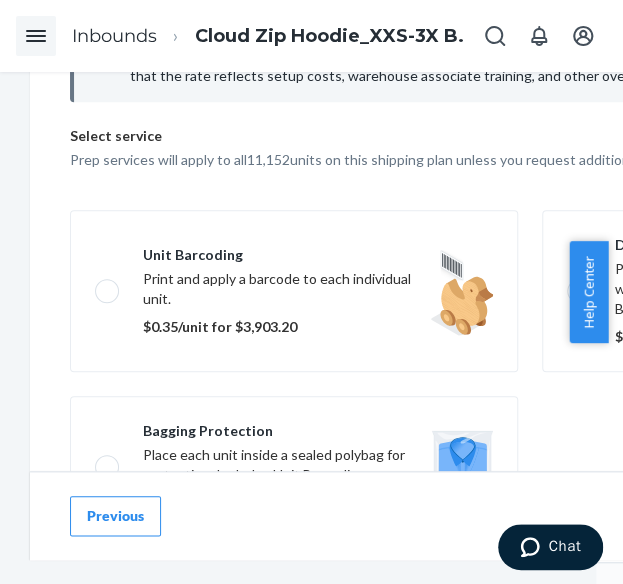 scroll, scrollTop: 253, scrollLeft: 0, axis: vertical 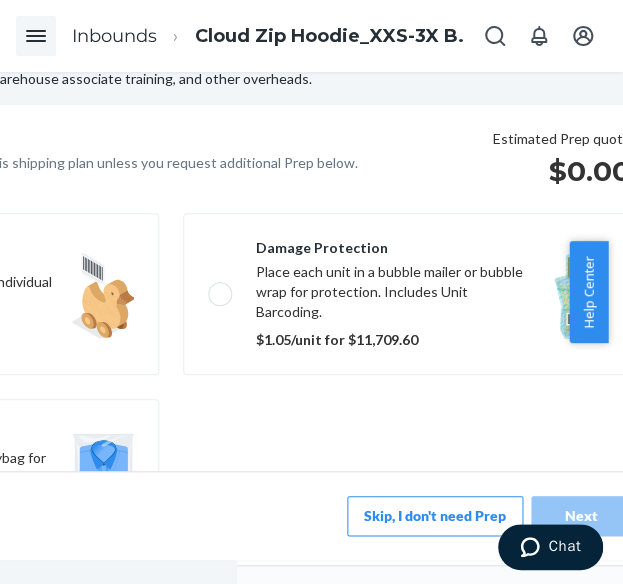 click on "Skip, I don't need Prep" at bounding box center (435, 516) 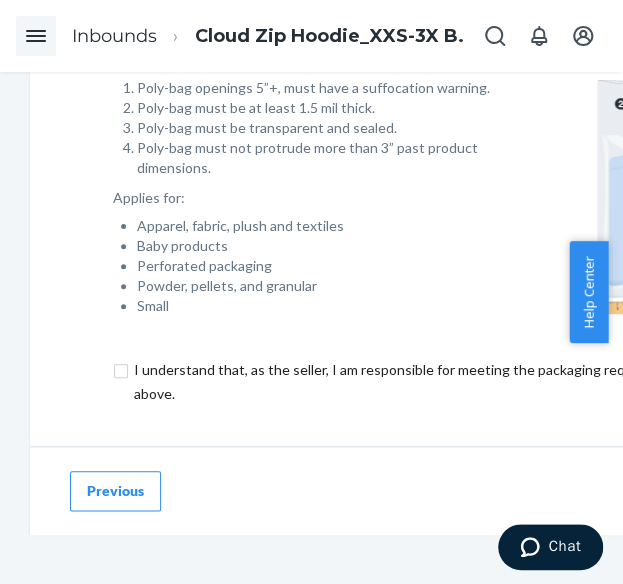 scroll, scrollTop: 297, scrollLeft: 0, axis: vertical 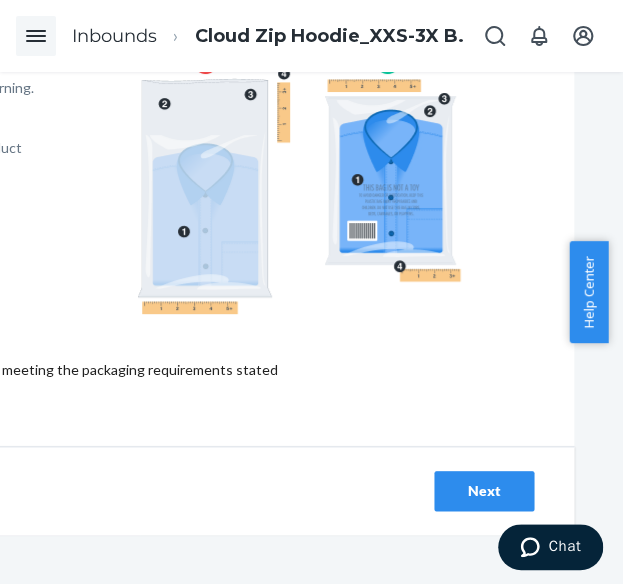 click on "Next" at bounding box center [484, 491] 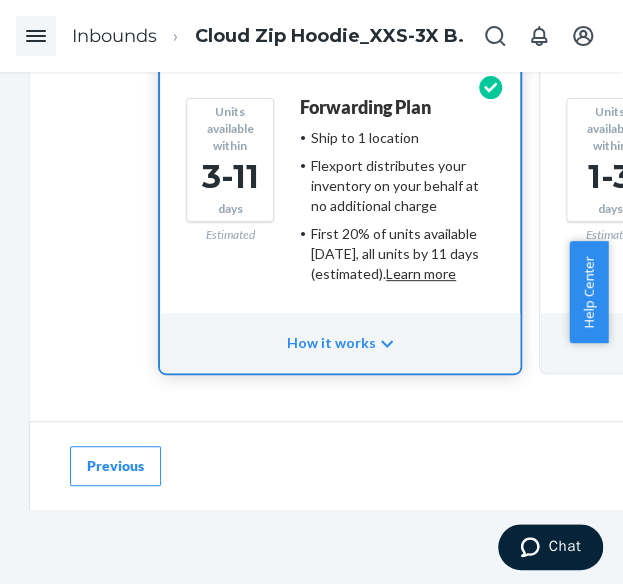 scroll, scrollTop: 285, scrollLeft: 0, axis: vertical 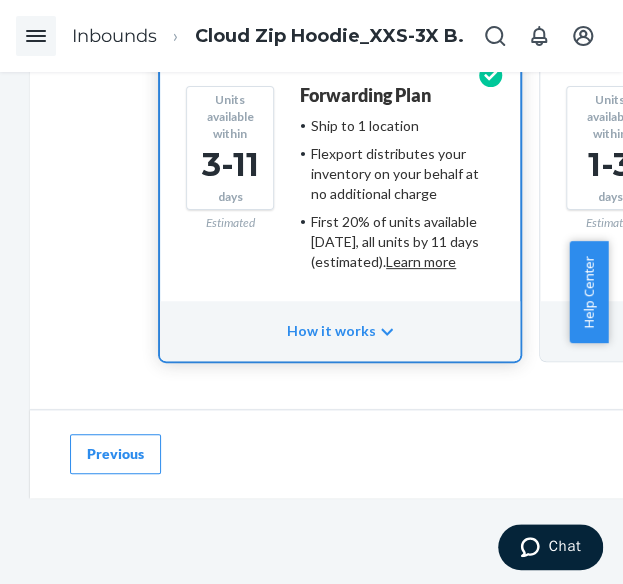 click on "Previous" at bounding box center [115, 454] 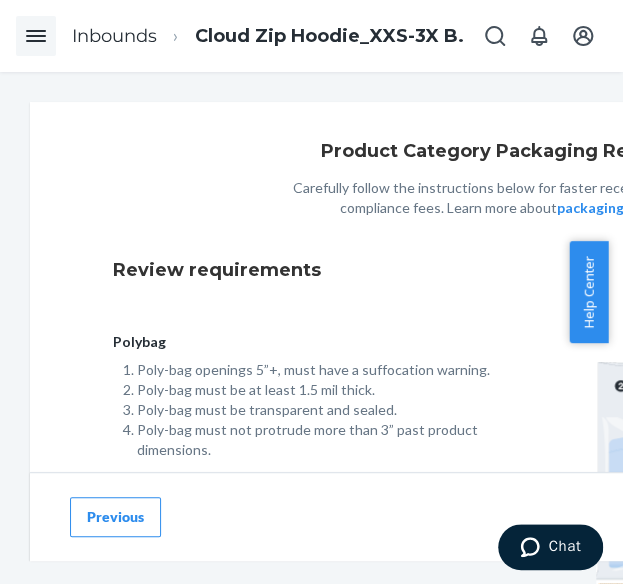 click on "Previous" at bounding box center (115, 516) 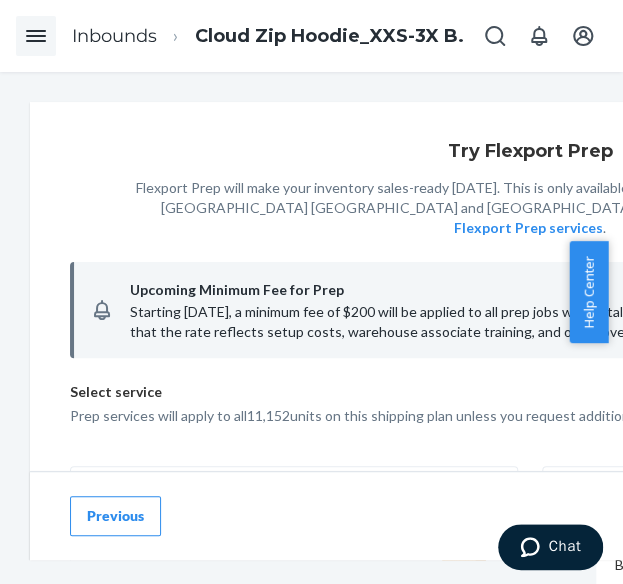 click on "Previous" at bounding box center [115, 516] 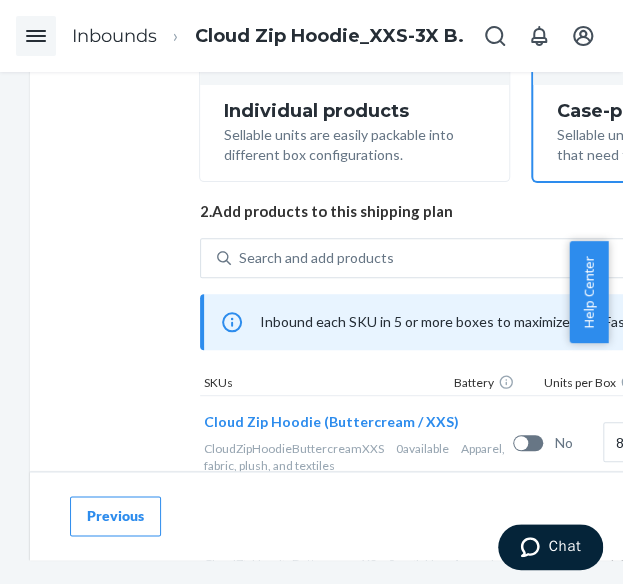 scroll, scrollTop: 400, scrollLeft: 0, axis: vertical 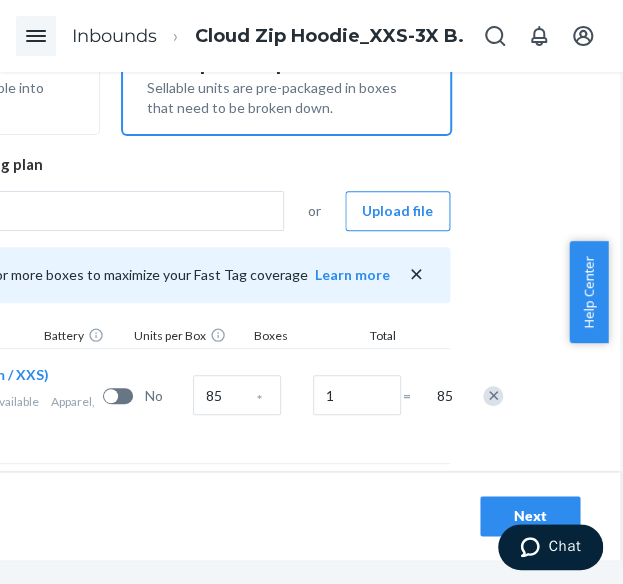 click on "Next" at bounding box center [530, 516] 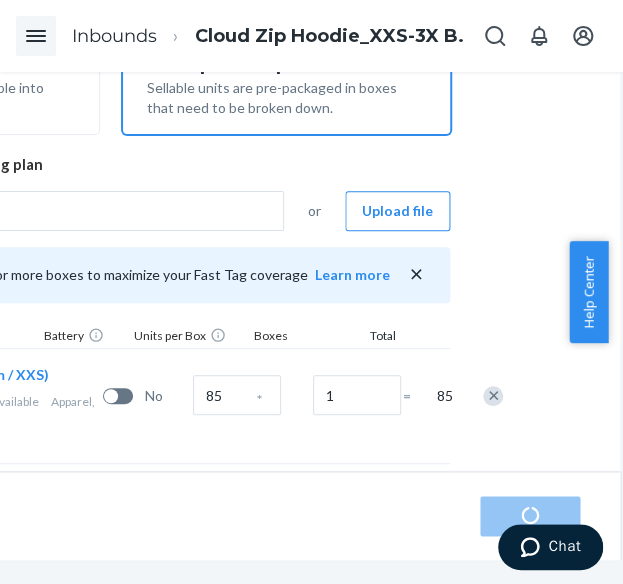 radio on "true" 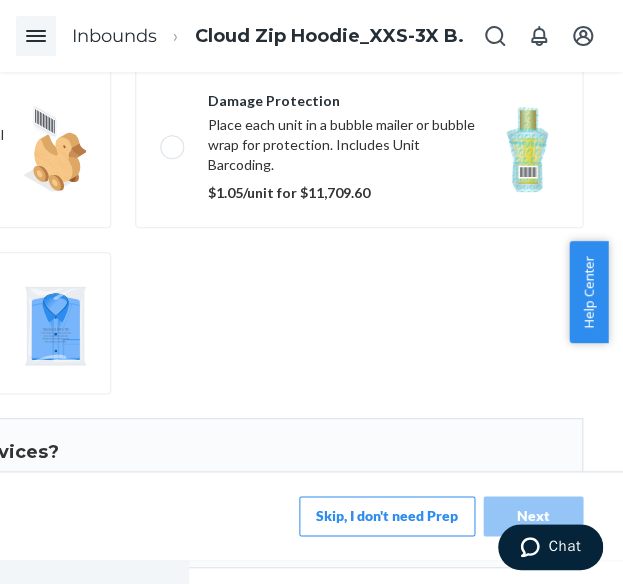 scroll, scrollTop: 0, scrollLeft: 0, axis: both 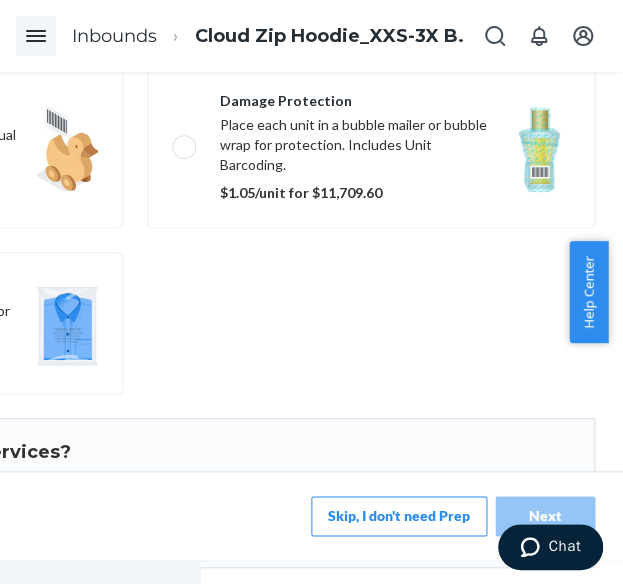 click on "Skip, I don't need Prep" at bounding box center (399, 516) 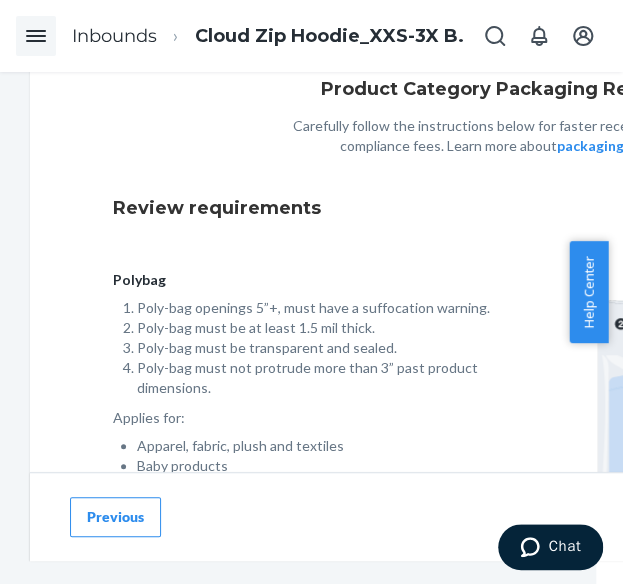 scroll, scrollTop: 297, scrollLeft: 0, axis: vertical 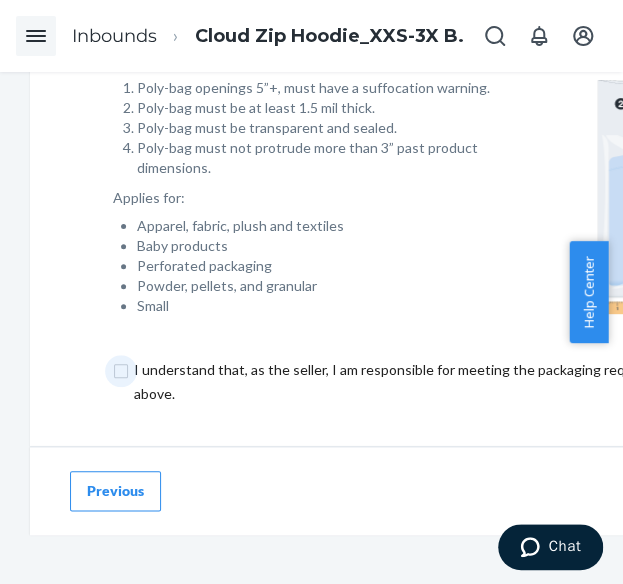 click at bounding box center (445, 382) 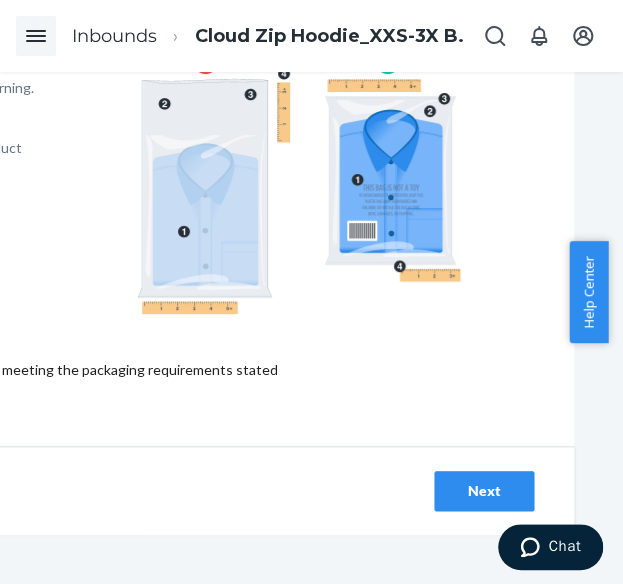 drag, startPoint x: 455, startPoint y: 475, endPoint x: 442, endPoint y: 479, distance: 13.601471 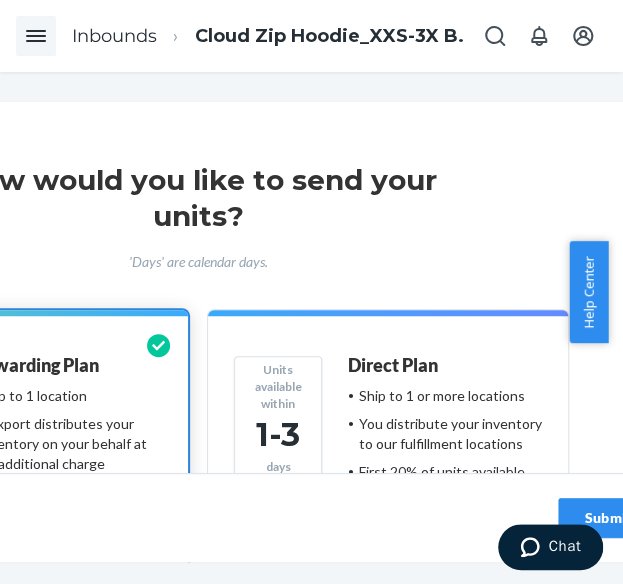 scroll, scrollTop: 0, scrollLeft: 426, axis: horizontal 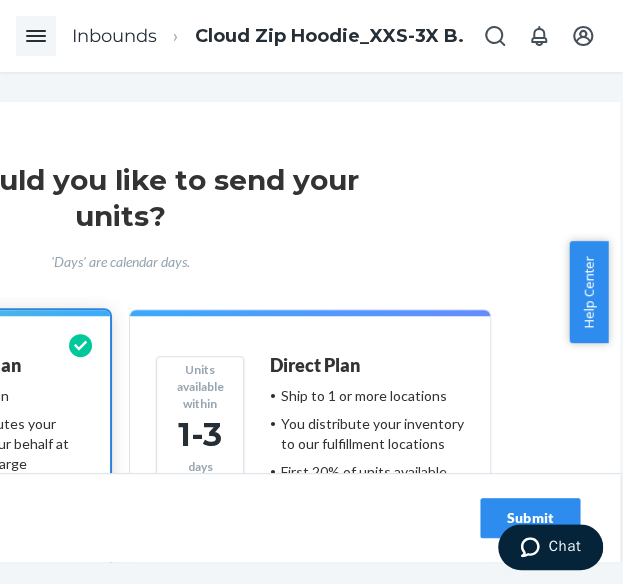 click on "Submit" at bounding box center (530, 518) 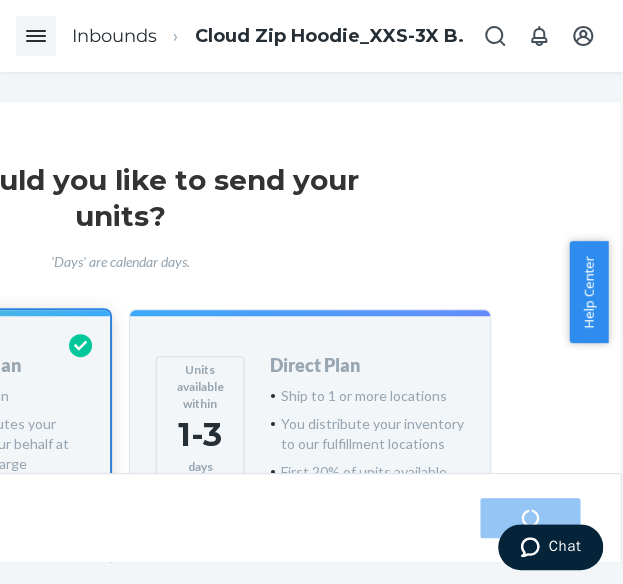 scroll, scrollTop: 0, scrollLeft: 0, axis: both 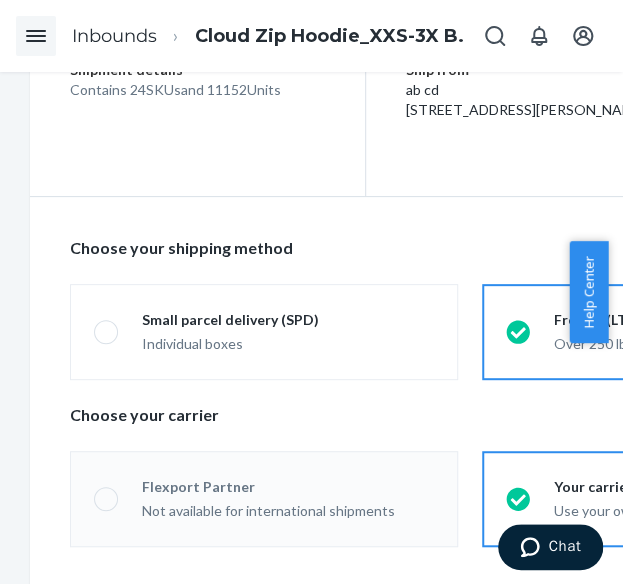 radio on "true" 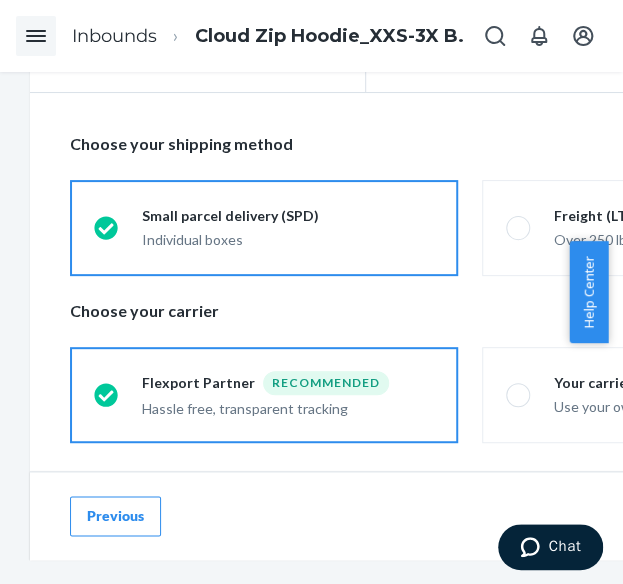 scroll, scrollTop: 300, scrollLeft: 0, axis: vertical 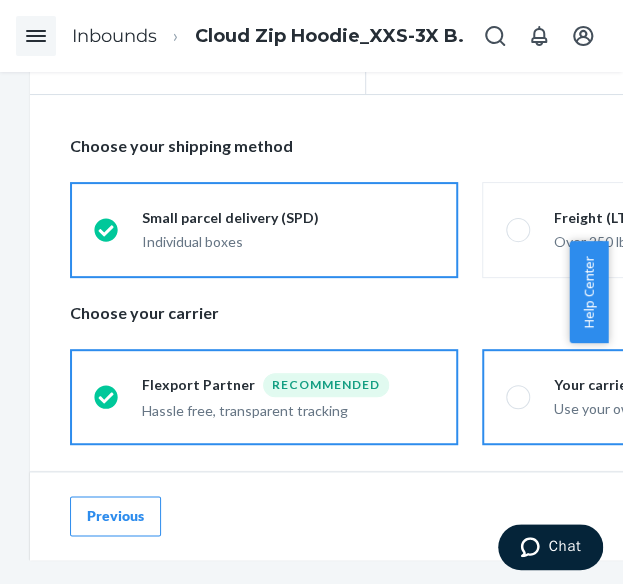 click on "Your carrier Use your own transportation" at bounding box center [676, 397] 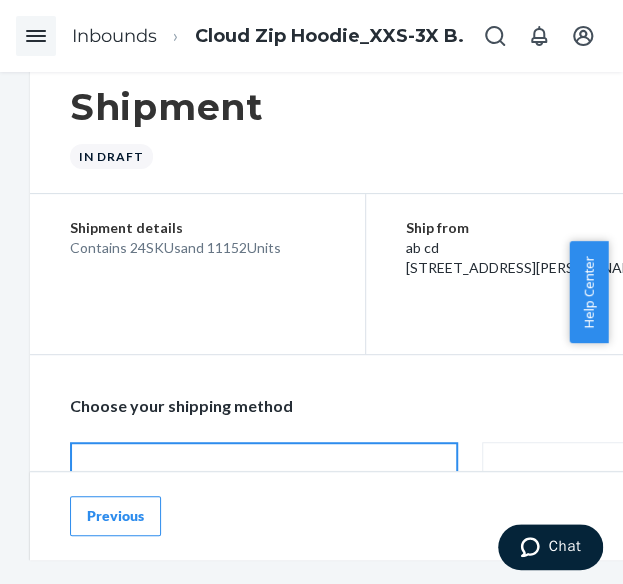 scroll, scrollTop: 0, scrollLeft: 0, axis: both 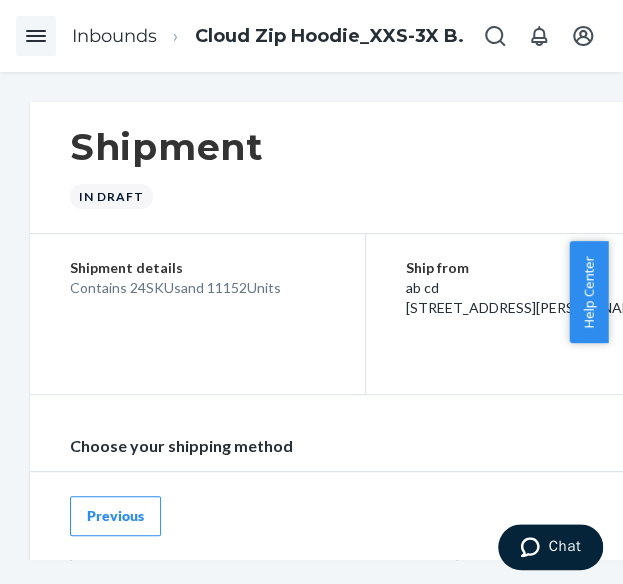 click on "Cloud Zip Hoodie_XXS-3X BUTTERCREAM, XXS-3X POWDER PINK, XXS-3X PALE MINT_BY STANDARD SEA" at bounding box center (339, 37) 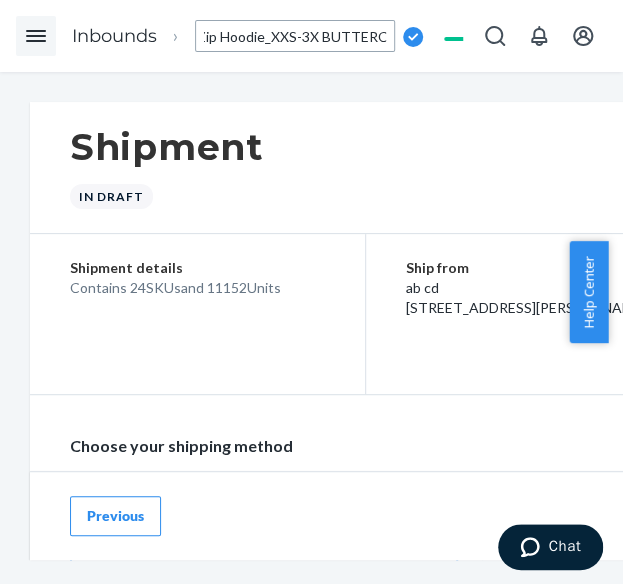 scroll, scrollTop: 0, scrollLeft: 0, axis: both 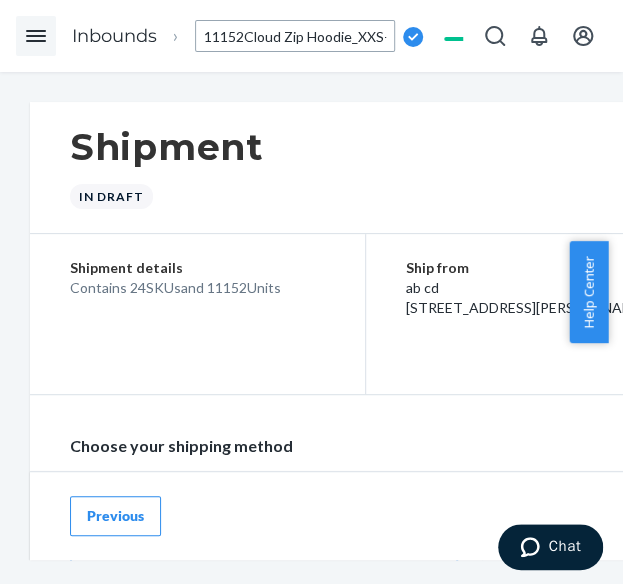 type on "11152_Cloud Zip Hoodie_XXS-3X BUTTERCREAM, XXS-3X POWDER PINK, XXS-3X PALE MINT_BY STANDARD SEA" 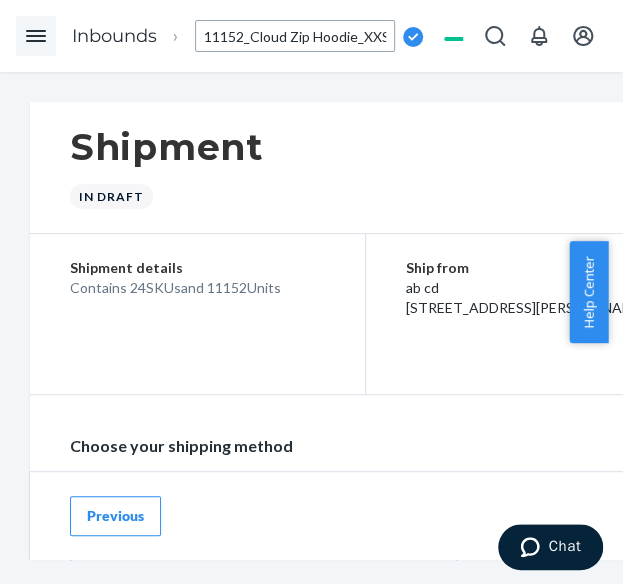 click on "Shipment In draft" at bounding box center (530, 168) 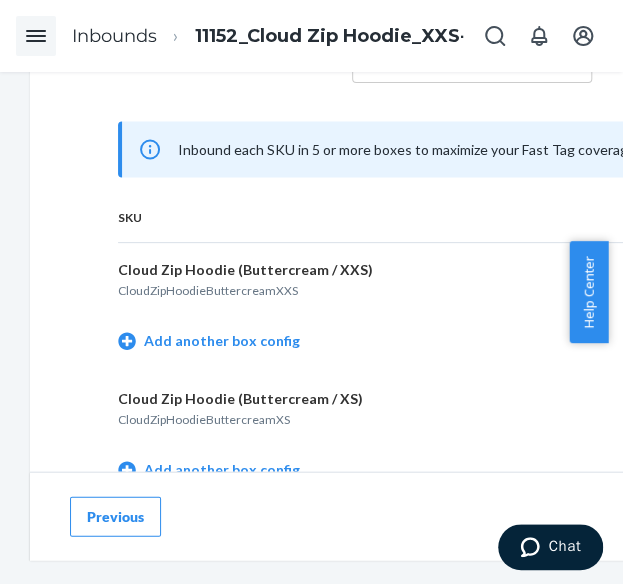 scroll, scrollTop: 900, scrollLeft: 0, axis: vertical 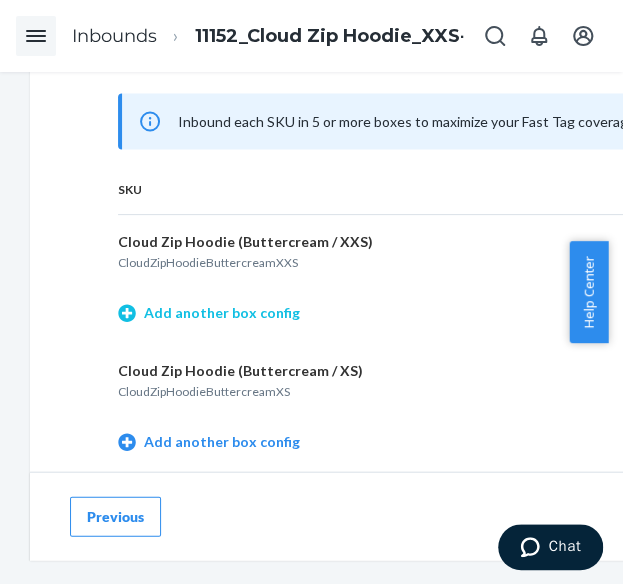 click 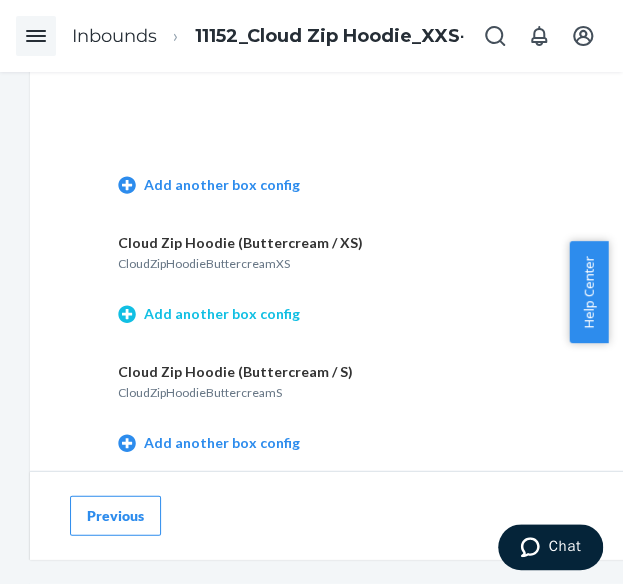 click 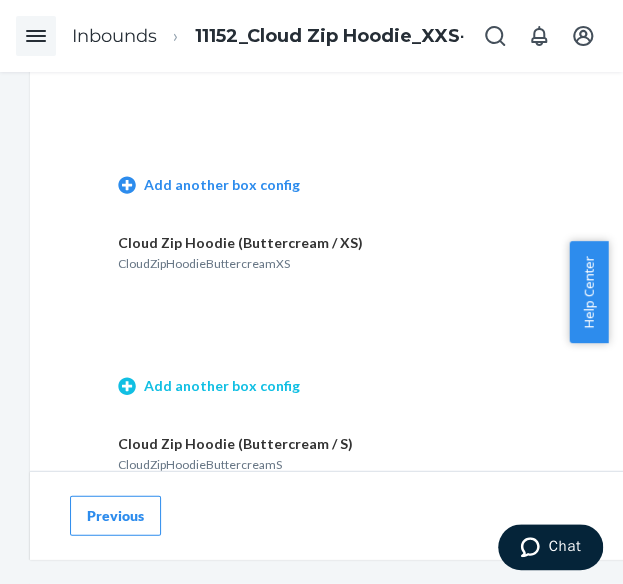 scroll, scrollTop: 1300, scrollLeft: 0, axis: vertical 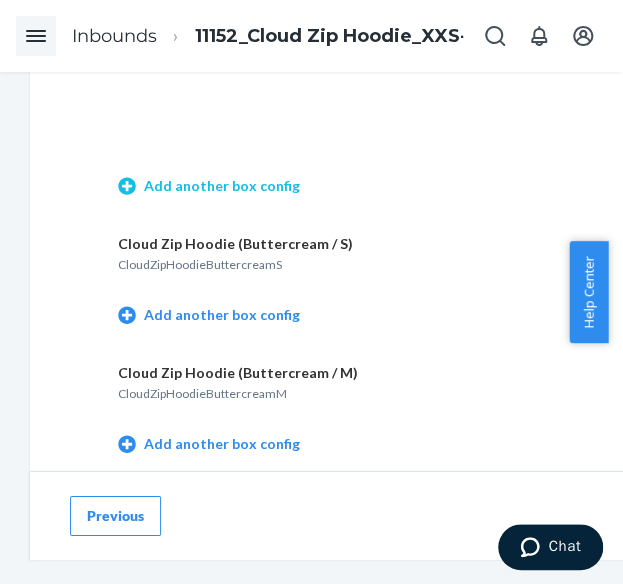 click 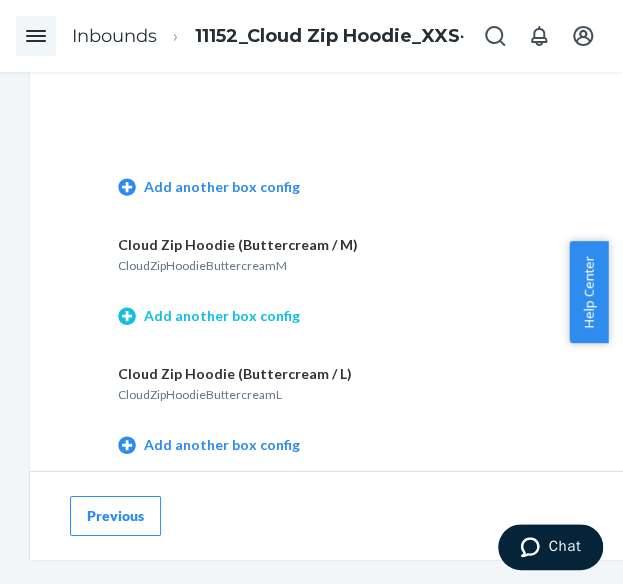 click 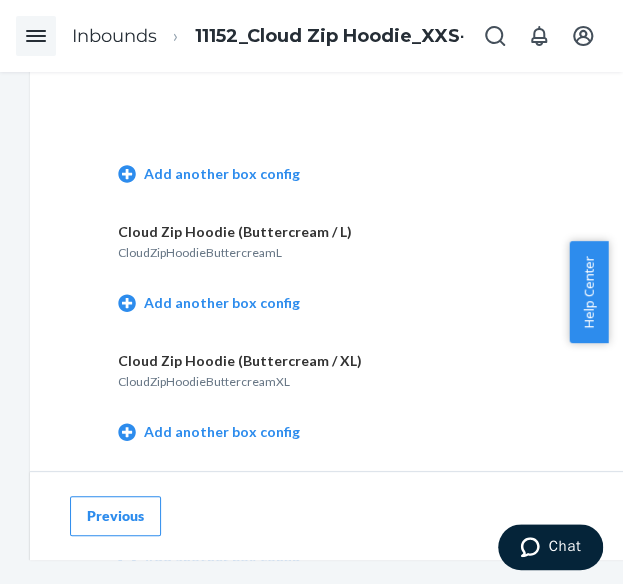 scroll, scrollTop: 1800, scrollLeft: 0, axis: vertical 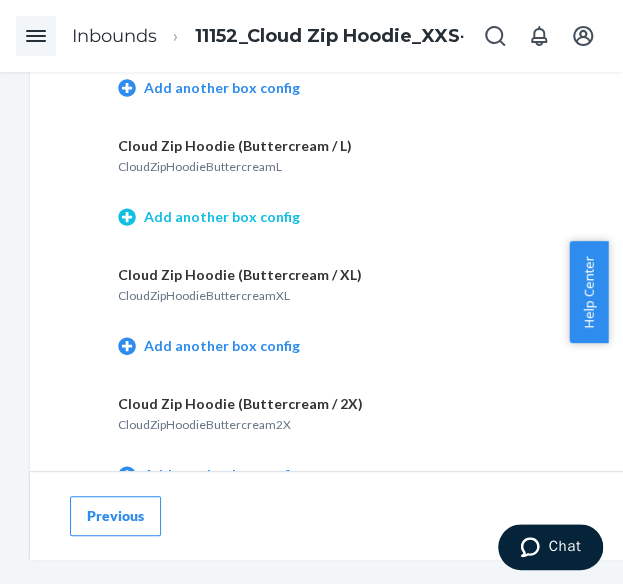 click 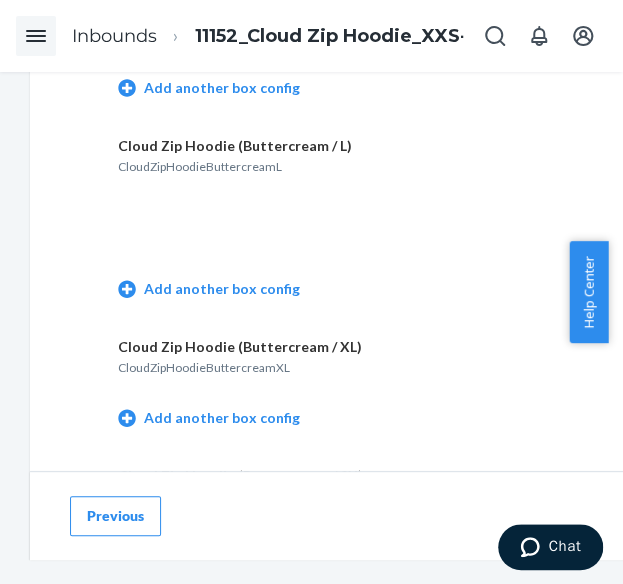 scroll, scrollTop: 1900, scrollLeft: 0, axis: vertical 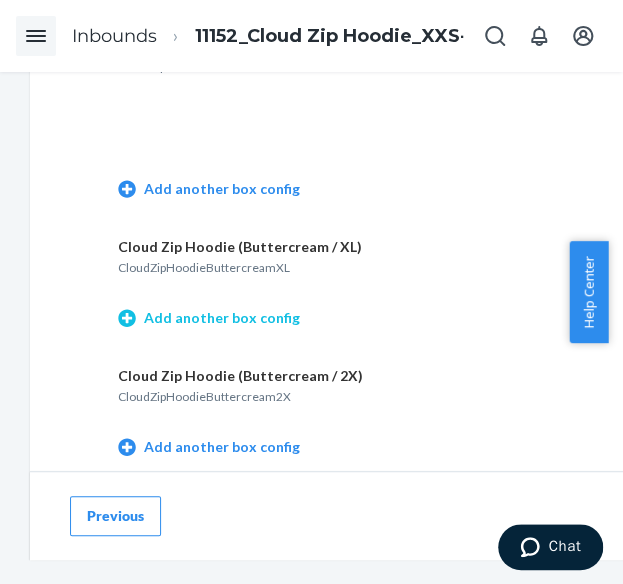 click 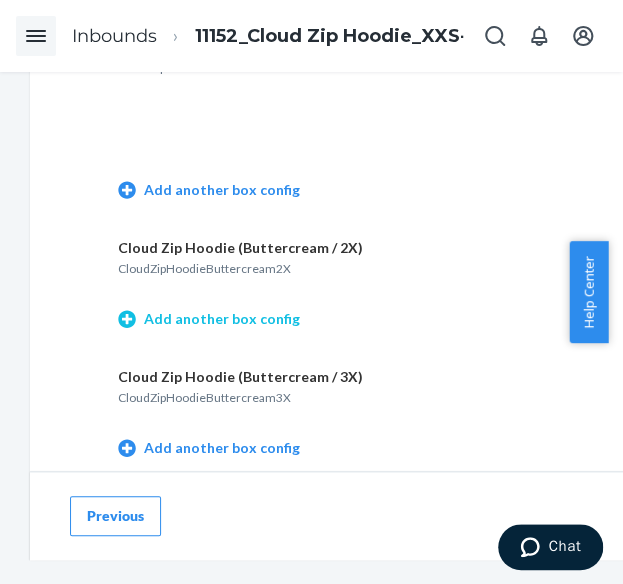 click 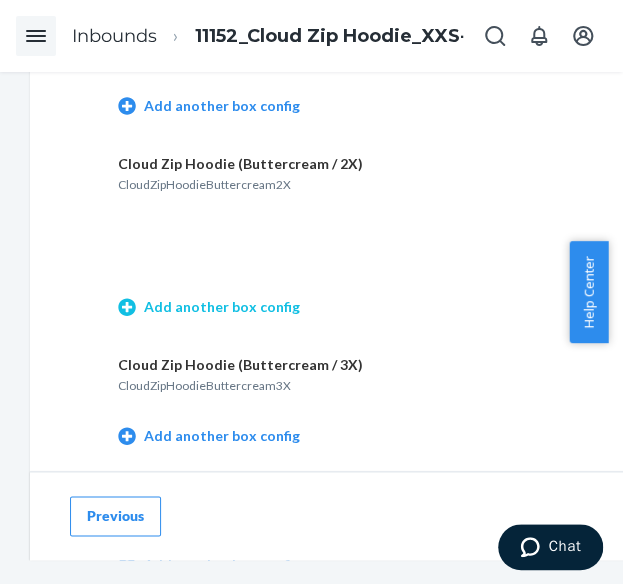 scroll, scrollTop: 2300, scrollLeft: 0, axis: vertical 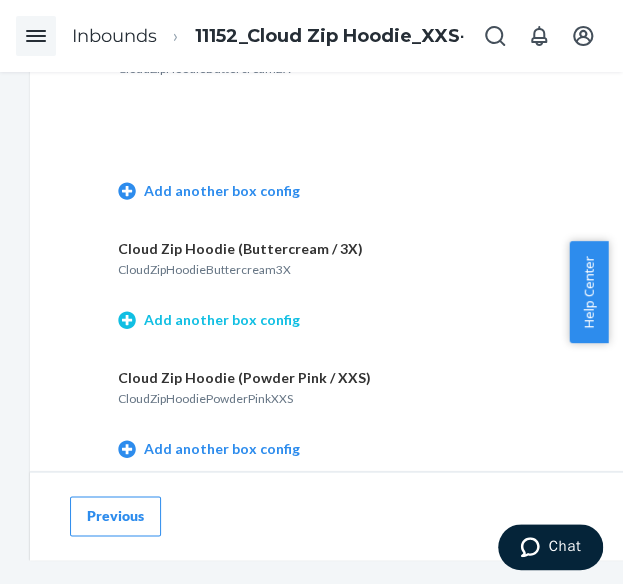 click 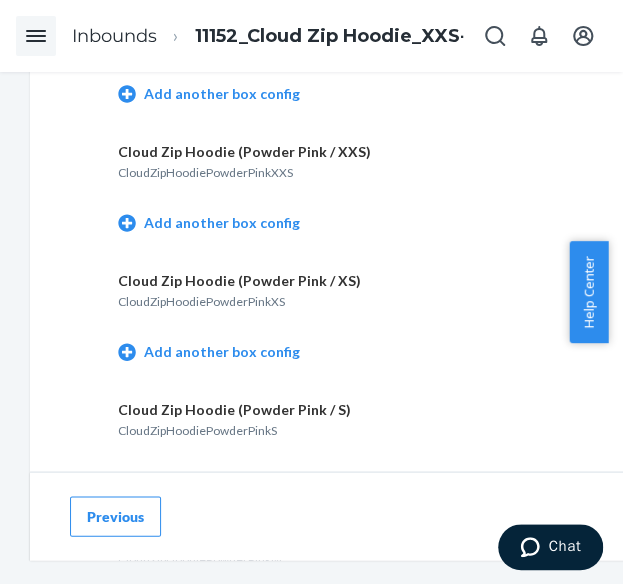 scroll, scrollTop: 2600, scrollLeft: 0, axis: vertical 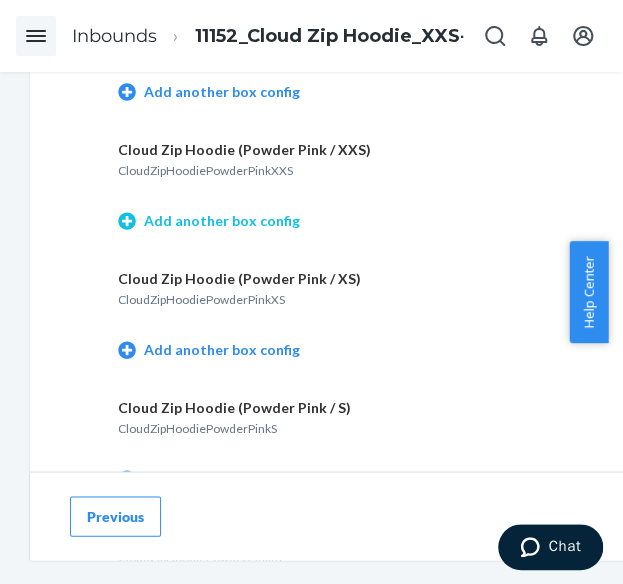 click 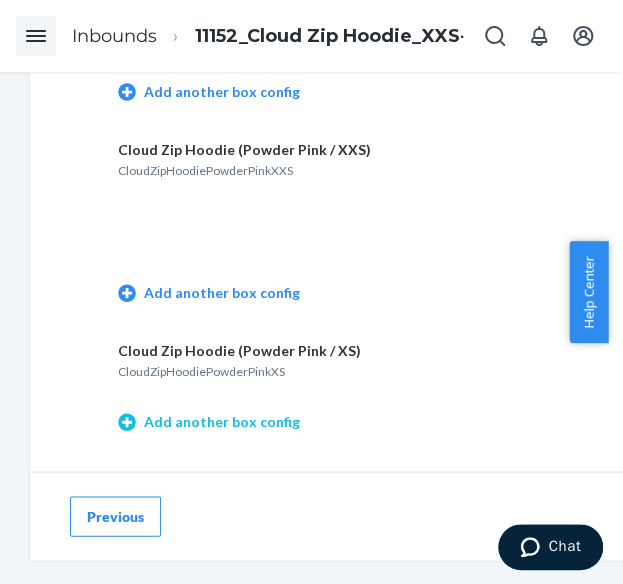 click 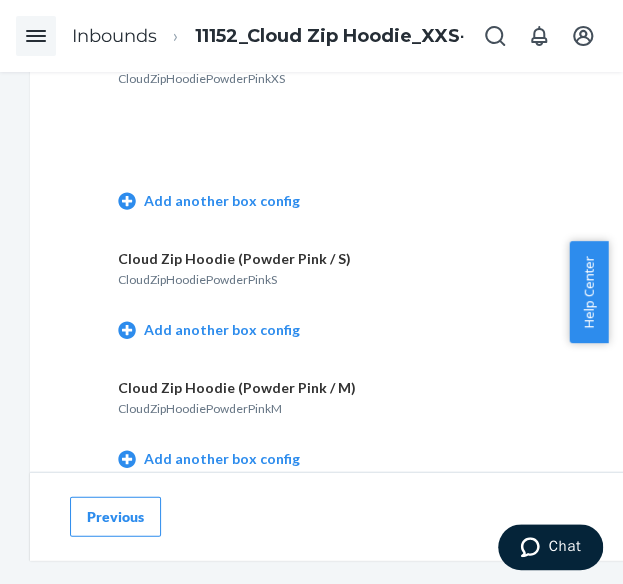 scroll, scrollTop: 2900, scrollLeft: 0, axis: vertical 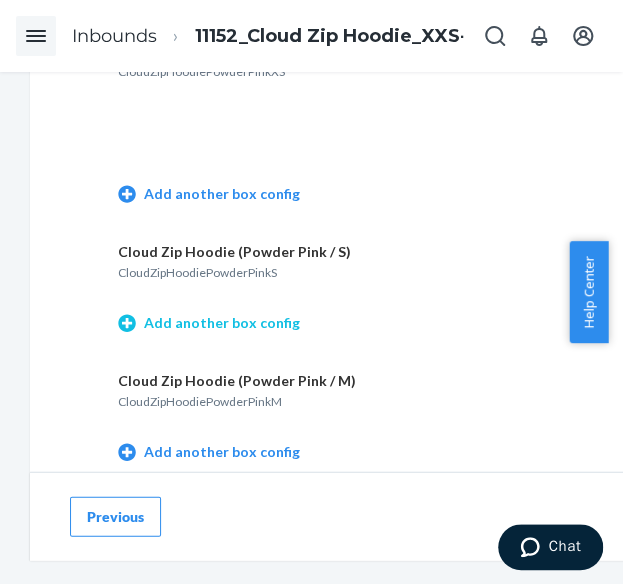 click 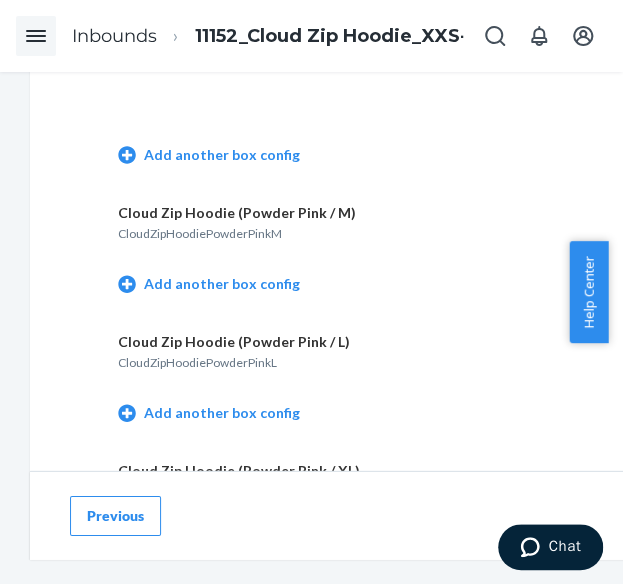 scroll, scrollTop: 3200, scrollLeft: 0, axis: vertical 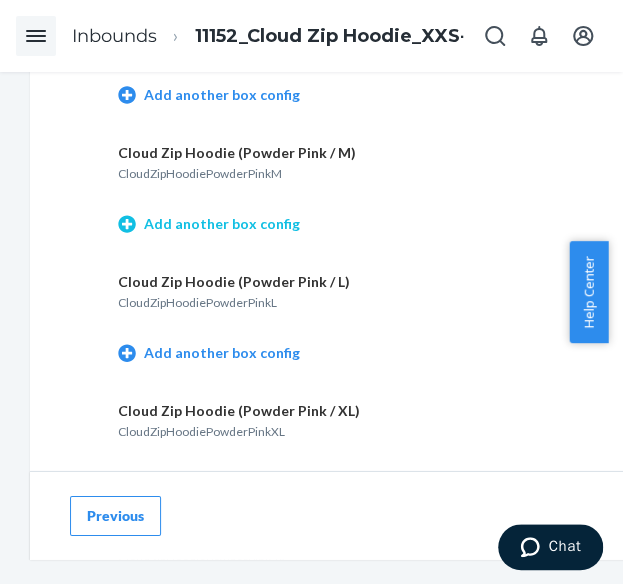 click 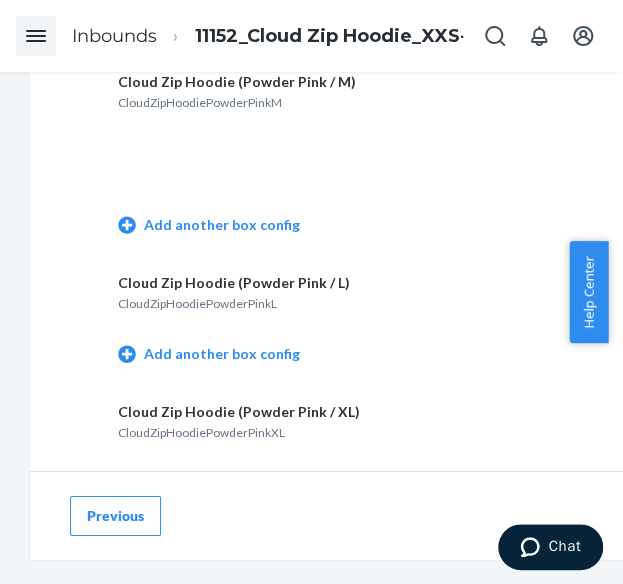 scroll, scrollTop: 3400, scrollLeft: 0, axis: vertical 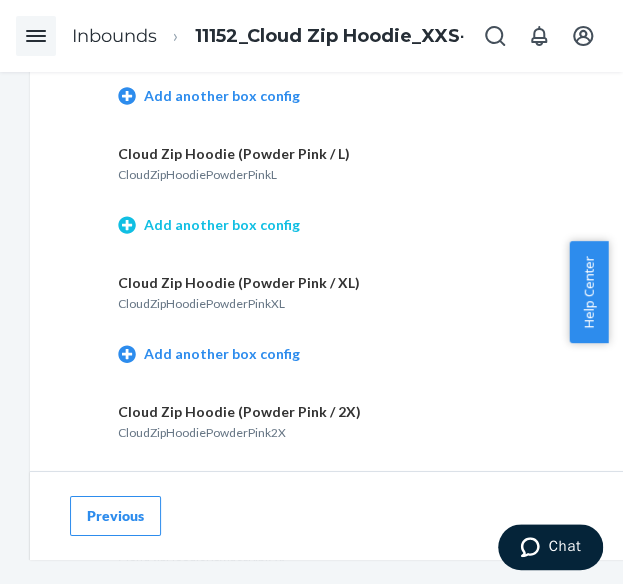 click 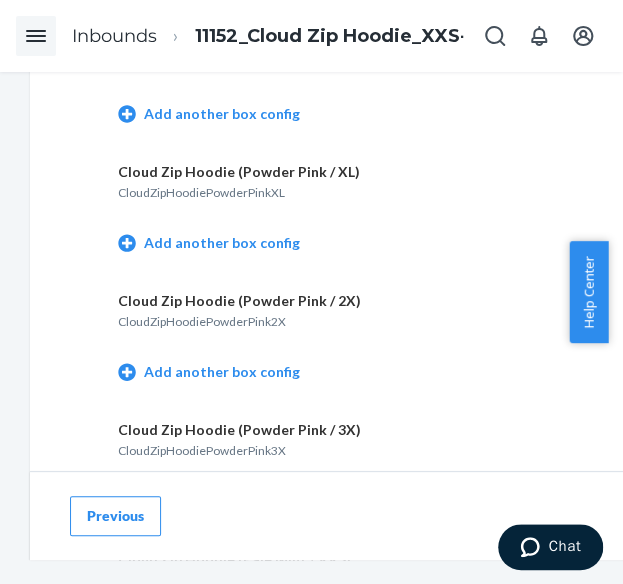 scroll, scrollTop: 3600, scrollLeft: 0, axis: vertical 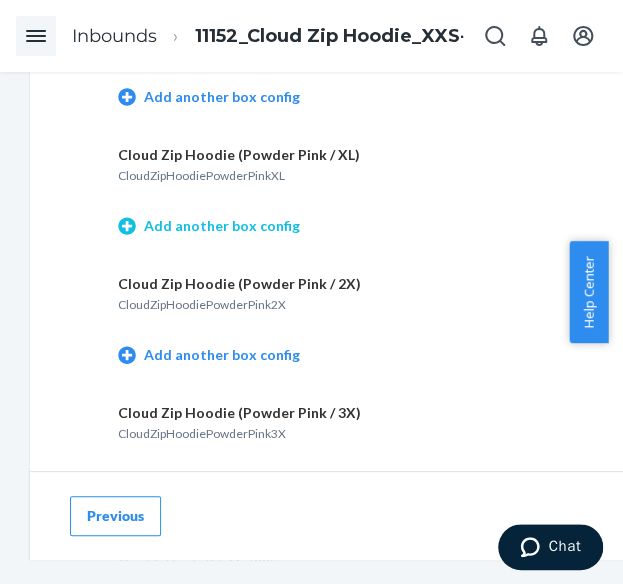 click 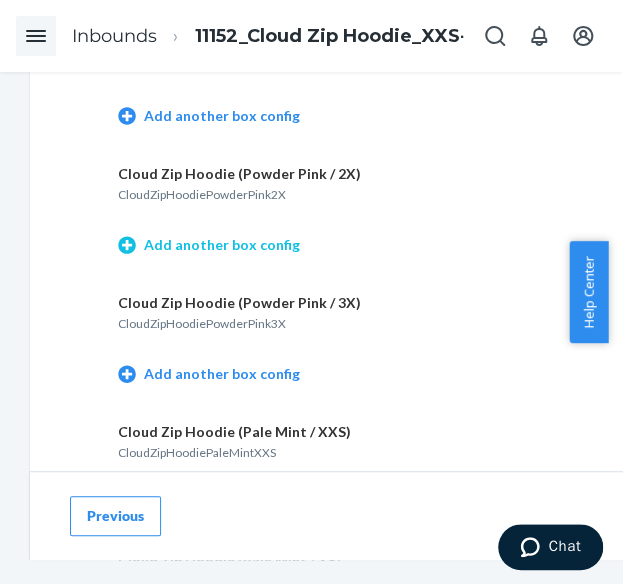 scroll, scrollTop: 3800, scrollLeft: 0, axis: vertical 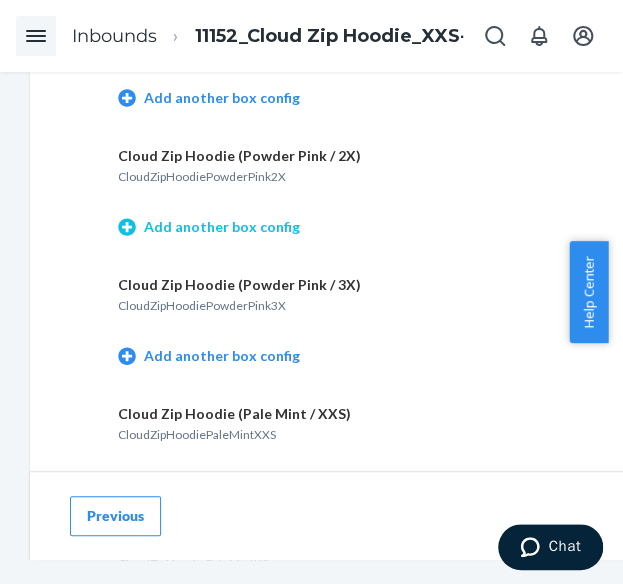 click 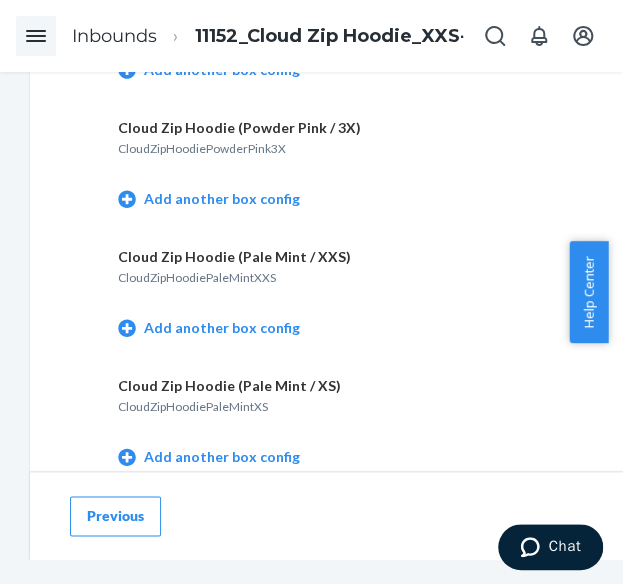 scroll, scrollTop: 4000, scrollLeft: 0, axis: vertical 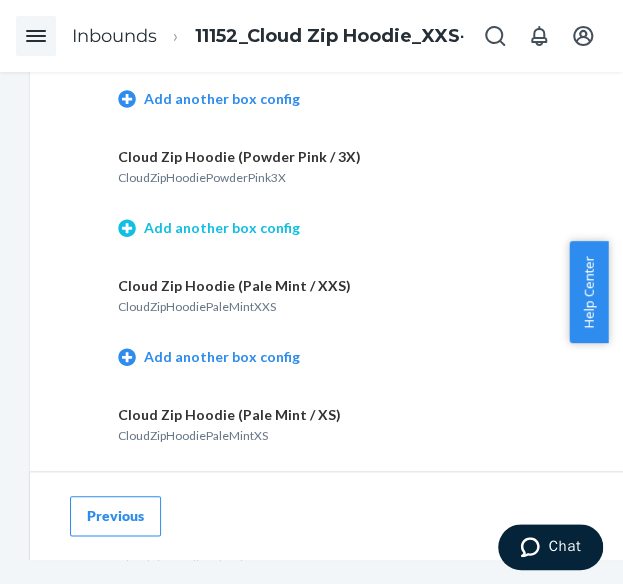 click 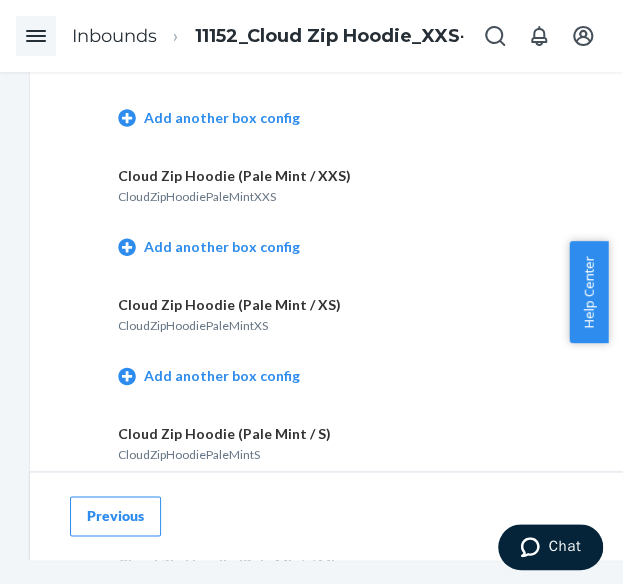 scroll, scrollTop: 4200, scrollLeft: 0, axis: vertical 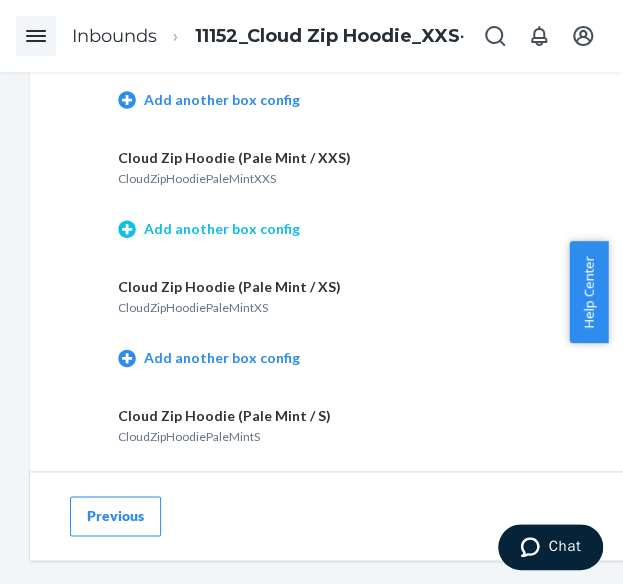 click 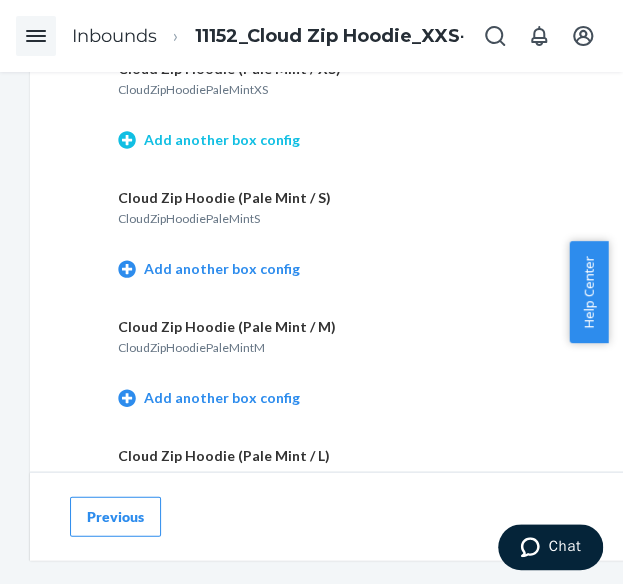 scroll, scrollTop: 4500, scrollLeft: 0, axis: vertical 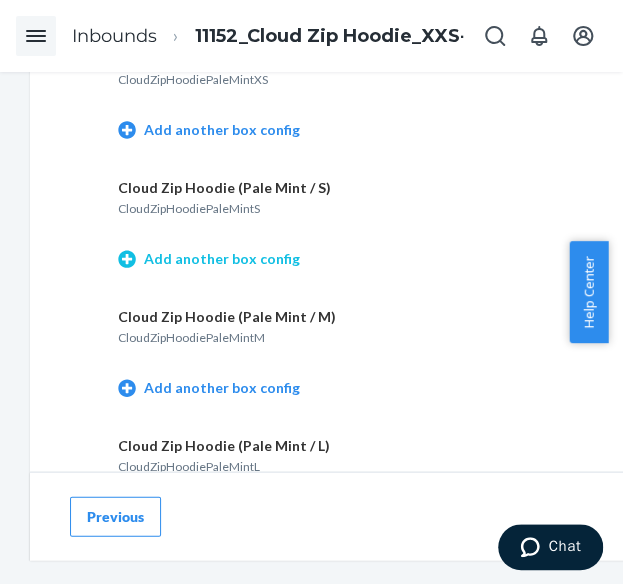 click 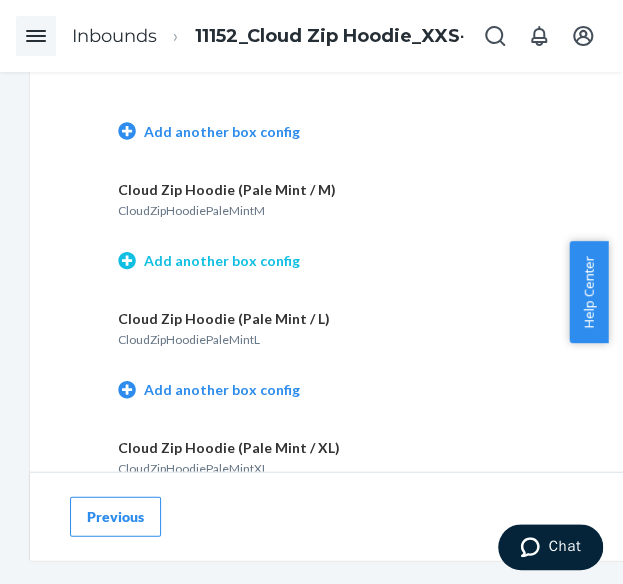 click 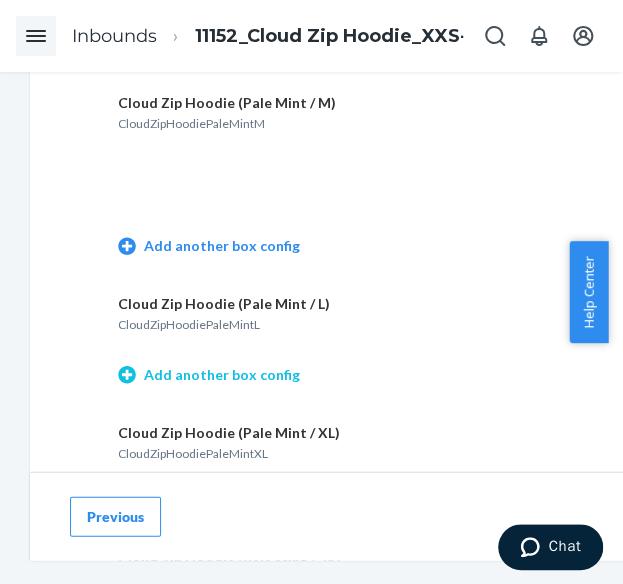 scroll, scrollTop: 4900, scrollLeft: 0, axis: vertical 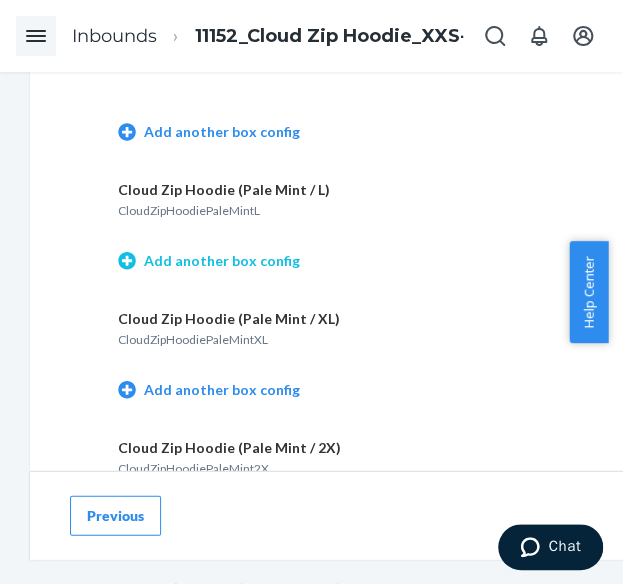 click 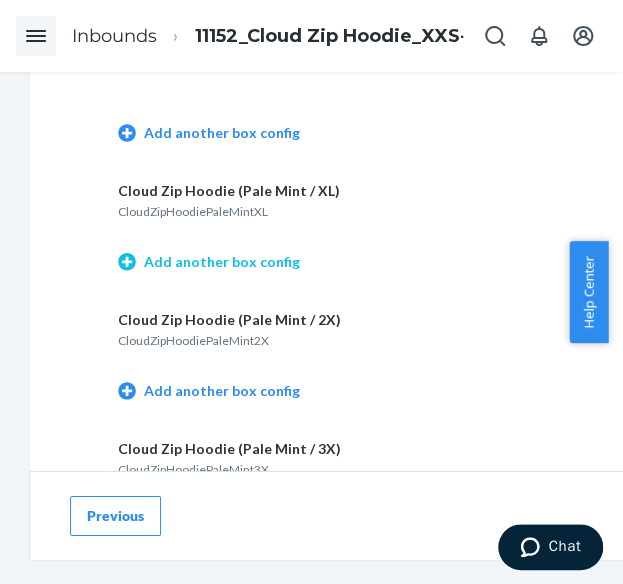 click 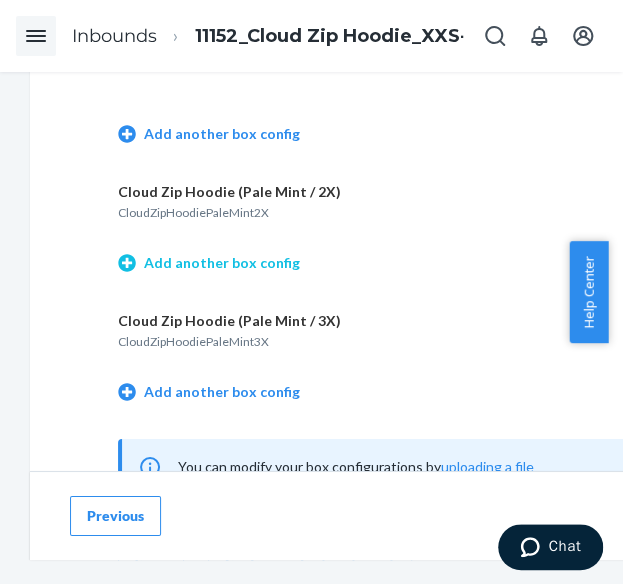click 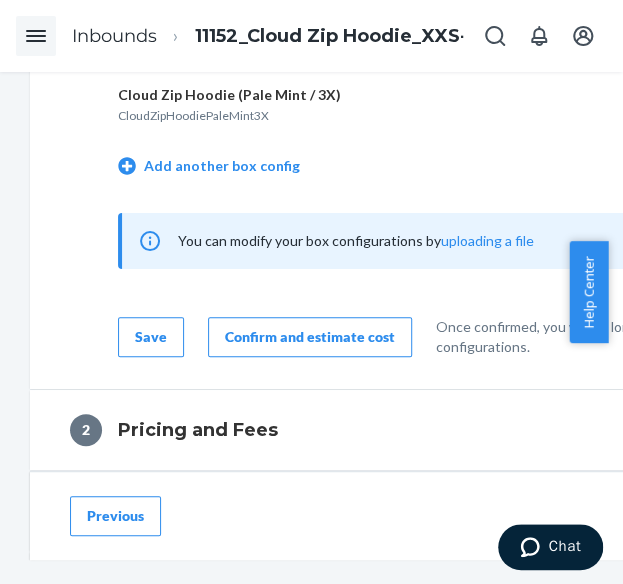 scroll, scrollTop: 5600, scrollLeft: 0, axis: vertical 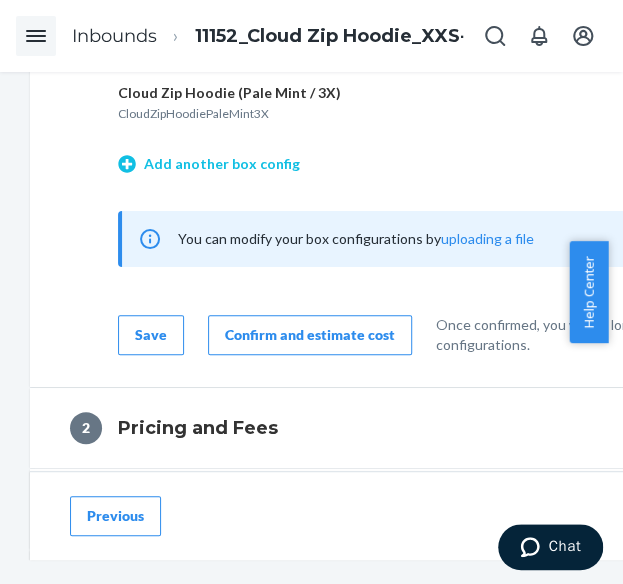 click 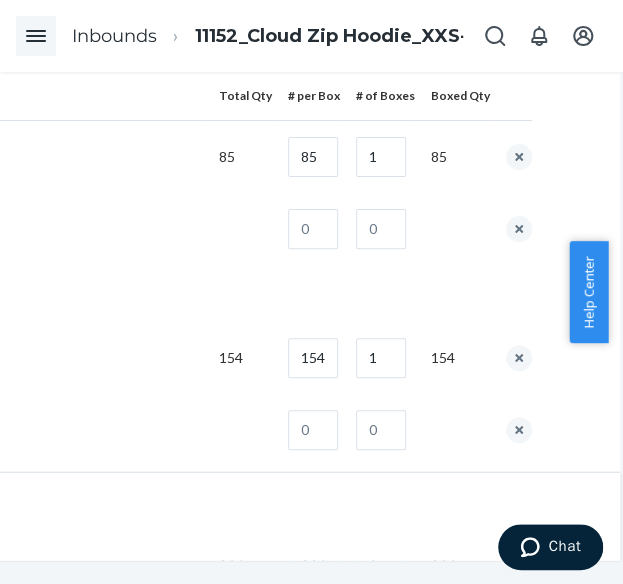 scroll, scrollTop: 1000, scrollLeft: 426, axis: both 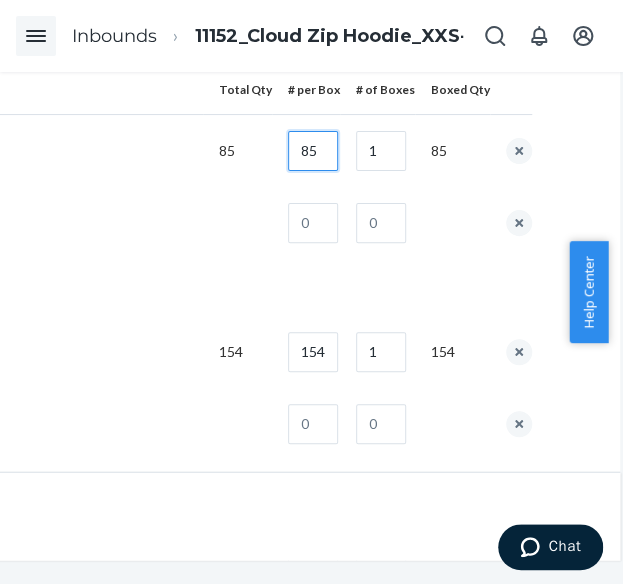 click on "85" at bounding box center [313, 151] 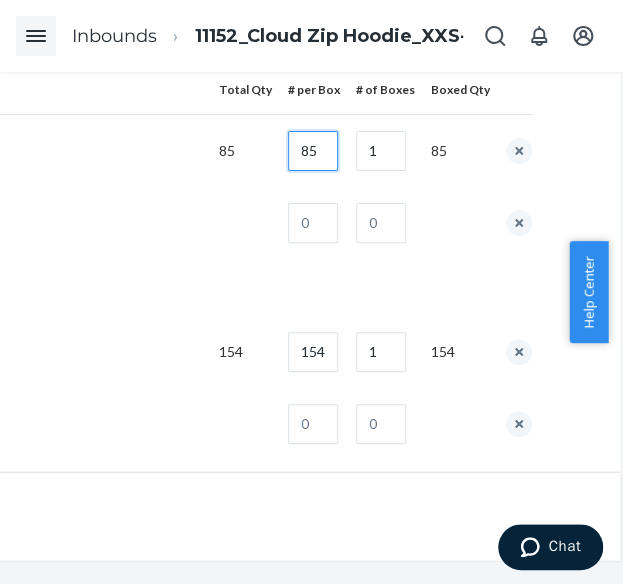 click on "85" at bounding box center [313, 151] 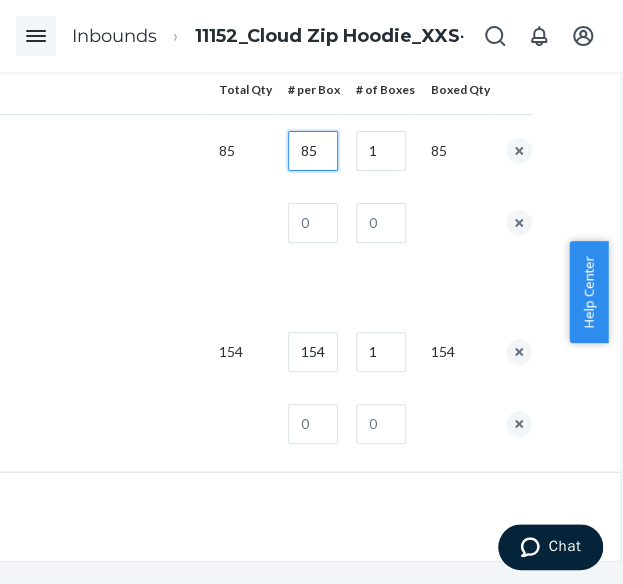 click on "85" at bounding box center (313, 151) 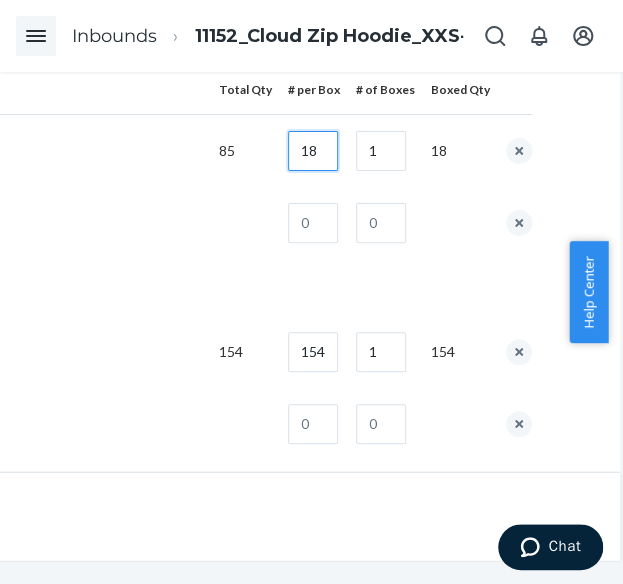 type on "18" 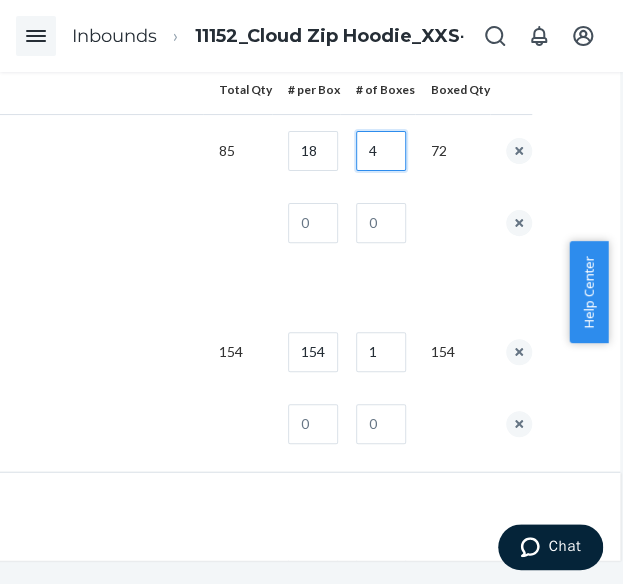 type on "4" 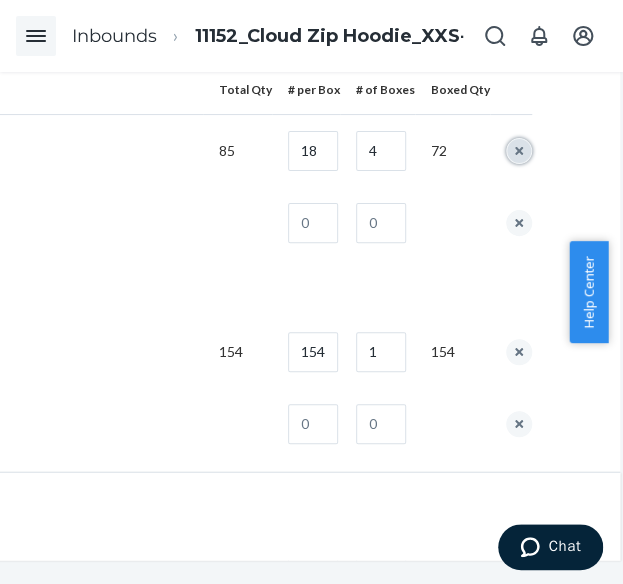 type 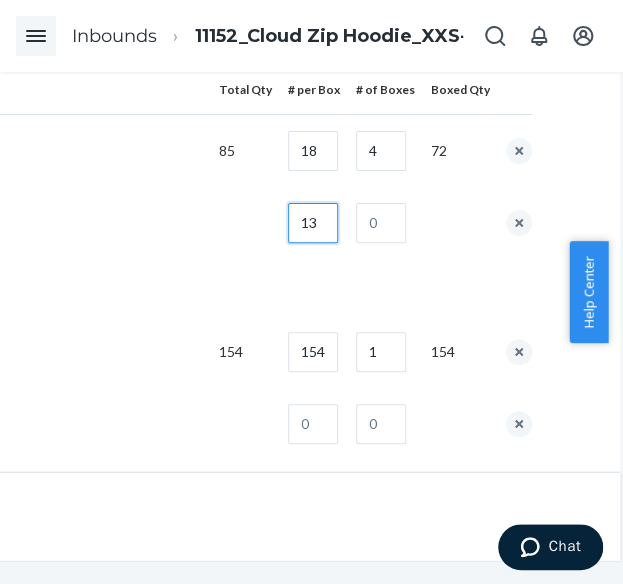 type on "13" 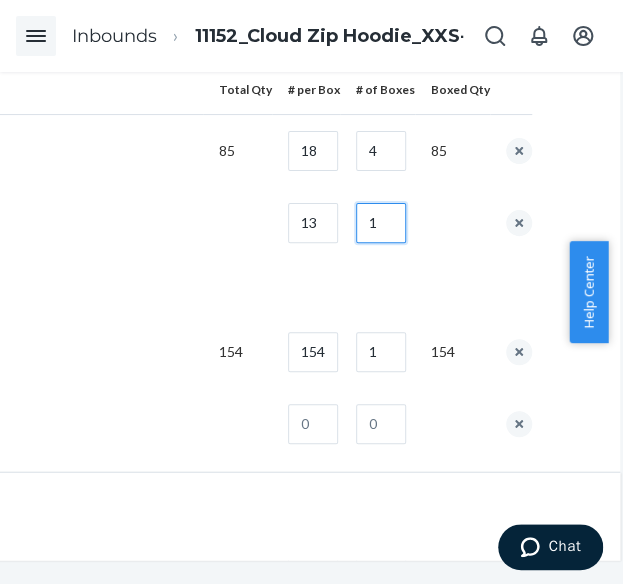 type on "1" 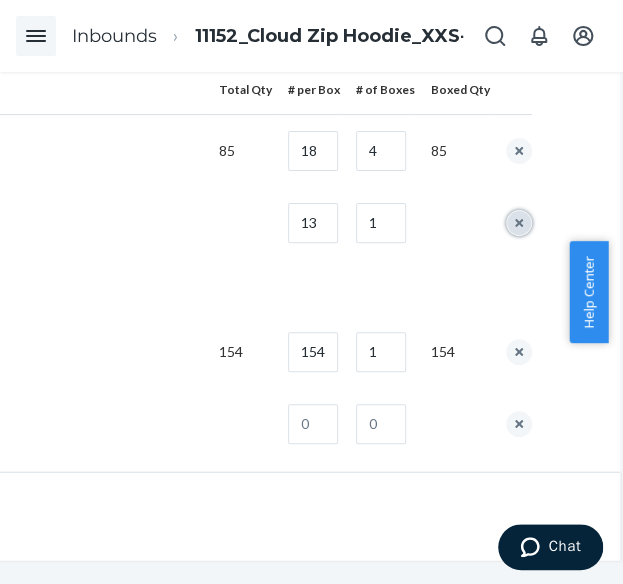 type 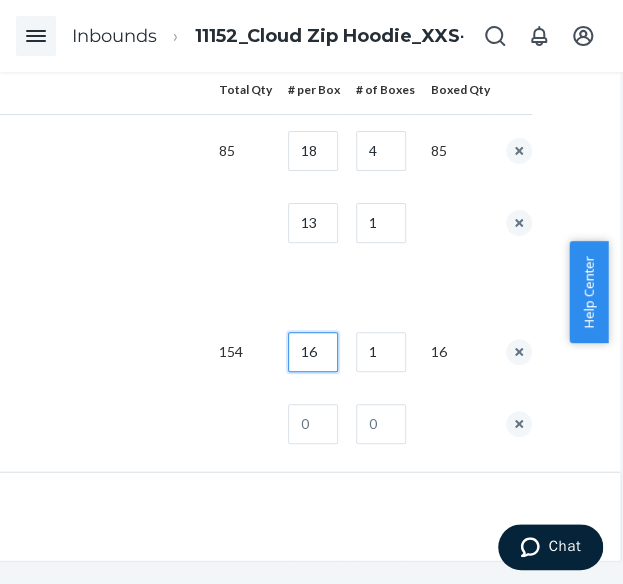 type on "16" 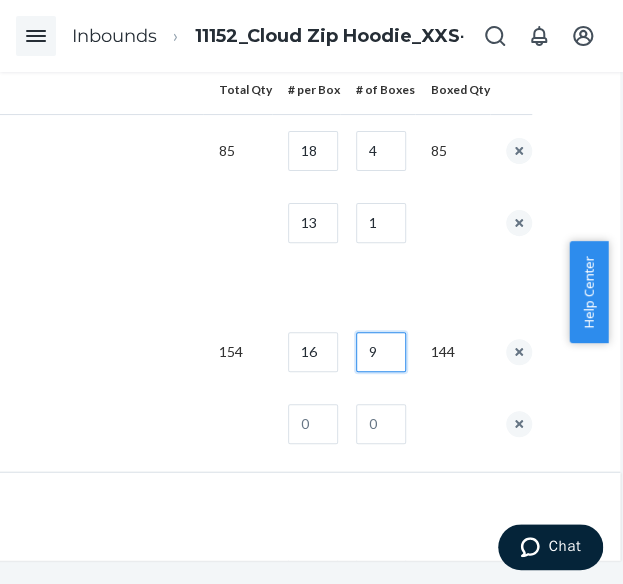 type 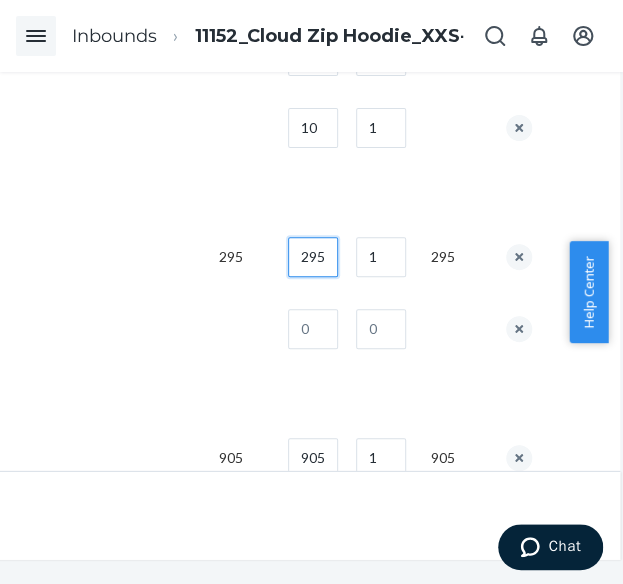 scroll, scrollTop: 1302, scrollLeft: 426, axis: both 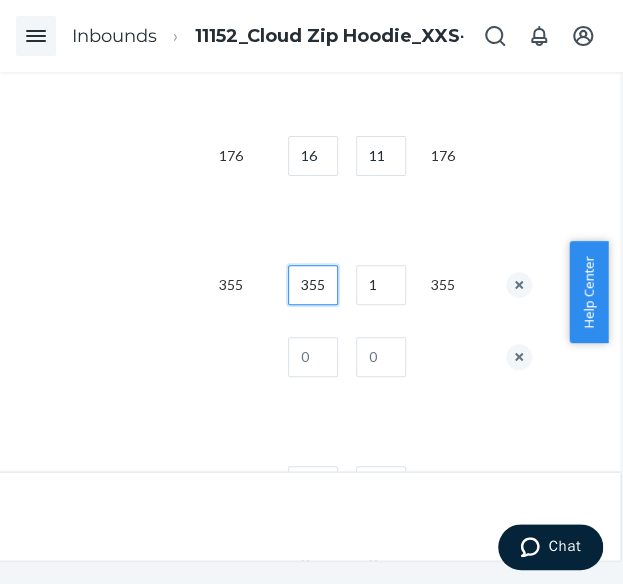 click on "355" at bounding box center (313, 285) 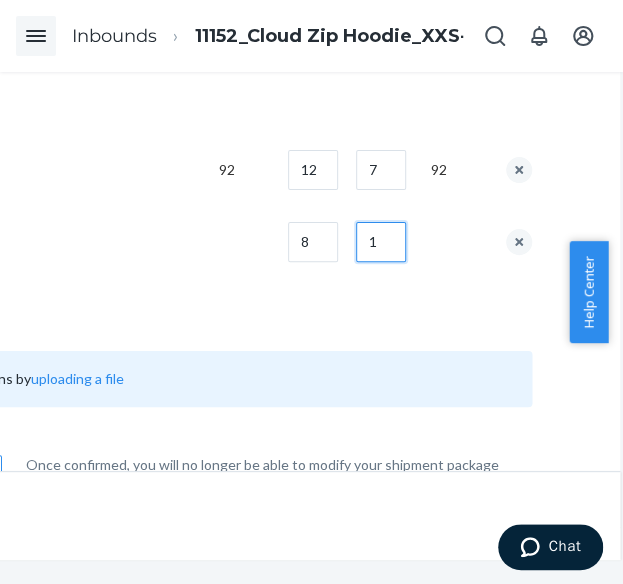 scroll, scrollTop: 5612, scrollLeft: 426, axis: both 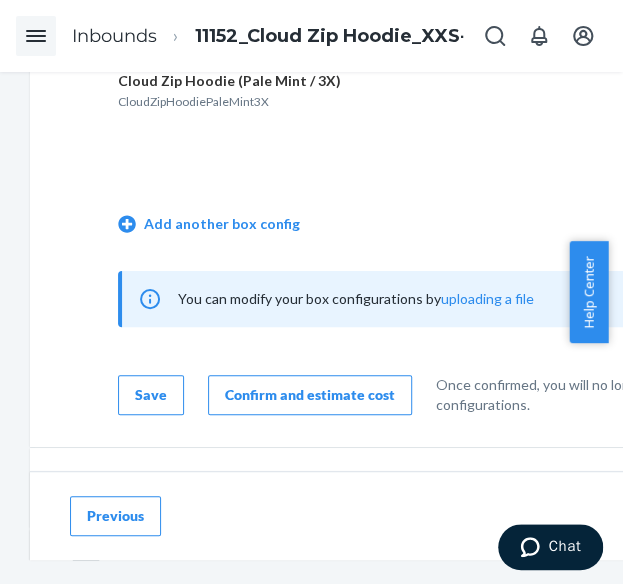 click on "Confirm and estimate cost" at bounding box center (310, 395) 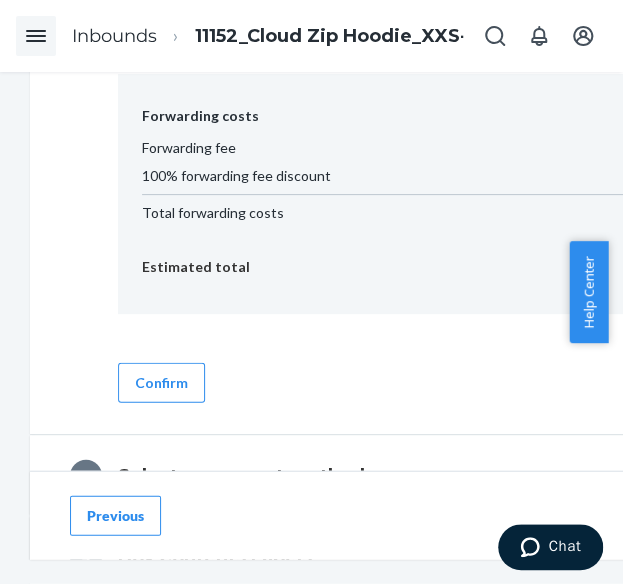scroll, scrollTop: 948, scrollLeft: 0, axis: vertical 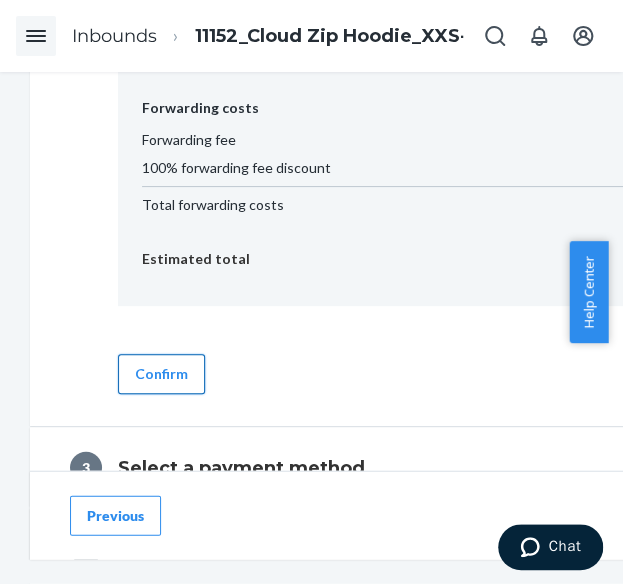 drag, startPoint x: 144, startPoint y: 383, endPoint x: 182, endPoint y: 391, distance: 38.832977 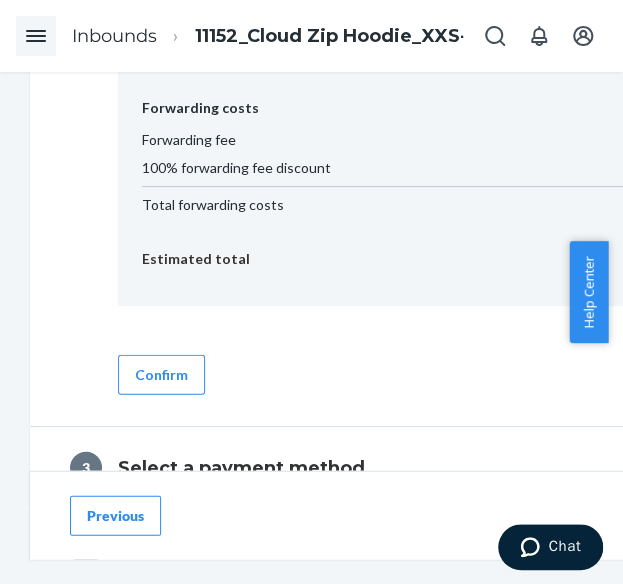 click on "Confirm" at bounding box center [161, 374] 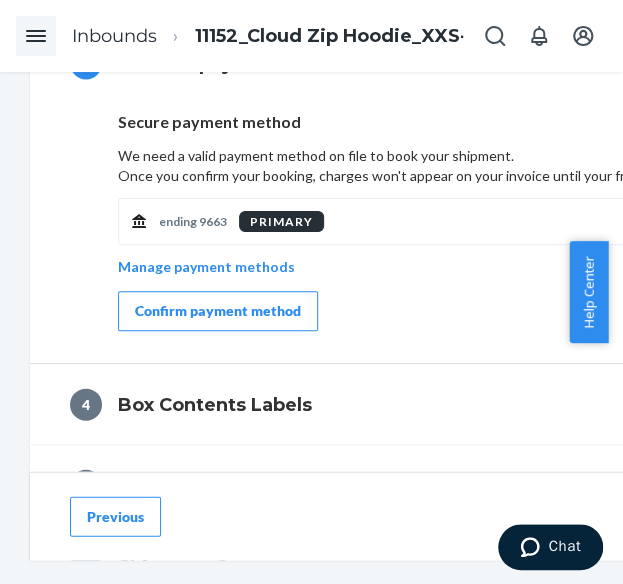 click on "Confirm payment method" at bounding box center (218, 311) 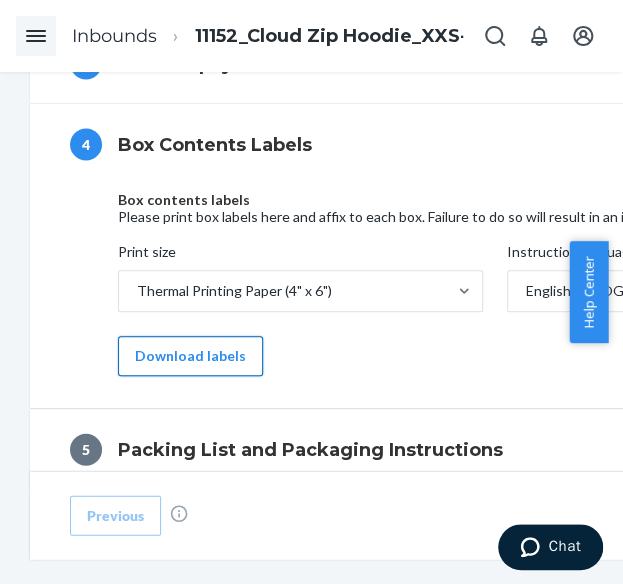 click on "Download labels" at bounding box center (190, 356) 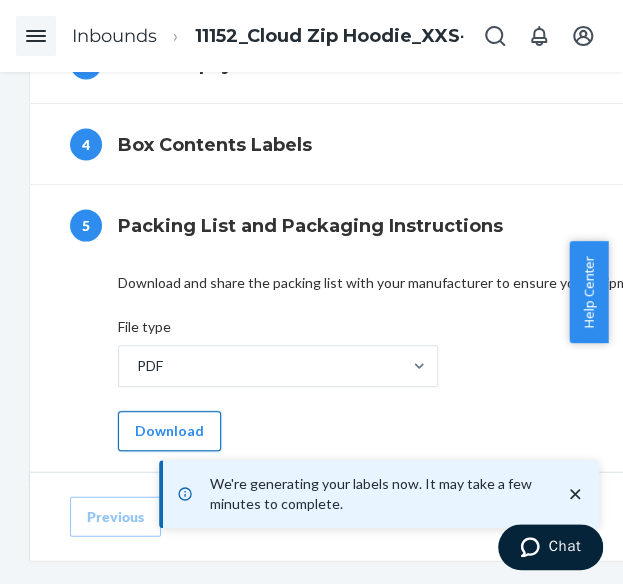 click on "Download" at bounding box center [169, 431] 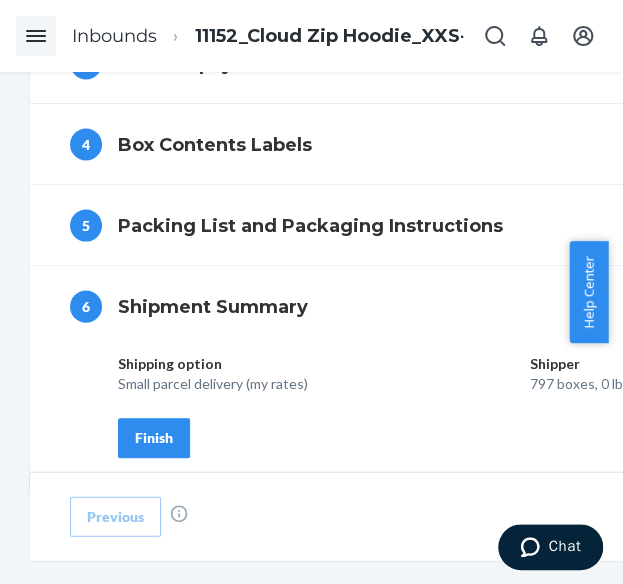 click on "4 Box Contents Labels" at bounding box center [516, 144] 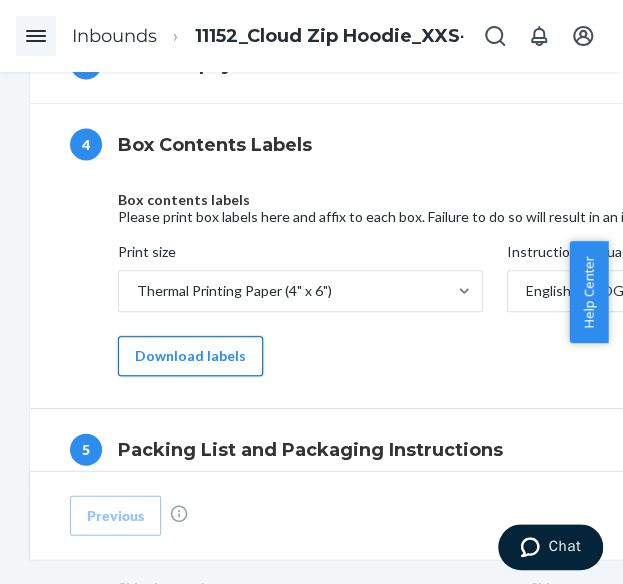 click on "Download labels" at bounding box center (190, 356) 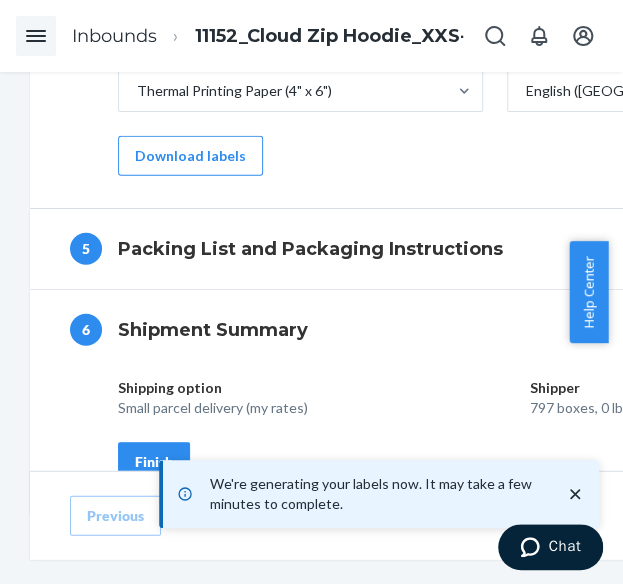 scroll, scrollTop: 1248, scrollLeft: 0, axis: vertical 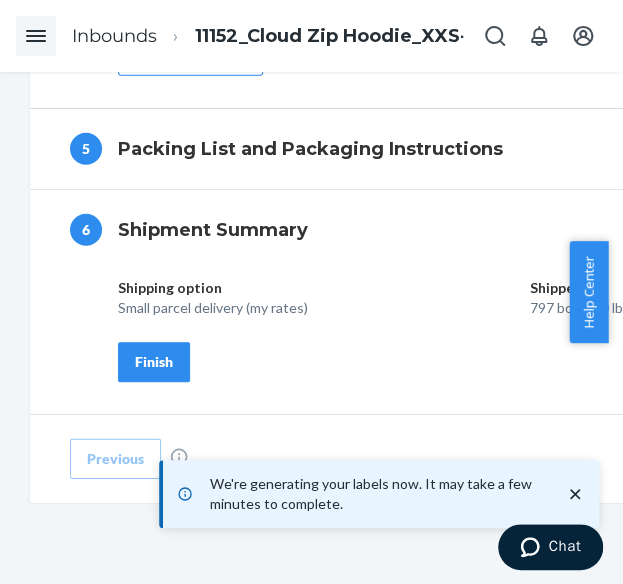 click on "Finish" at bounding box center (154, 362) 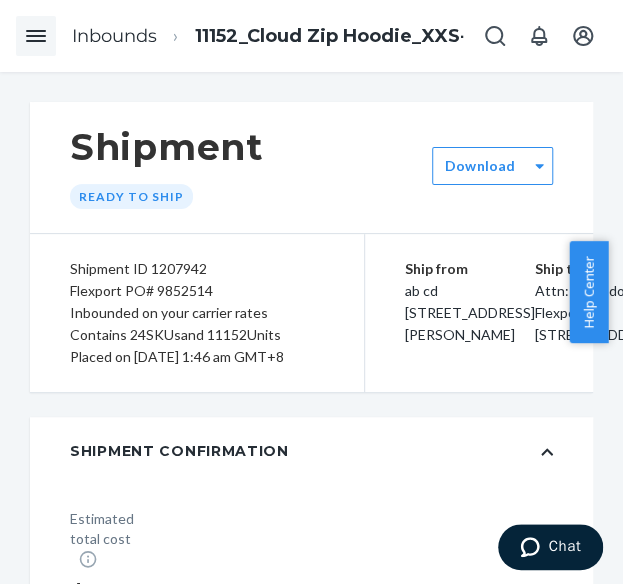 scroll, scrollTop: 0, scrollLeft: 0, axis: both 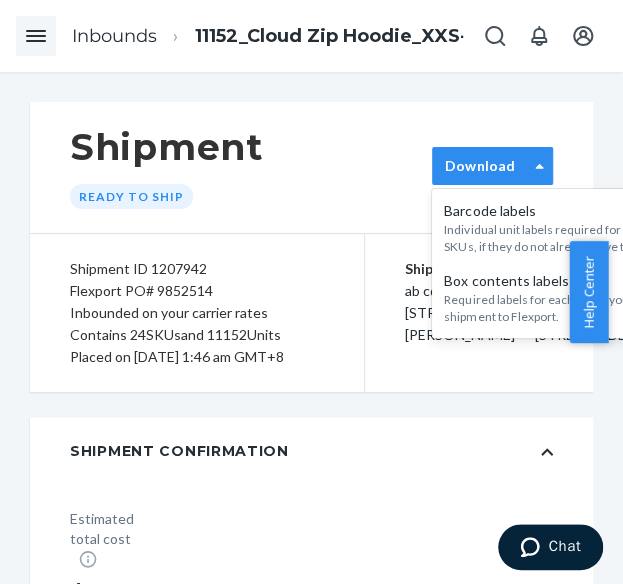 click on "Download" at bounding box center (479, 166) 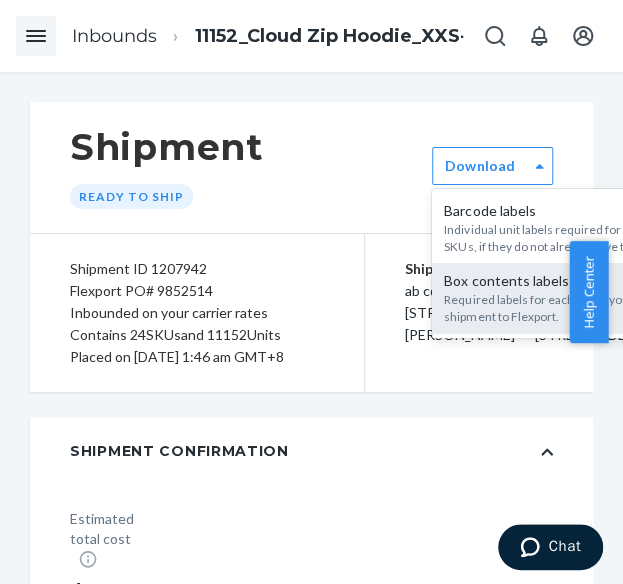 click on "Required labels for each box in your shipment to Flexport." at bounding box center [552, 308] 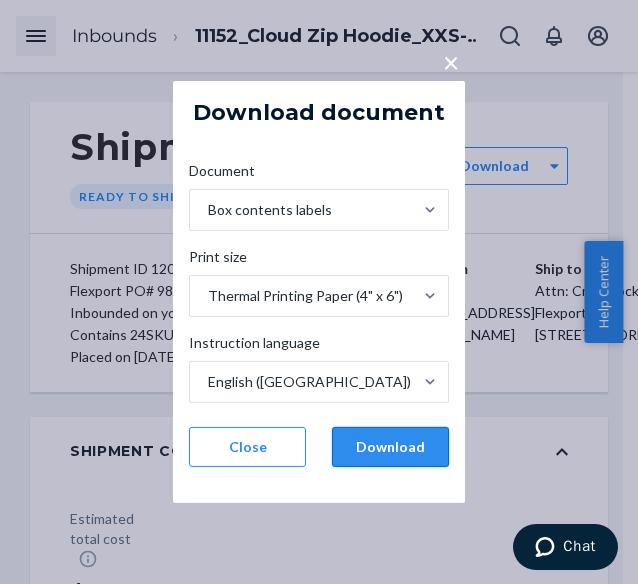 click on "Download" at bounding box center [390, 447] 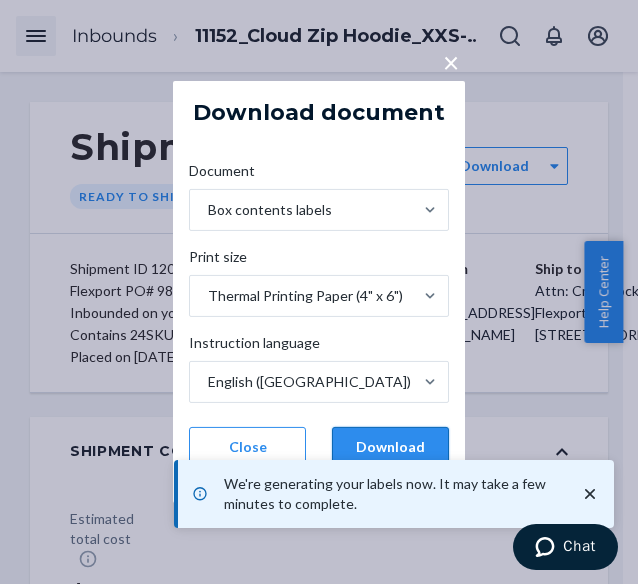 click on "Download" at bounding box center [390, 447] 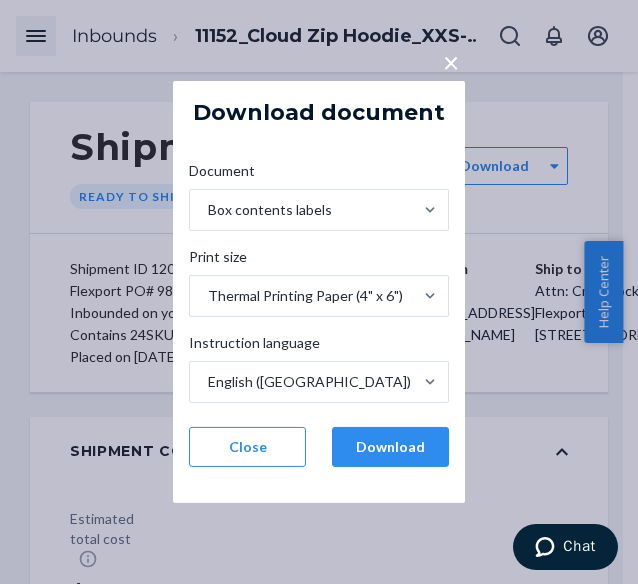 click on "× Download document Document Box contents labels Print size Thermal Printing Paper (4" x 6") Instruction language English (US) Close Download" at bounding box center [319, 292] 